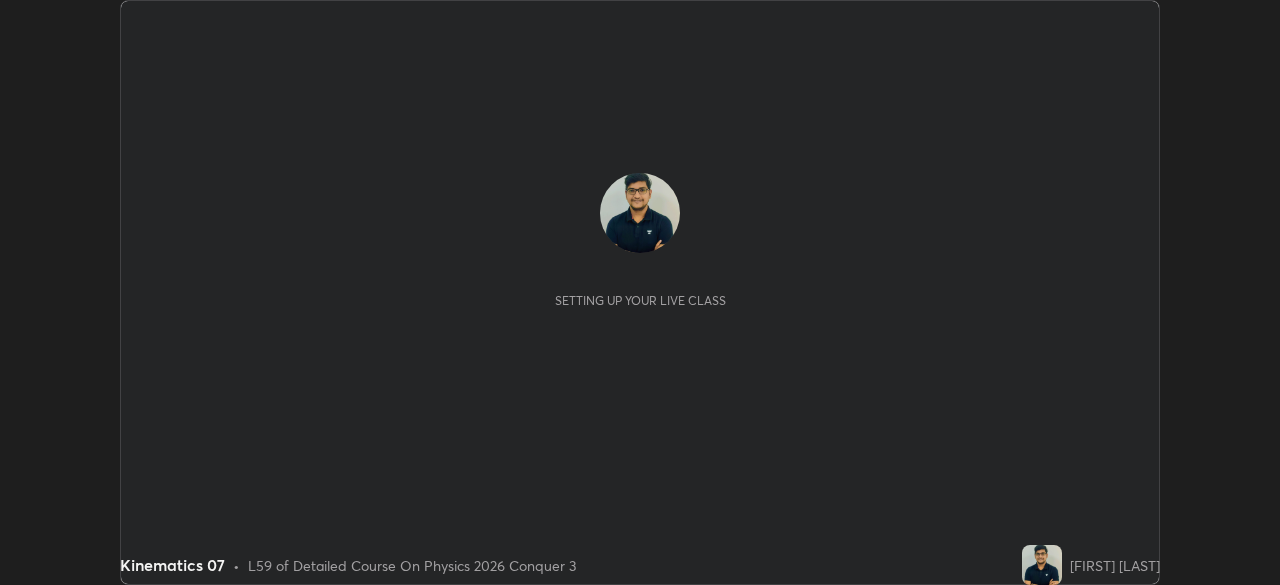 scroll, scrollTop: 0, scrollLeft: 0, axis: both 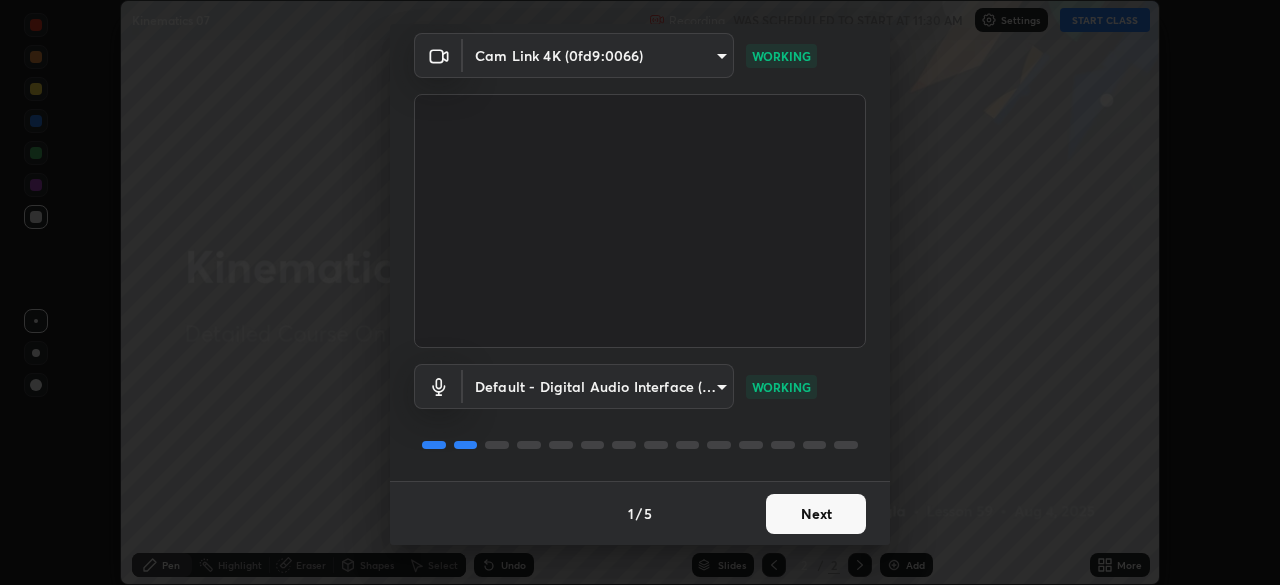 click on "Next" at bounding box center (816, 514) 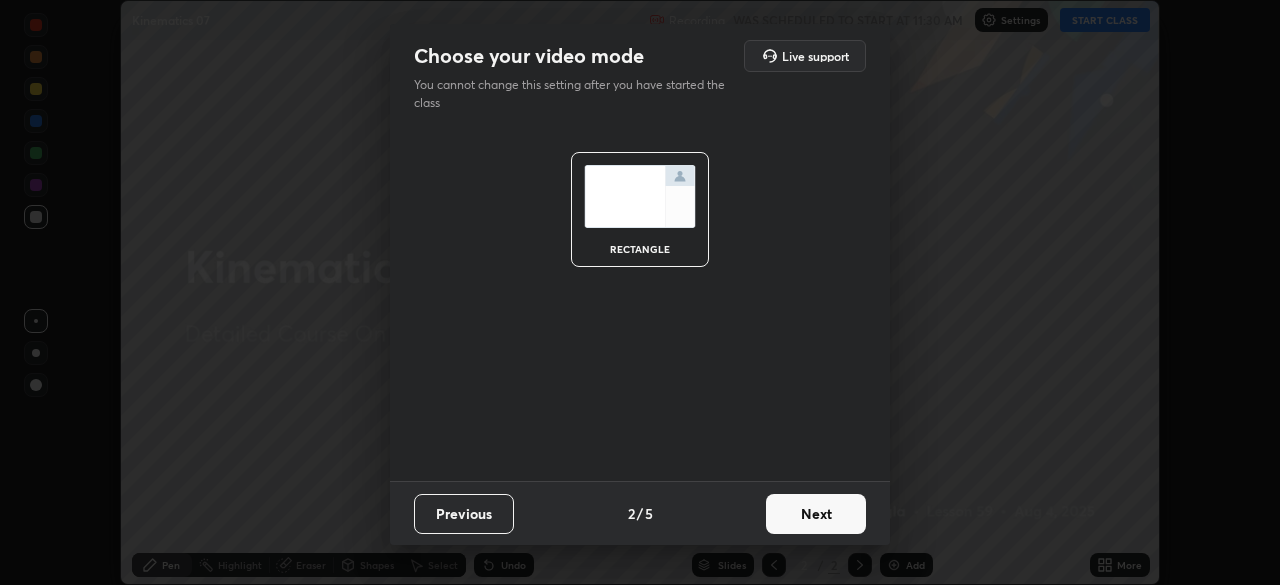 scroll, scrollTop: 0, scrollLeft: 0, axis: both 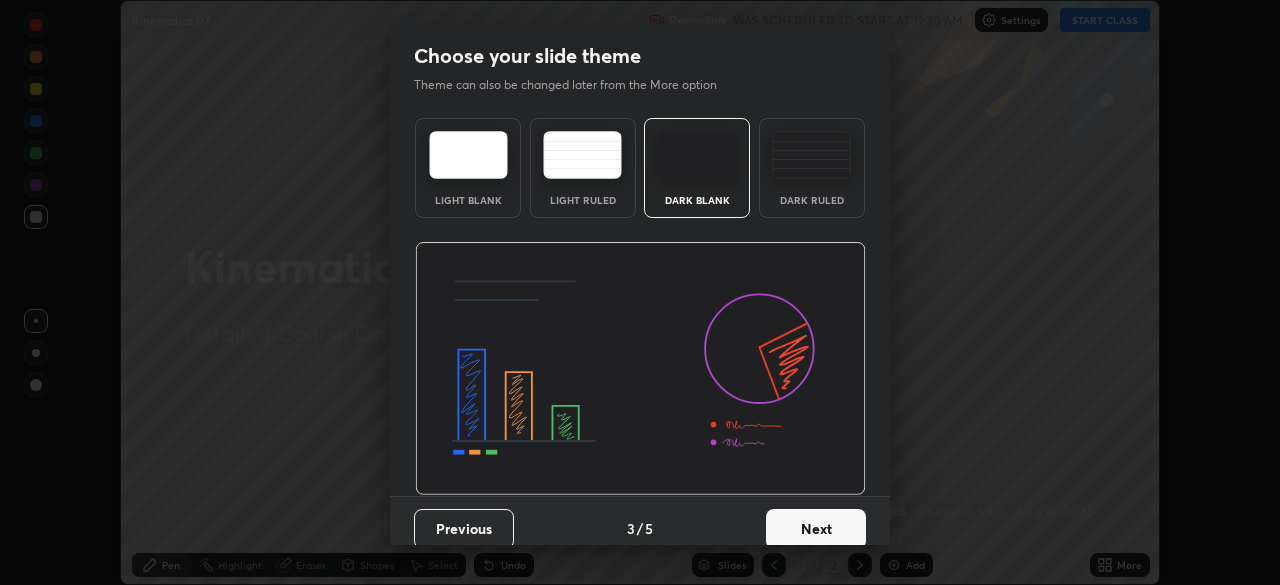 click on "Dark Ruled" at bounding box center (812, 200) 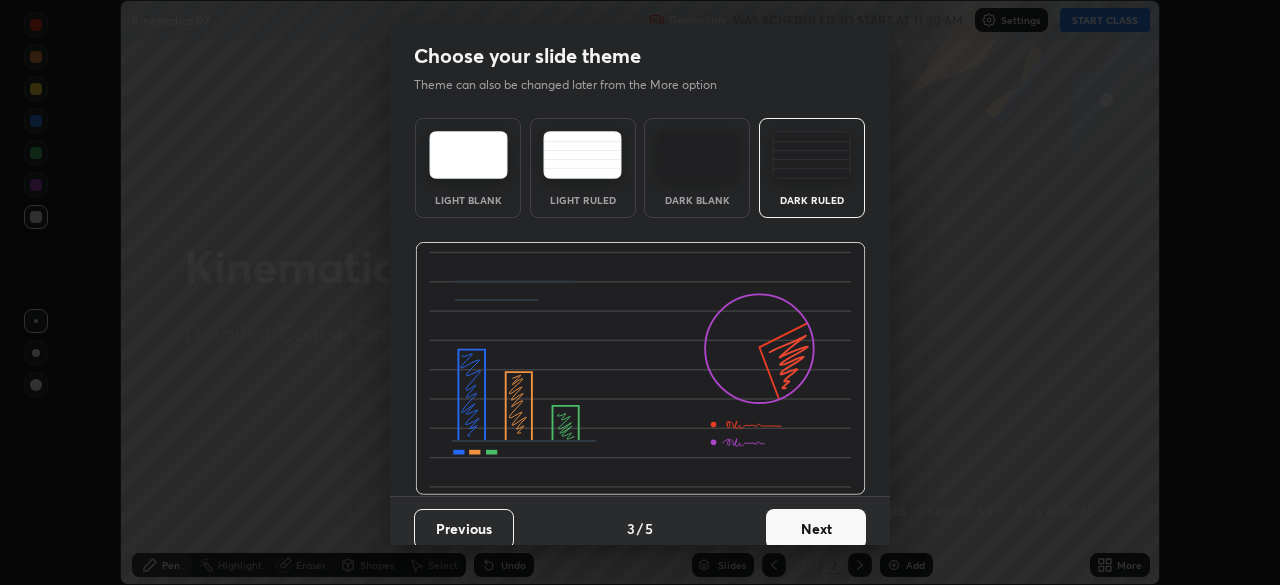 scroll, scrollTop: 15, scrollLeft: 0, axis: vertical 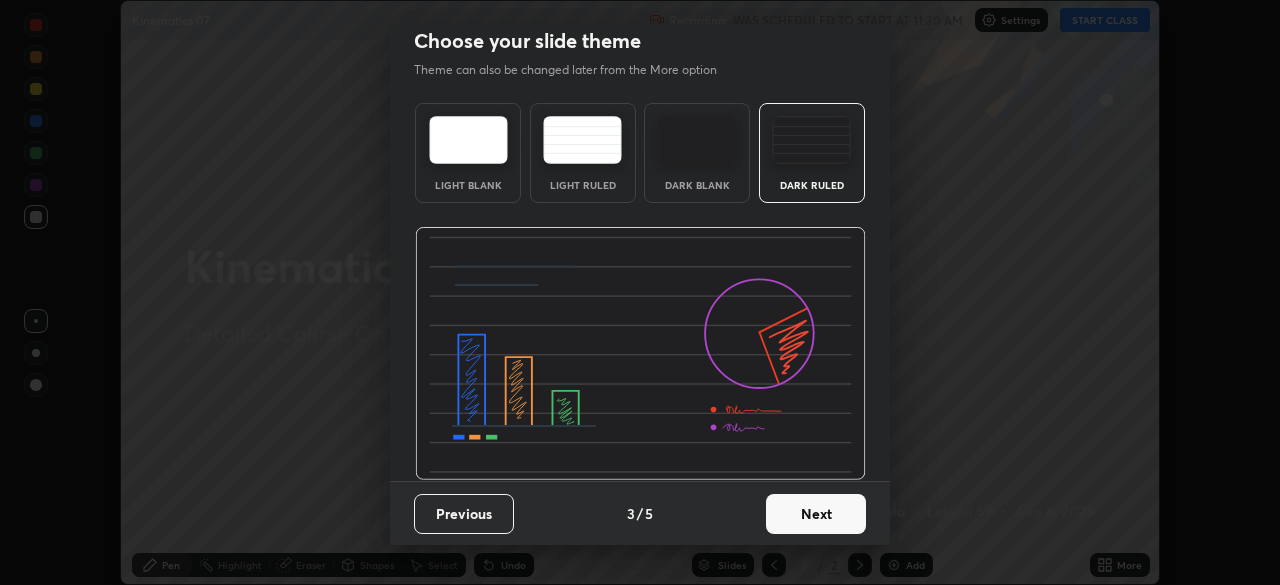 click on "Next" at bounding box center (816, 514) 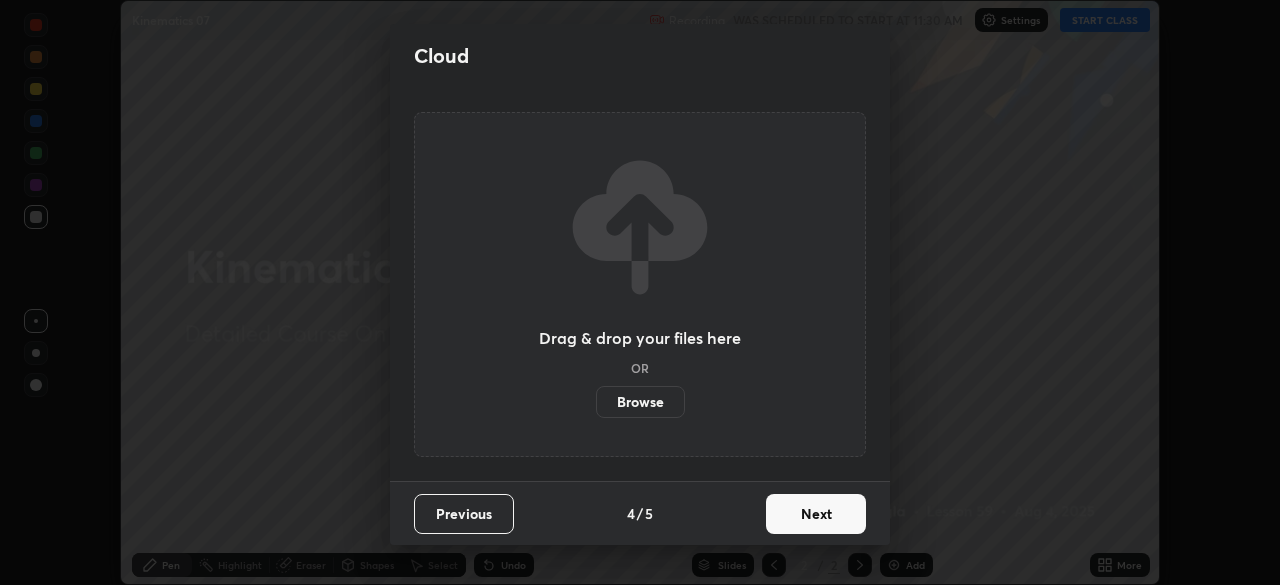 click on "Next" at bounding box center (816, 514) 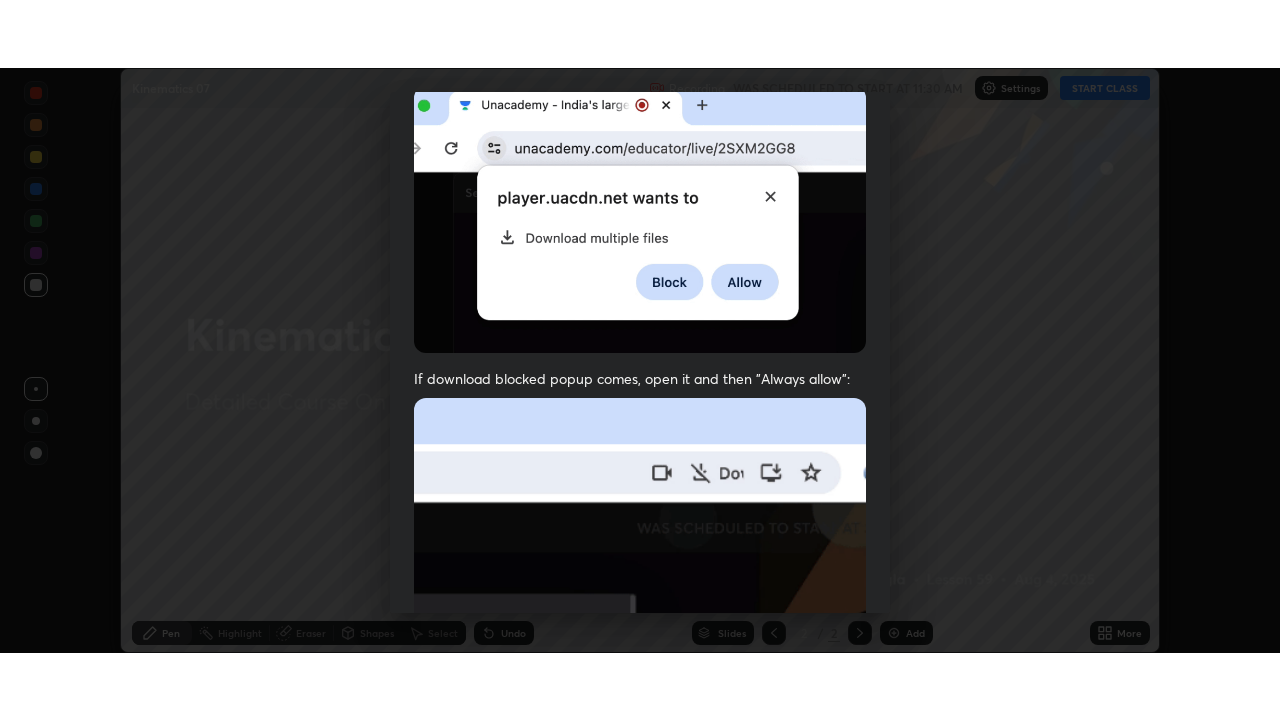 scroll, scrollTop: 479, scrollLeft: 0, axis: vertical 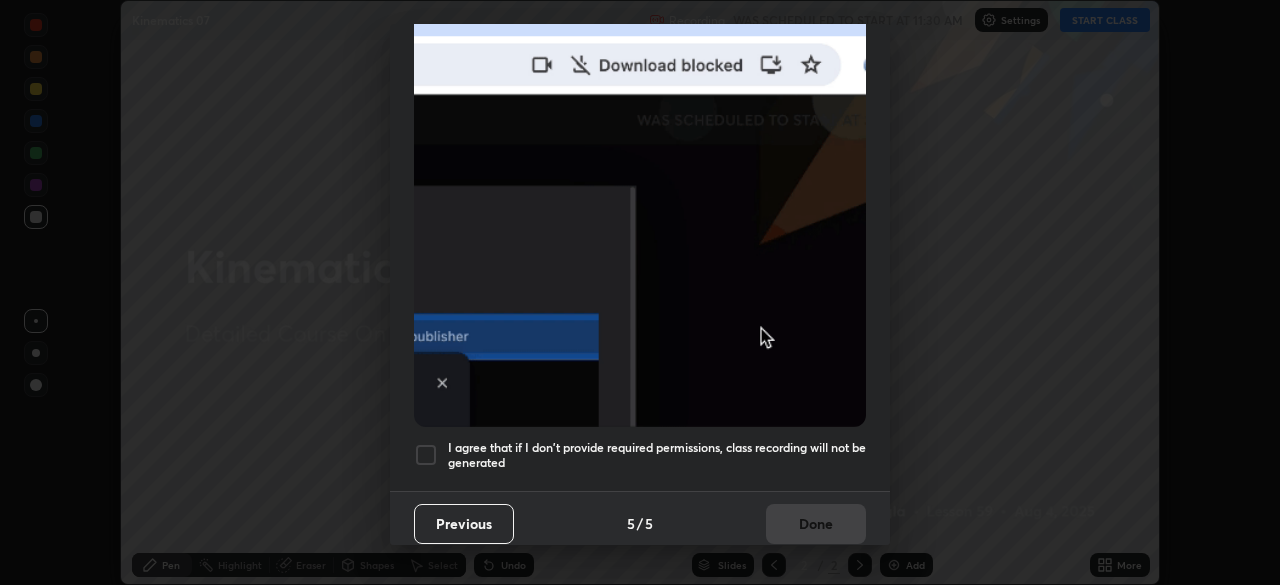 click on "I agree that if I don't provide required permissions, class recording will not be generated" at bounding box center (657, 455) 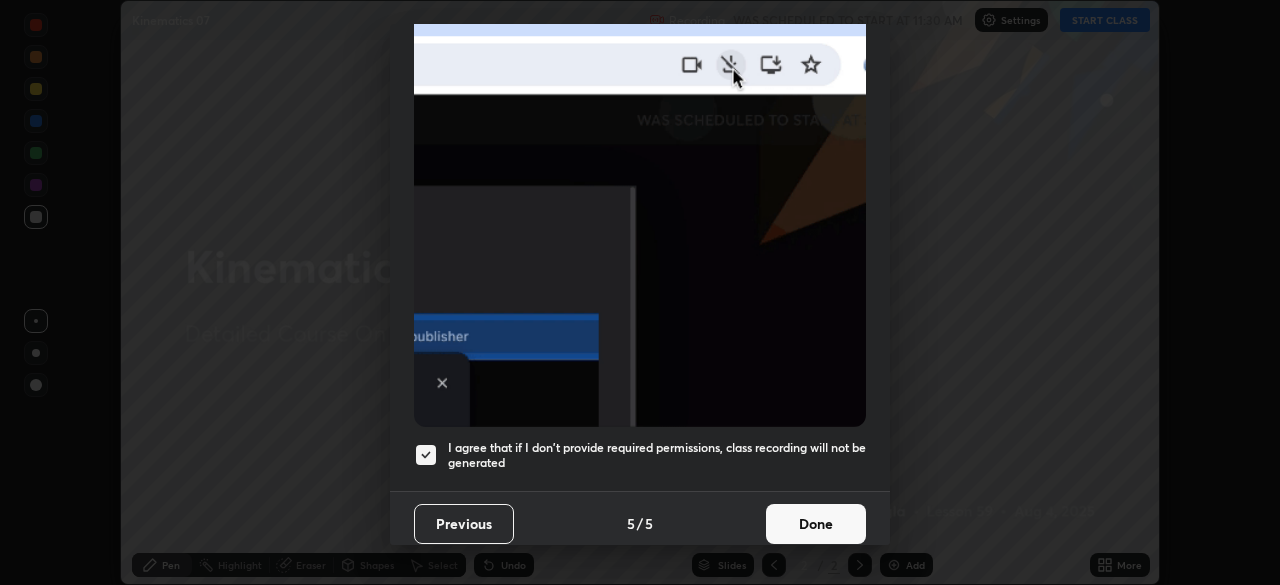 click on "Done" at bounding box center [816, 524] 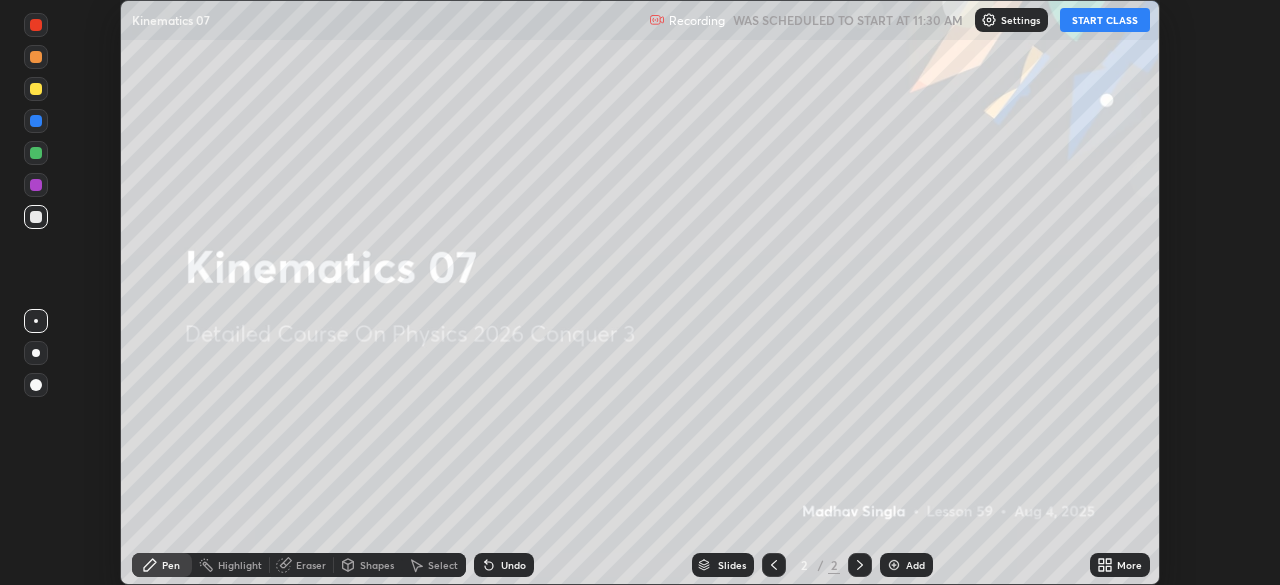 click 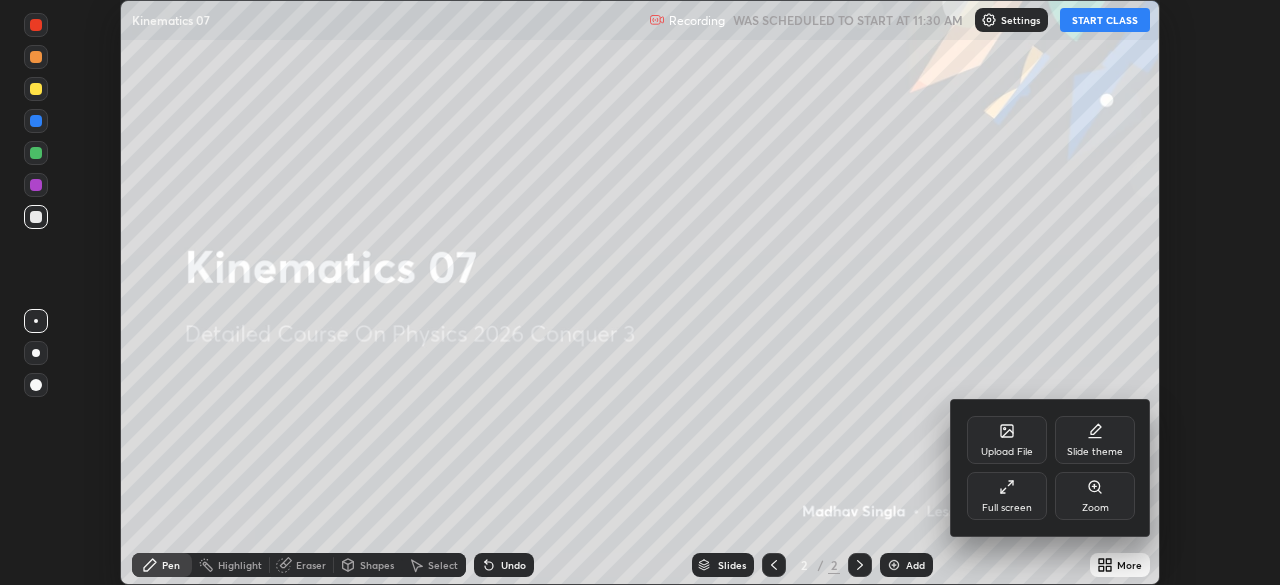click on "Full screen" at bounding box center (1007, 508) 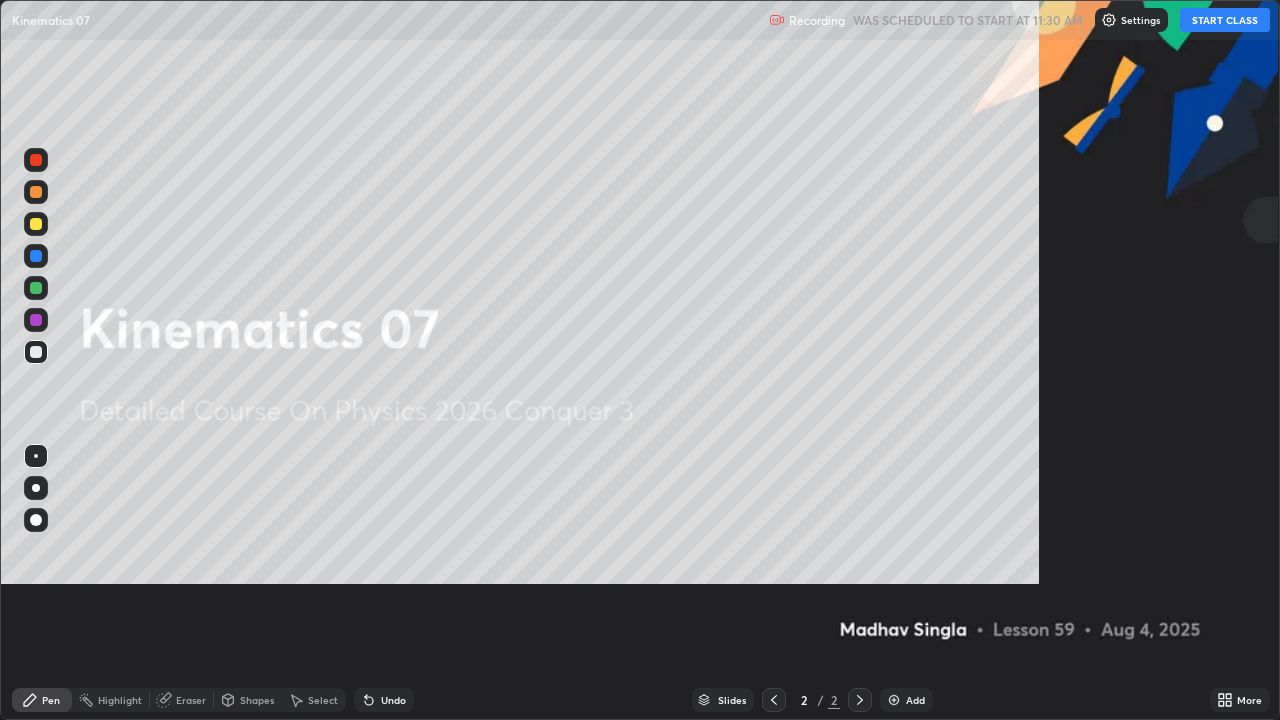 scroll, scrollTop: 99280, scrollLeft: 98720, axis: both 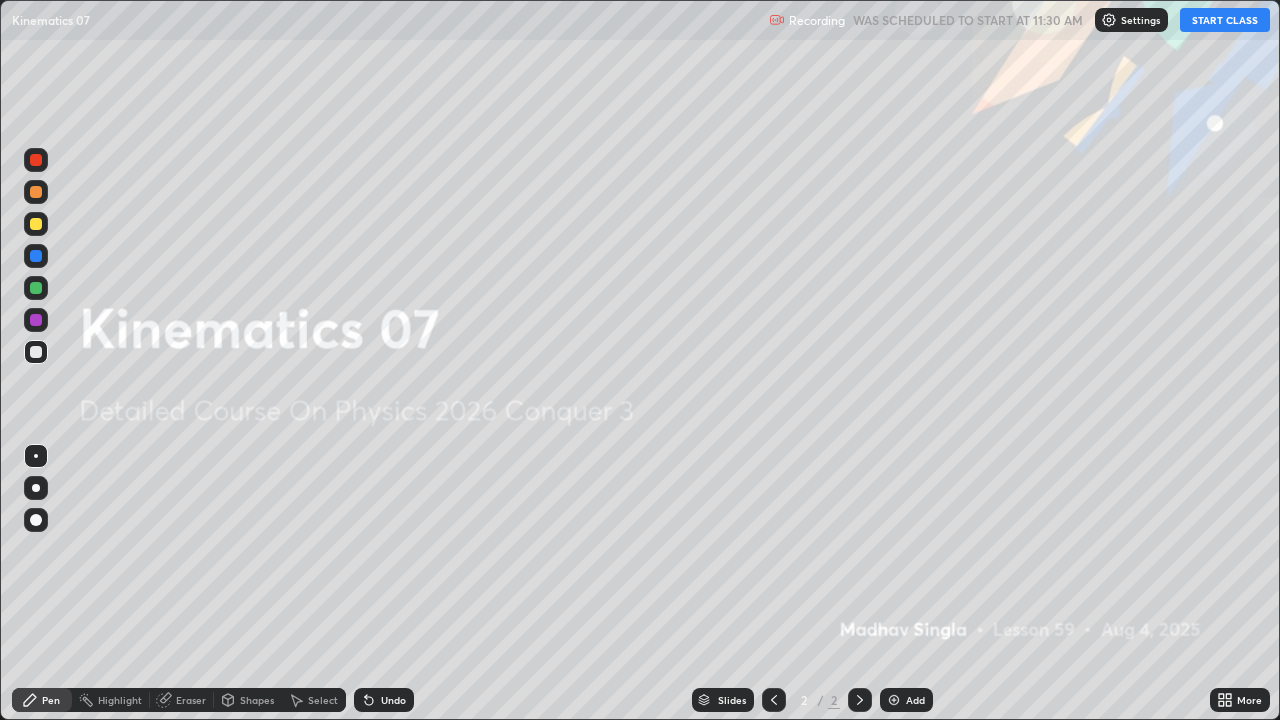 click on "START CLASS" at bounding box center [1225, 20] 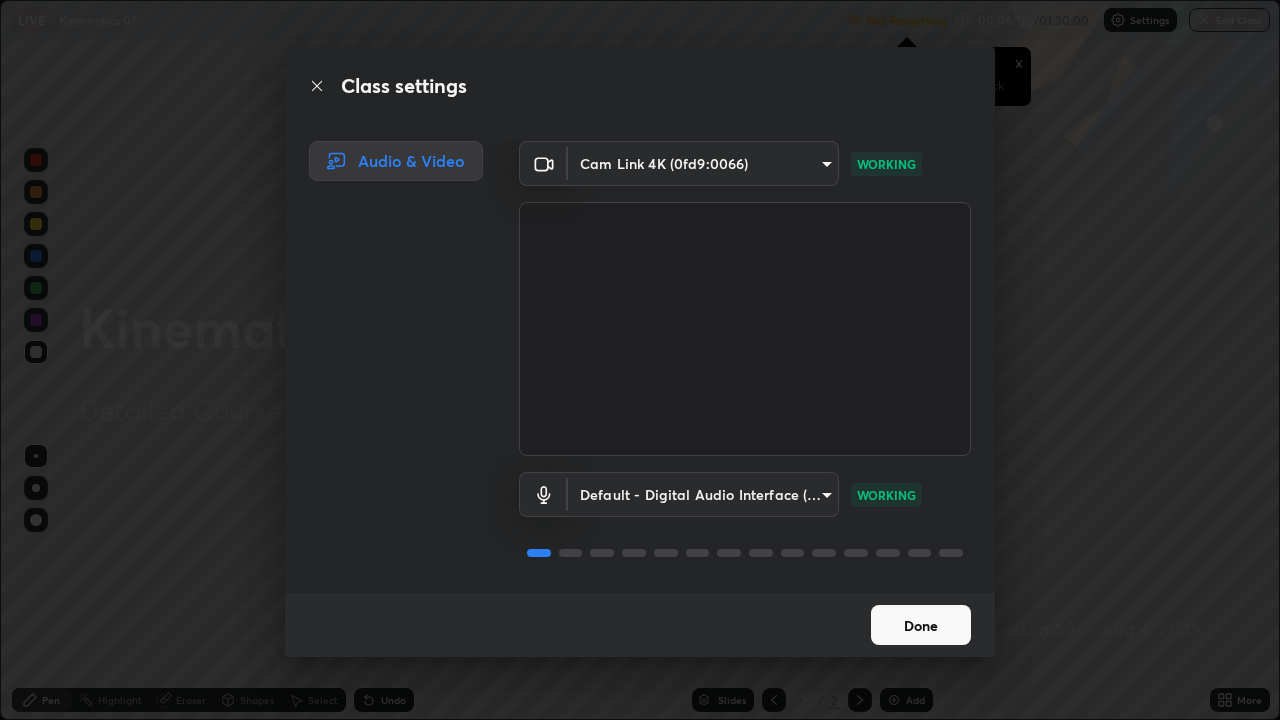 click on "Done" at bounding box center (921, 625) 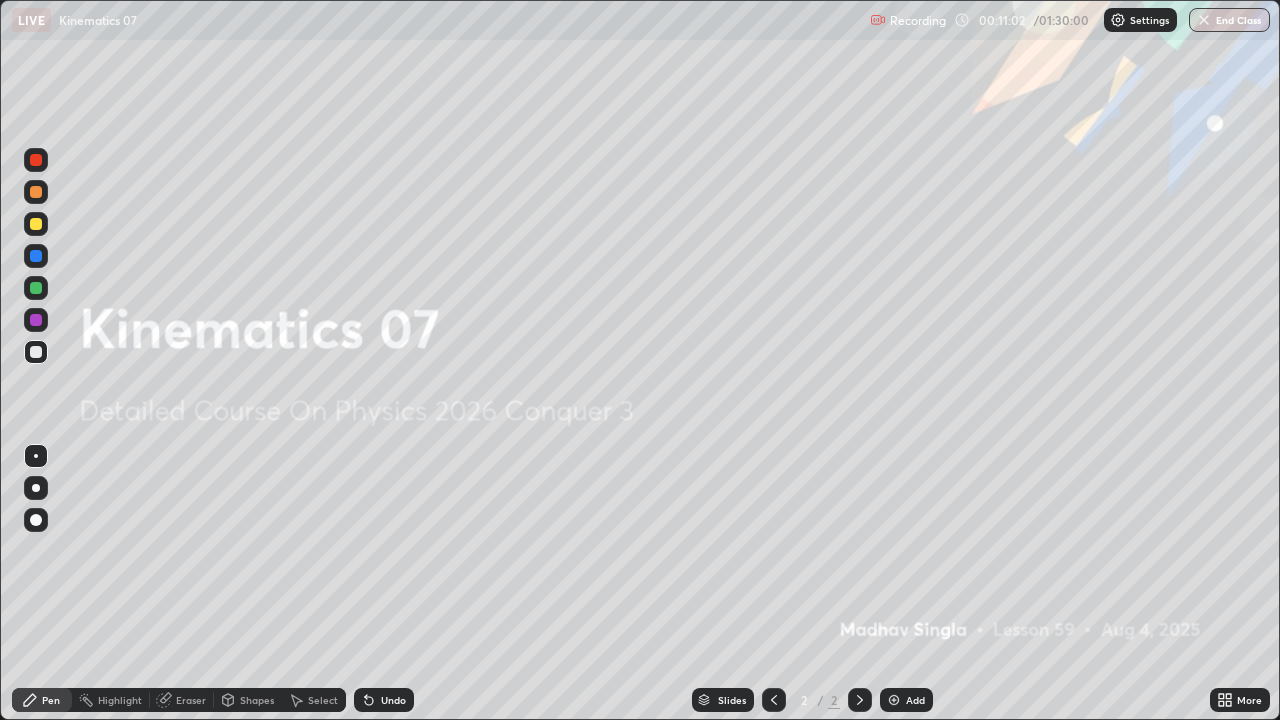 click at bounding box center [894, 700] 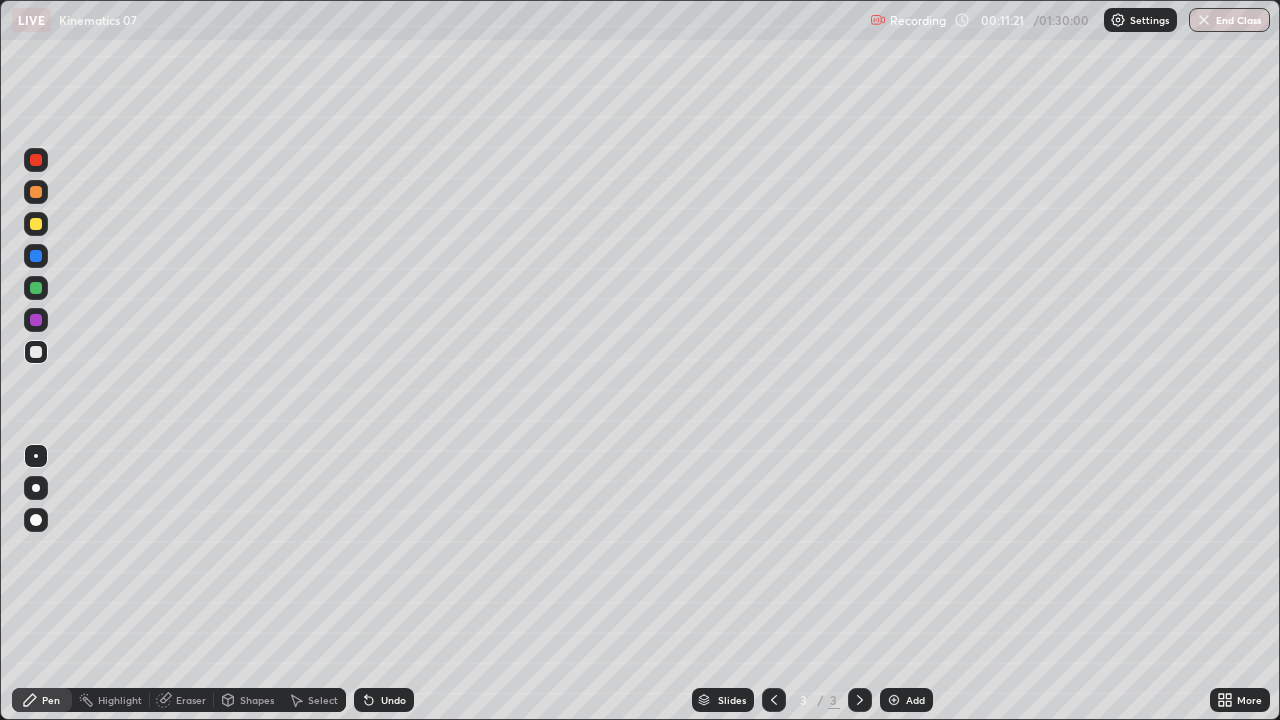 click at bounding box center [36, 192] 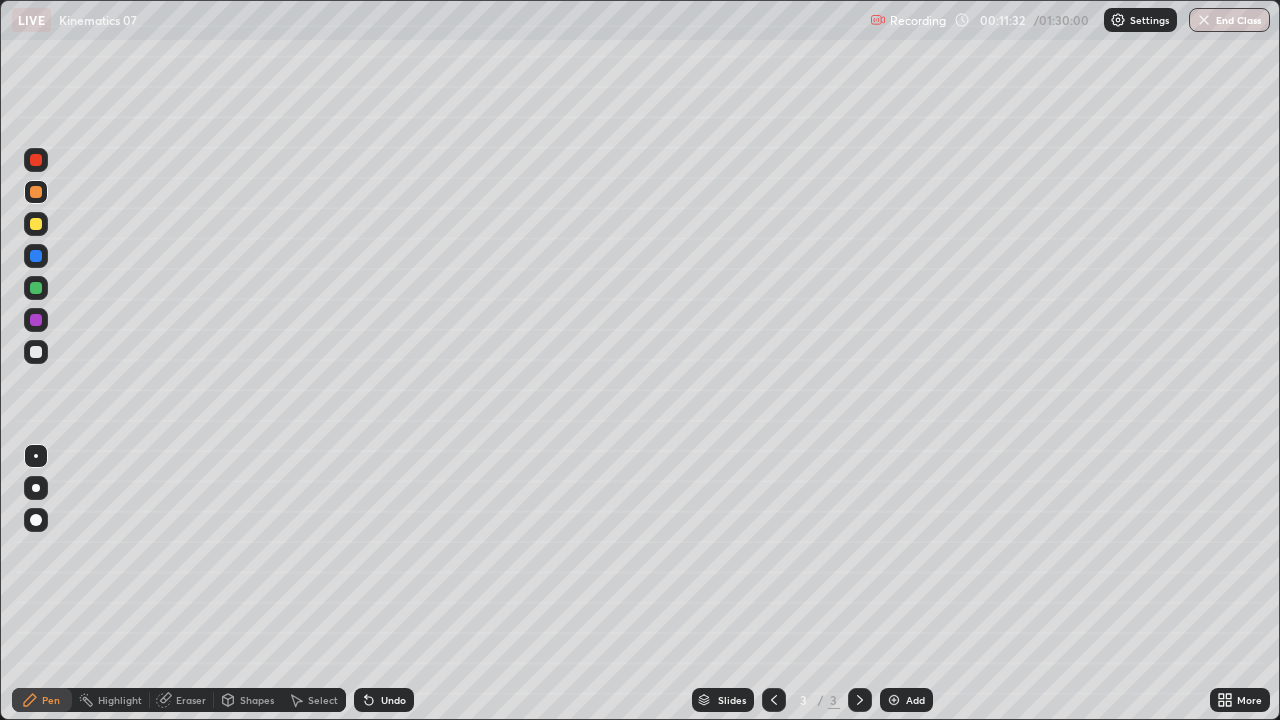 click on "Shapes" at bounding box center [257, 700] 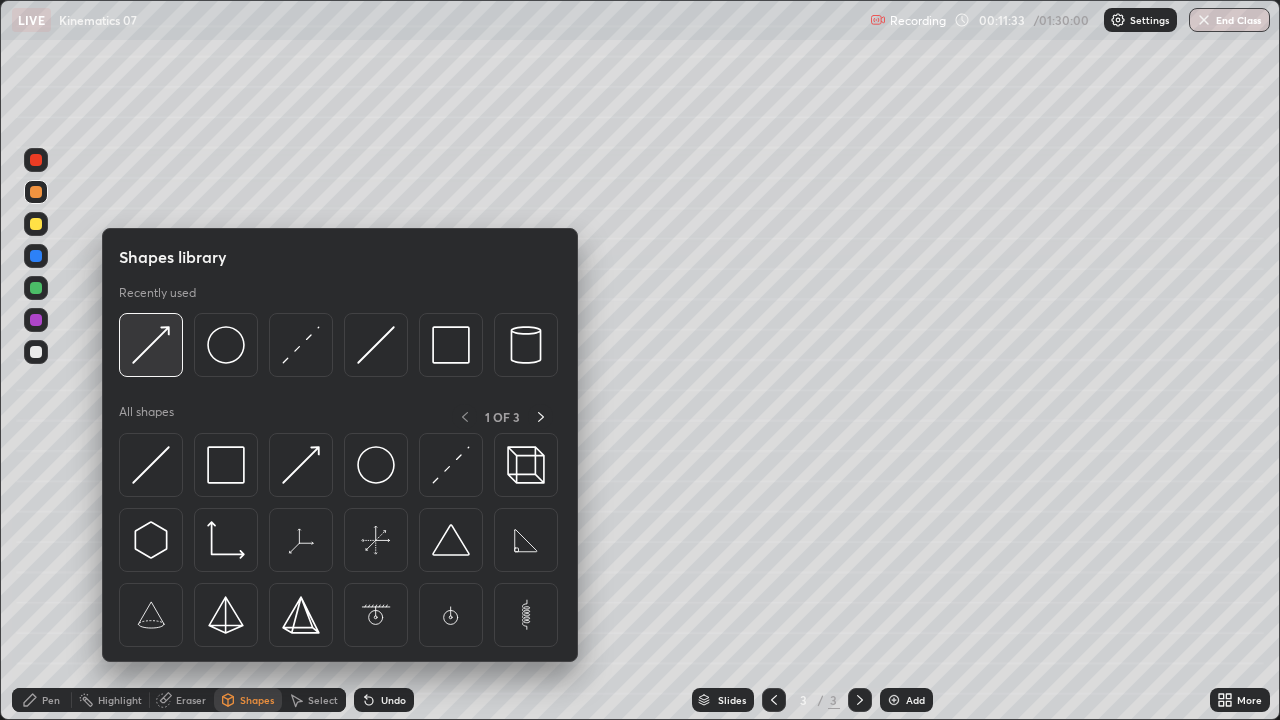 click at bounding box center [151, 345] 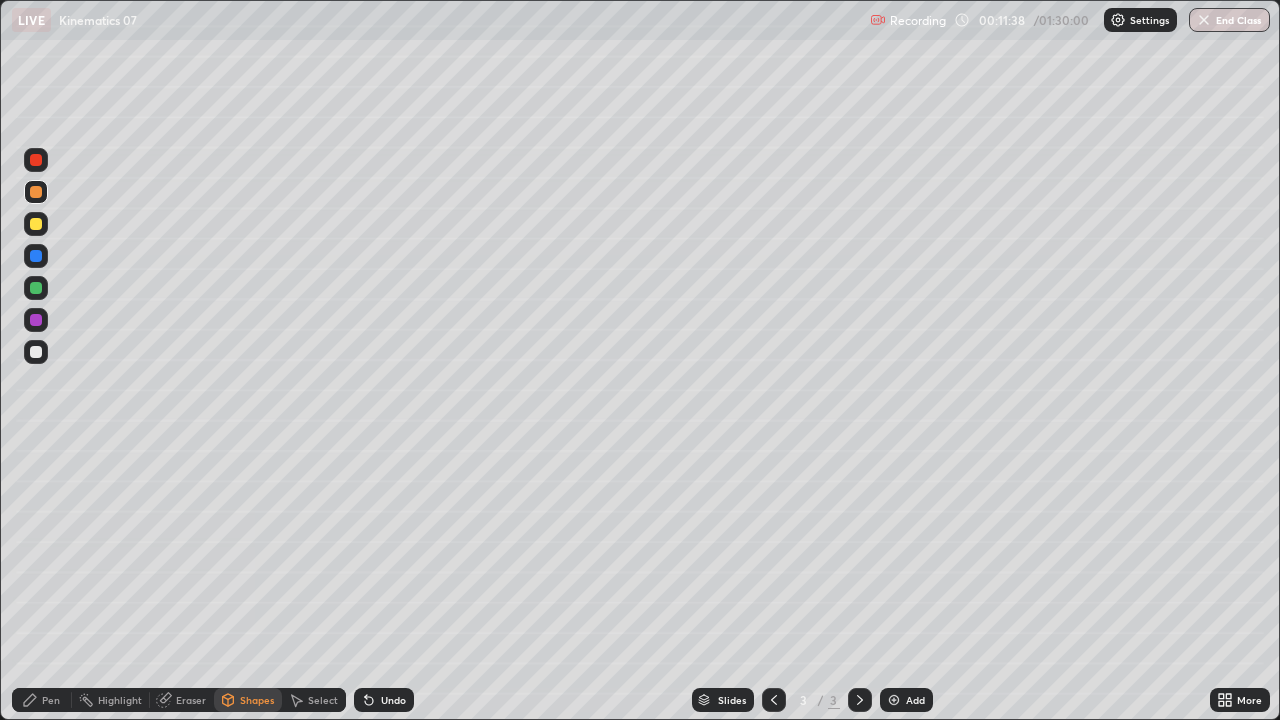 click at bounding box center (36, 224) 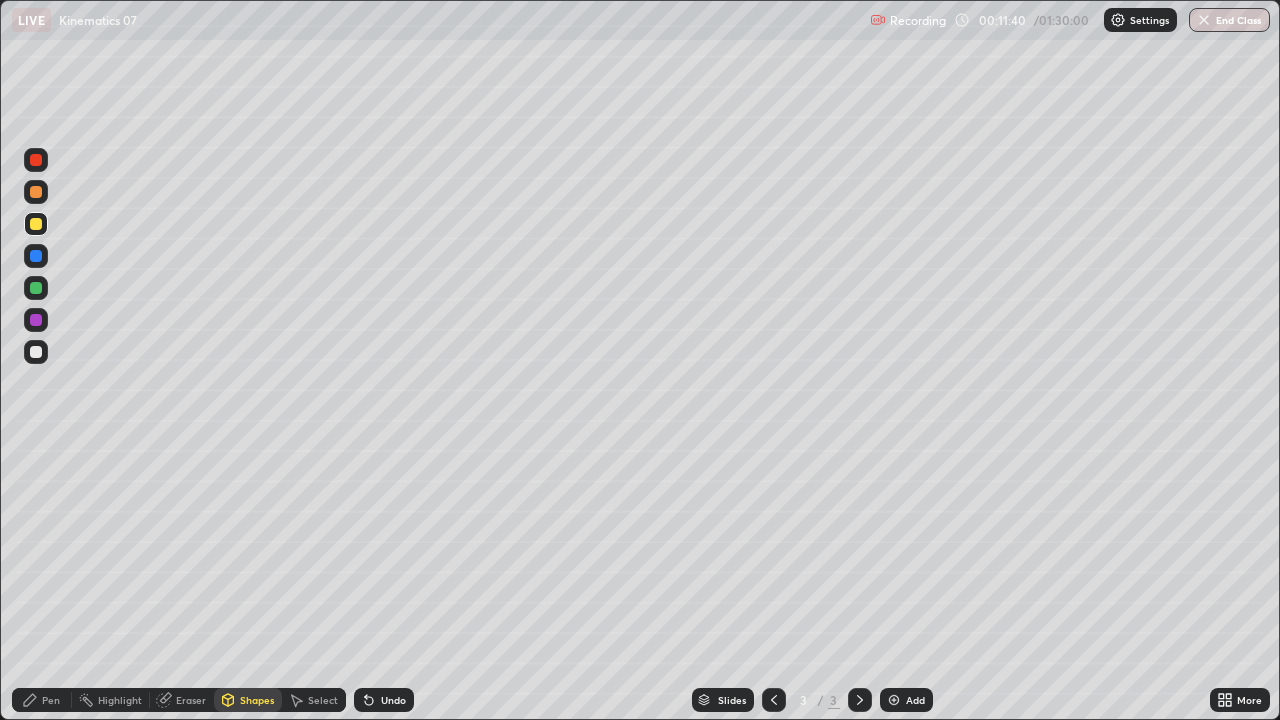click on "Undo" at bounding box center (393, 700) 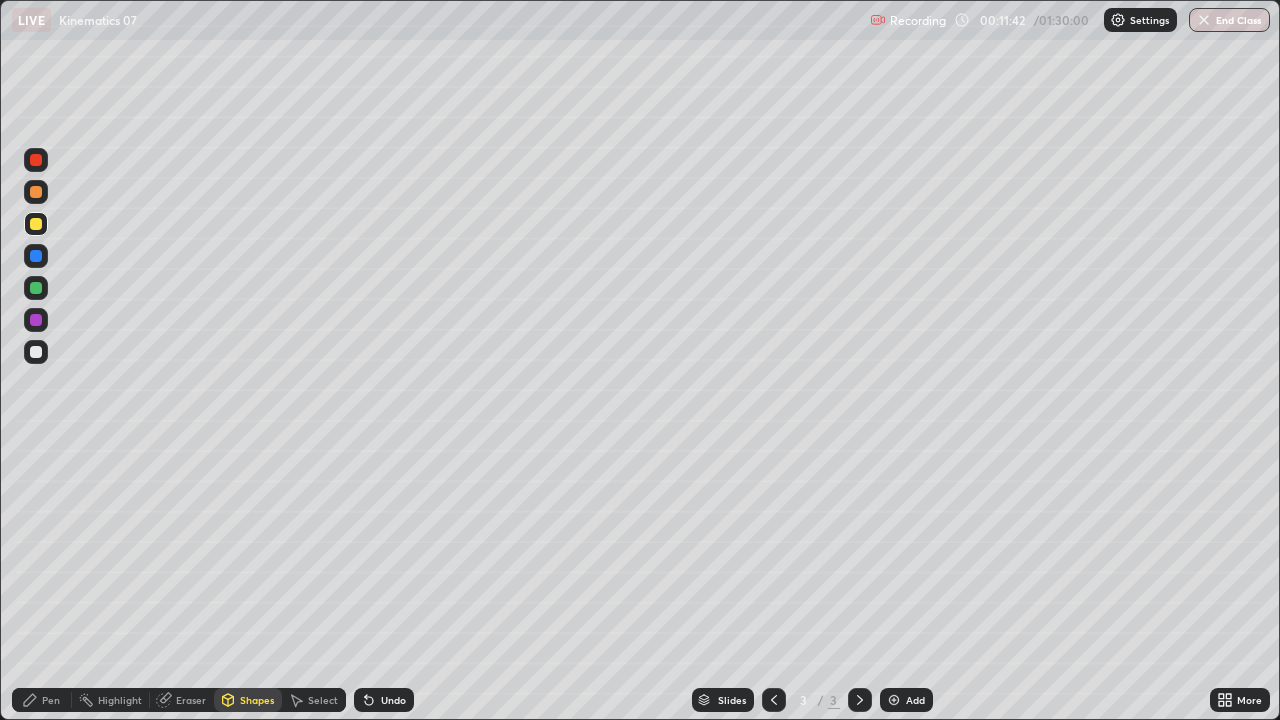 click on "Pen" at bounding box center (51, 700) 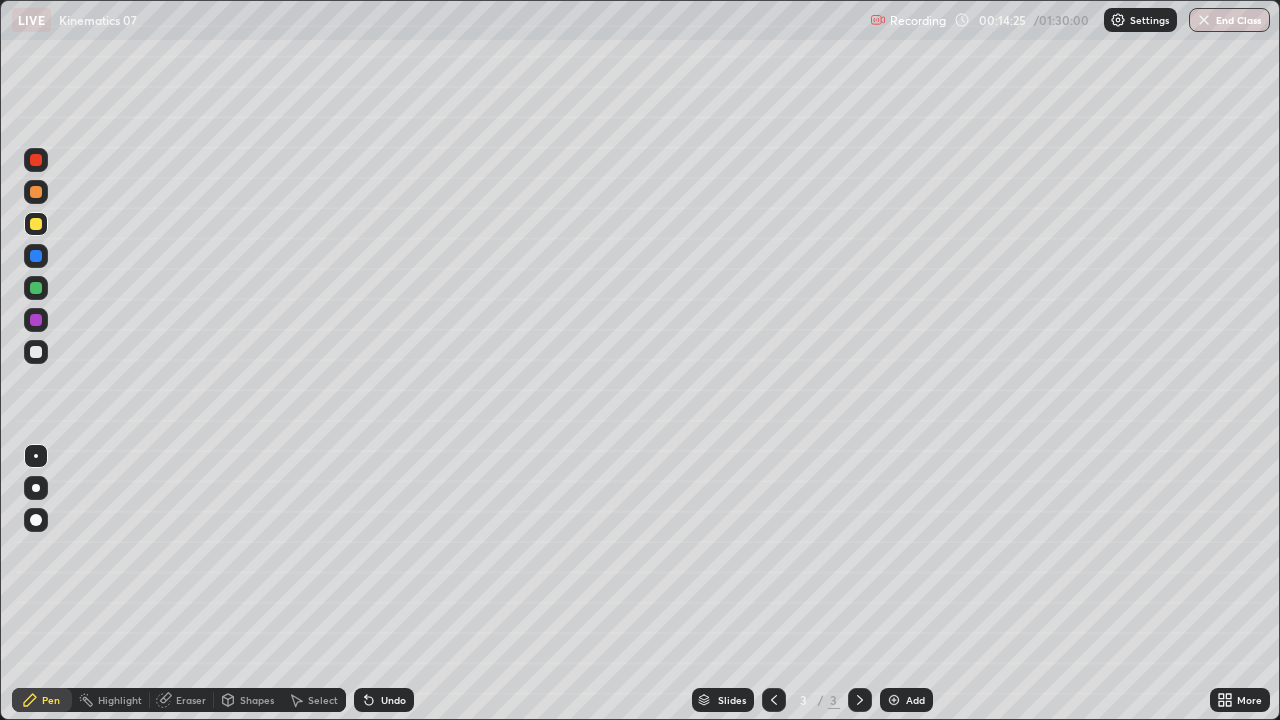 click at bounding box center (36, 352) 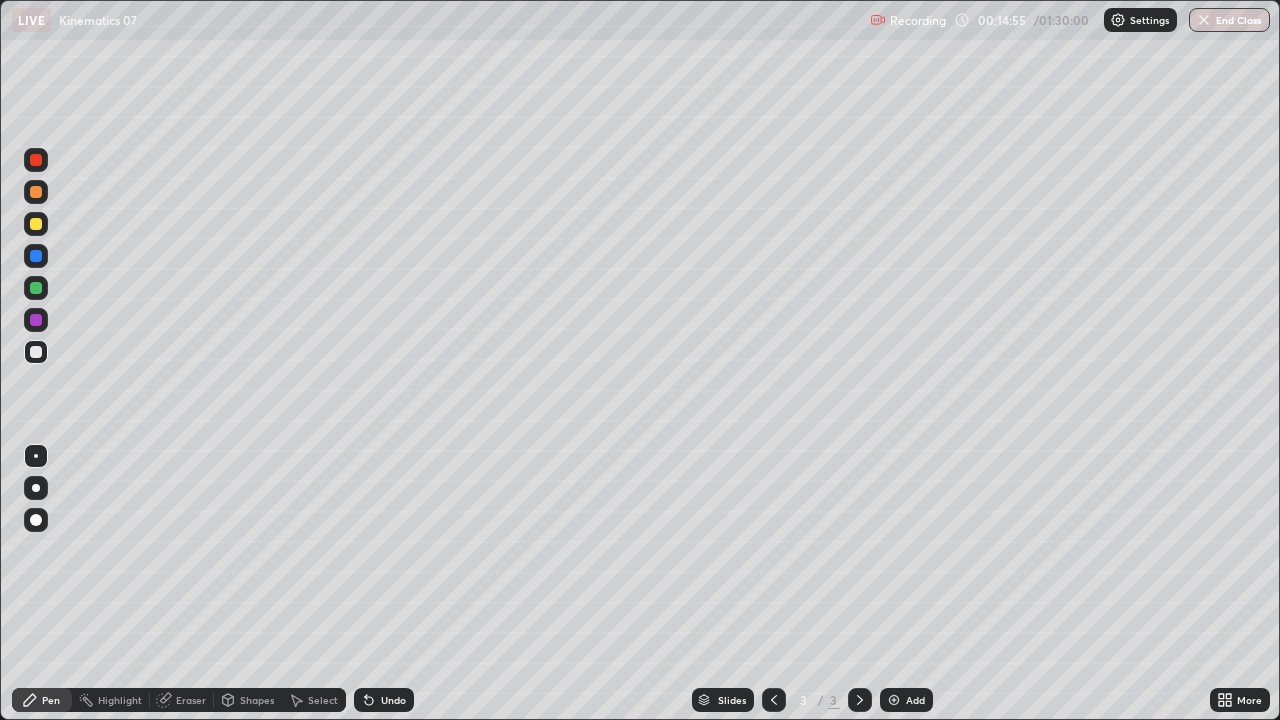 click at bounding box center [36, 288] 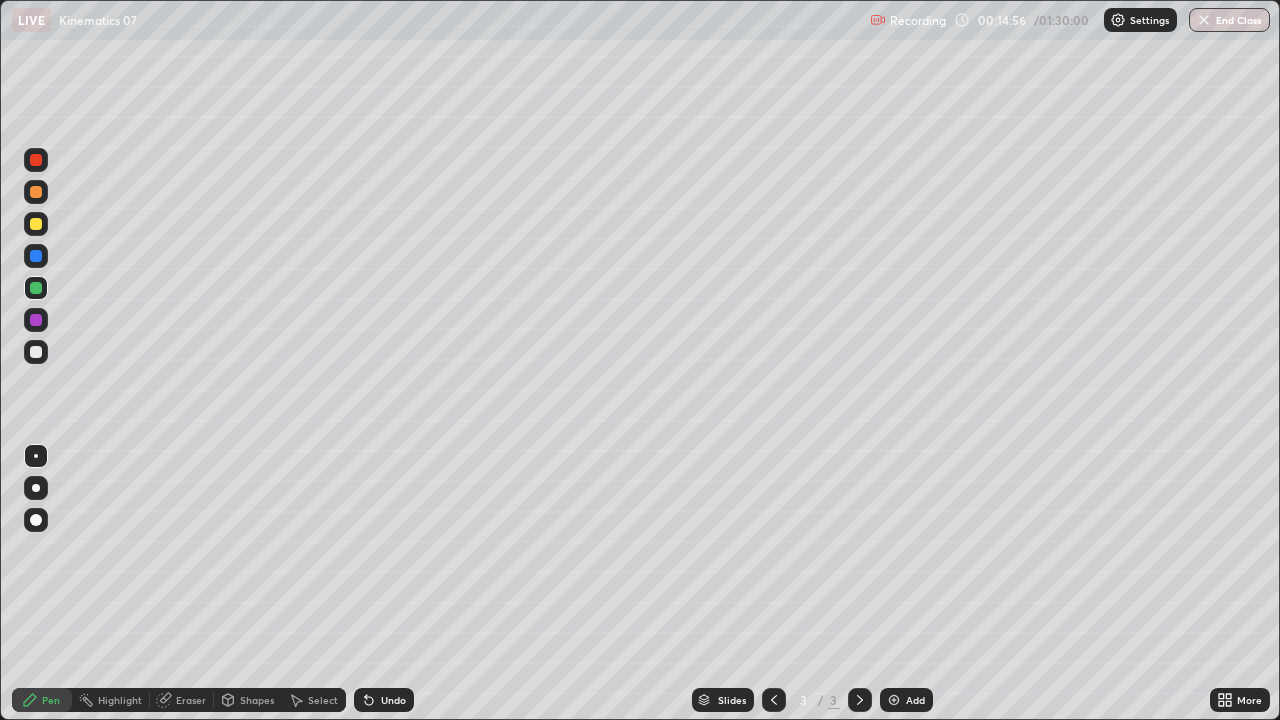 click on "Shapes" at bounding box center [257, 700] 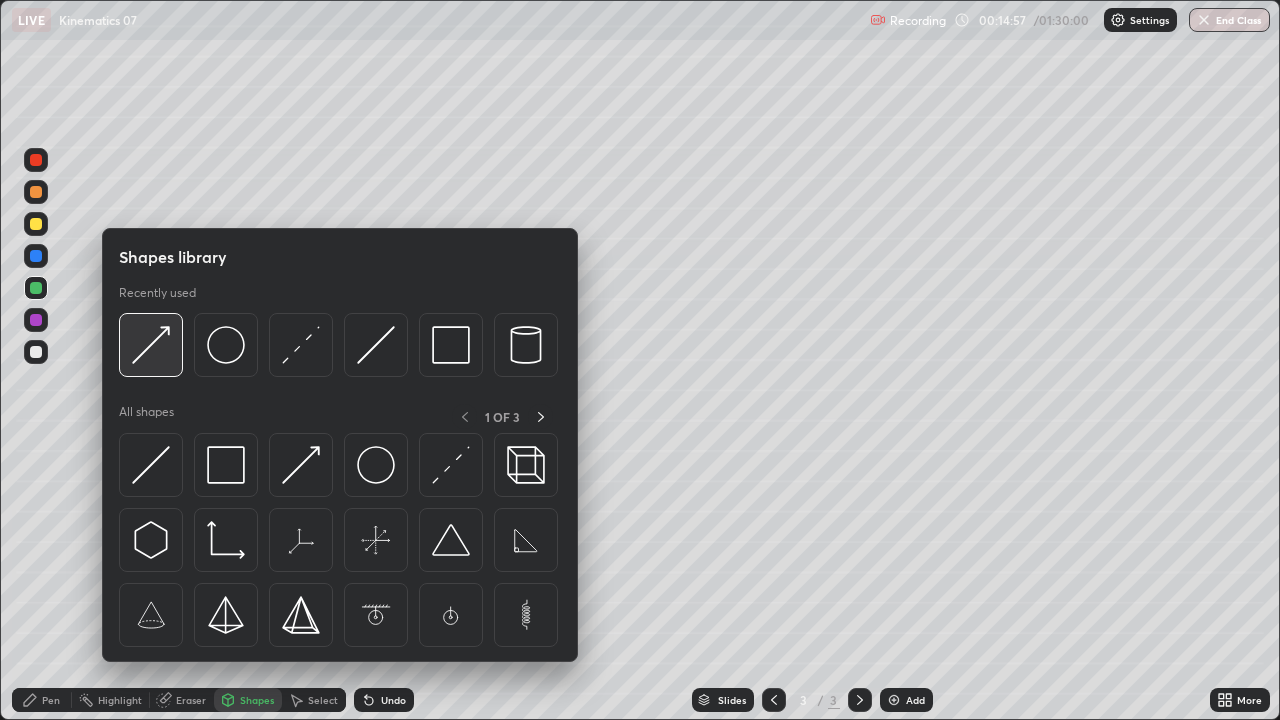 click at bounding box center (151, 345) 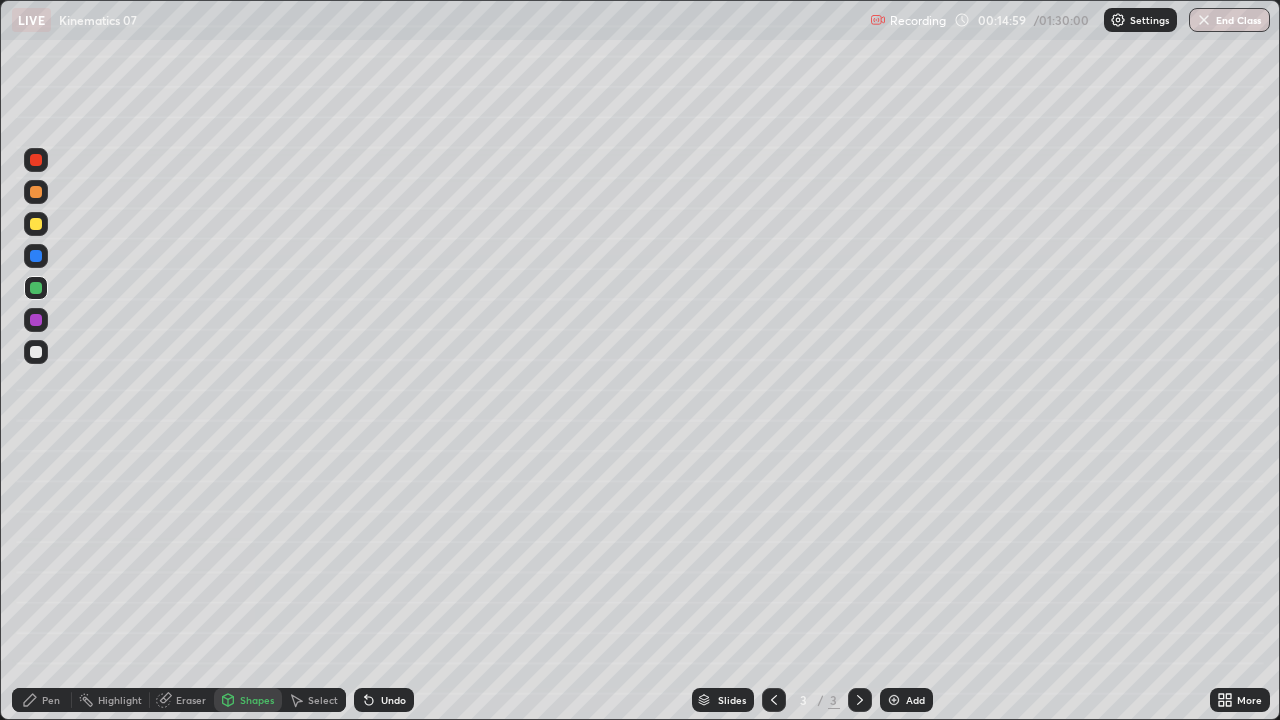 click 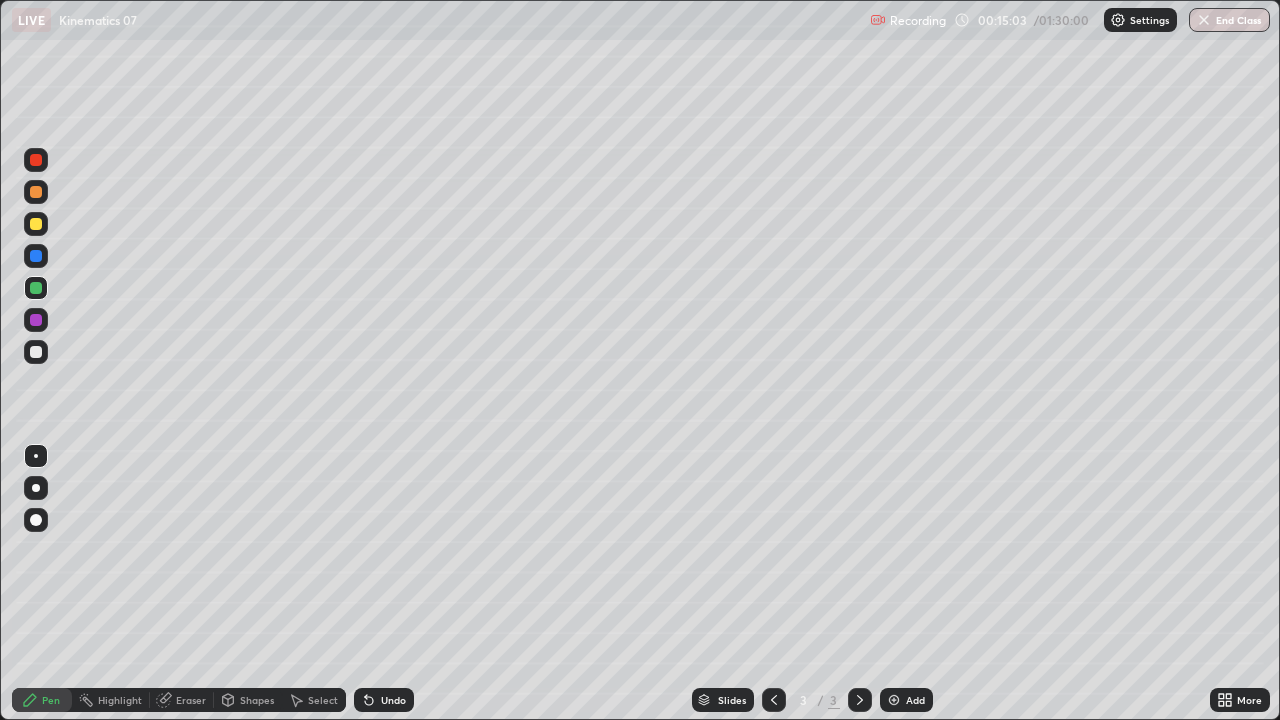 click at bounding box center [36, 352] 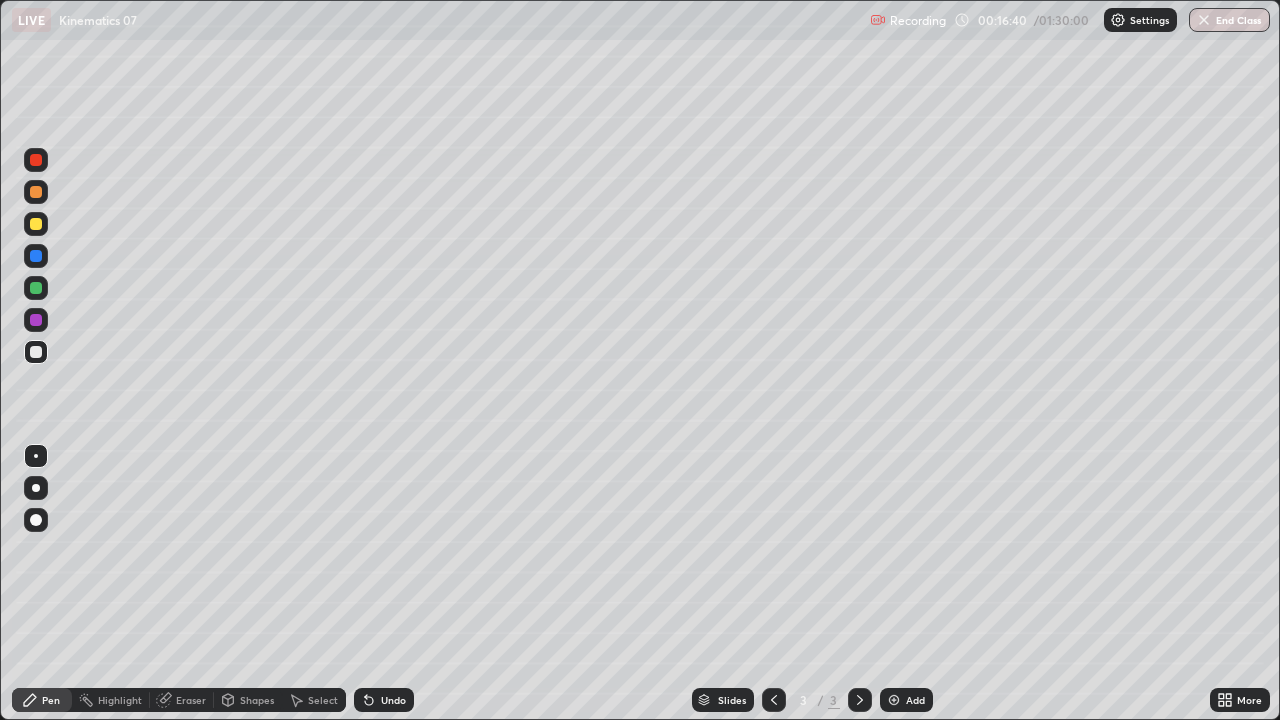 click on "Shapes" at bounding box center [257, 700] 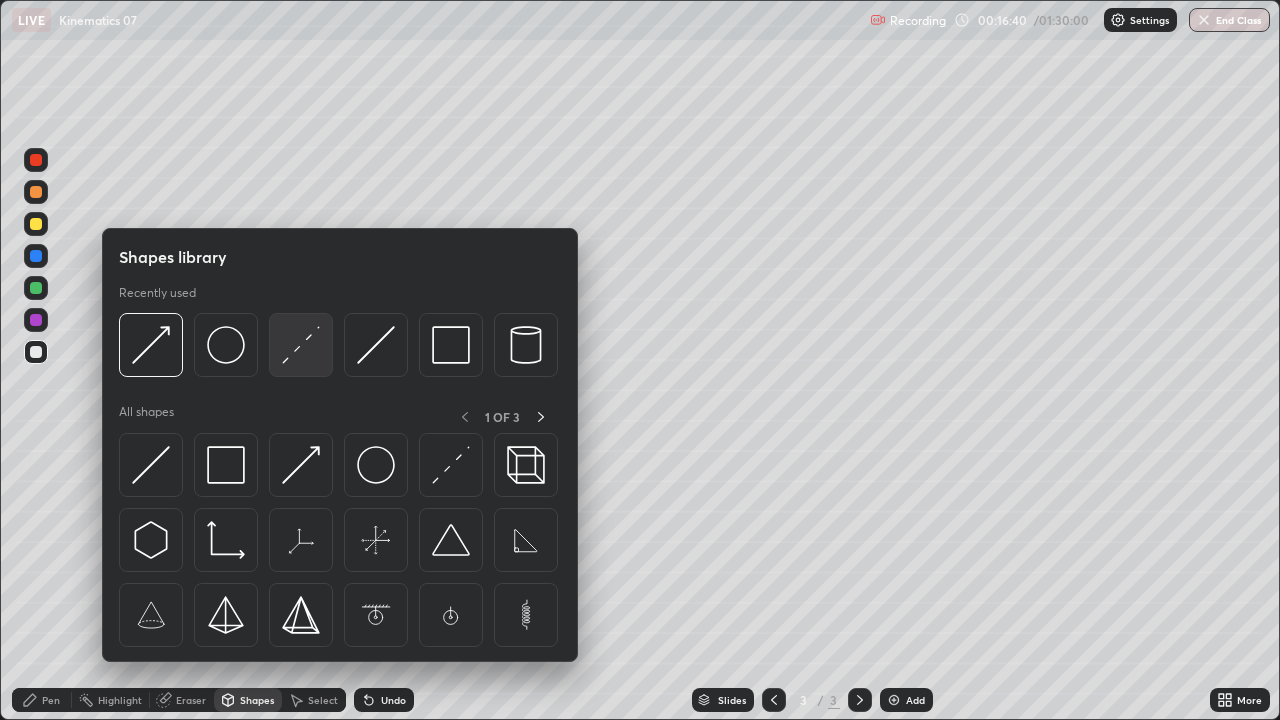 click at bounding box center (301, 345) 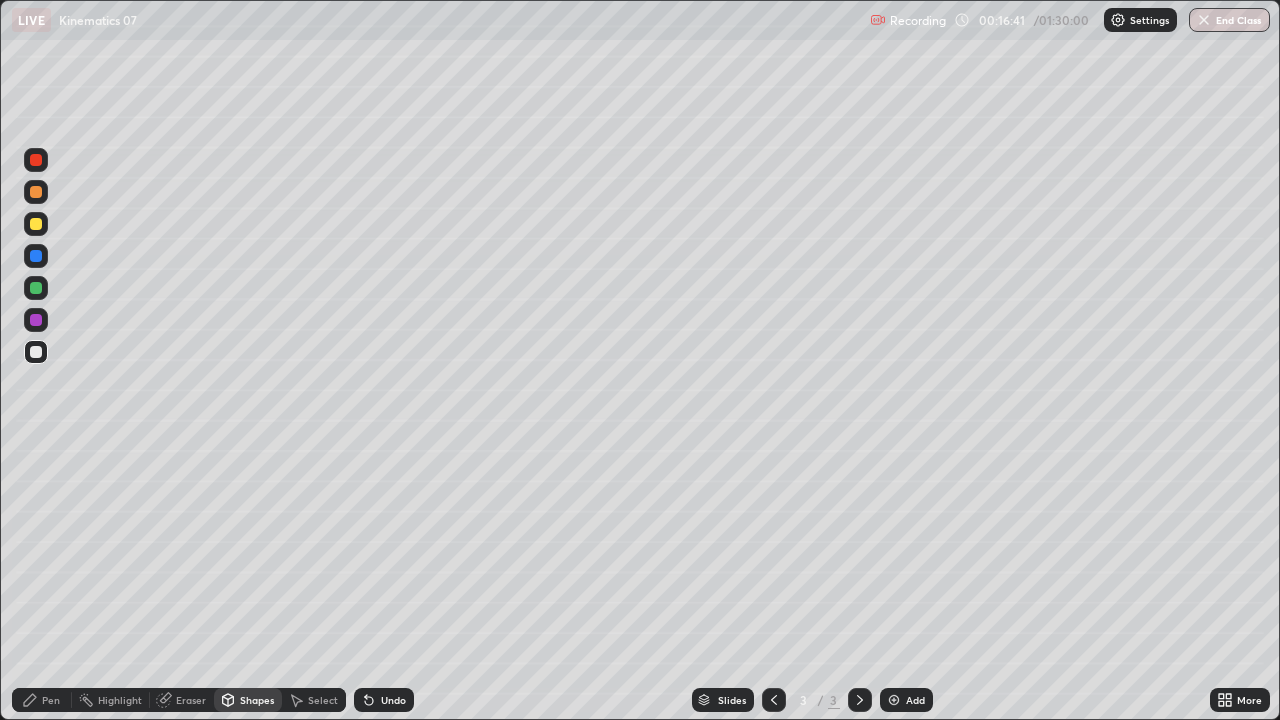 click at bounding box center [36, 288] 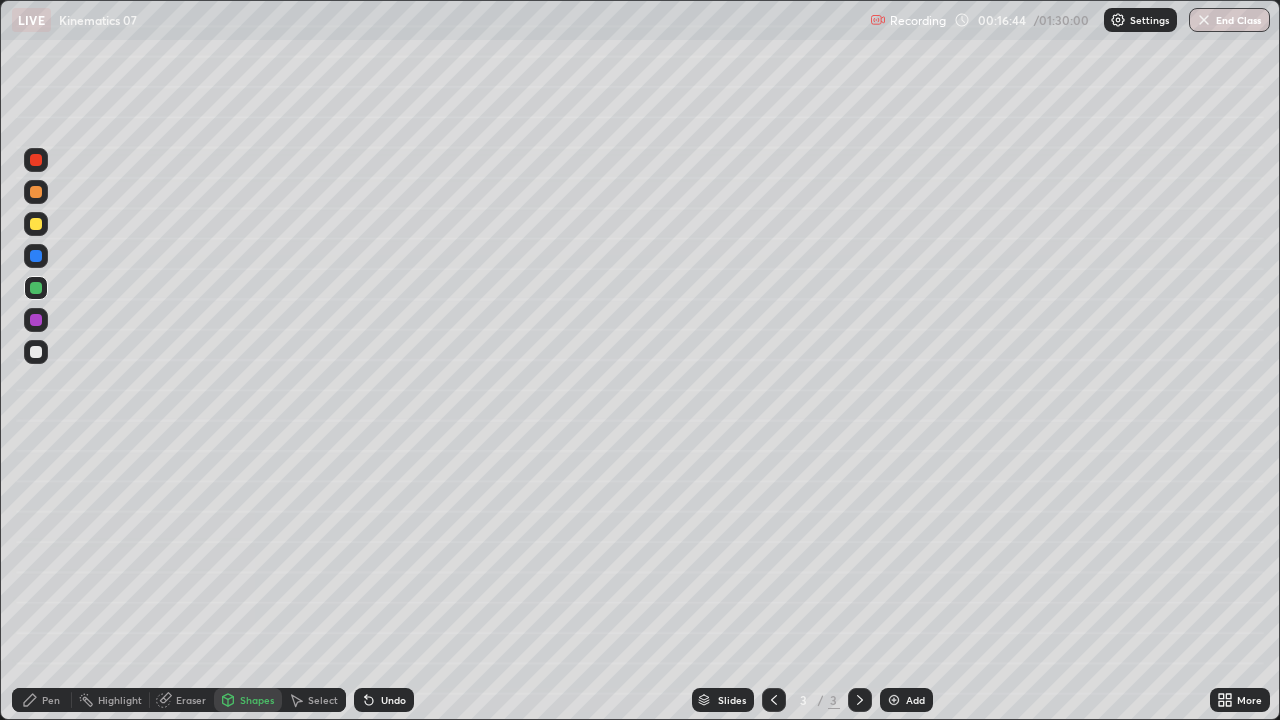 click on "Pen" at bounding box center [51, 700] 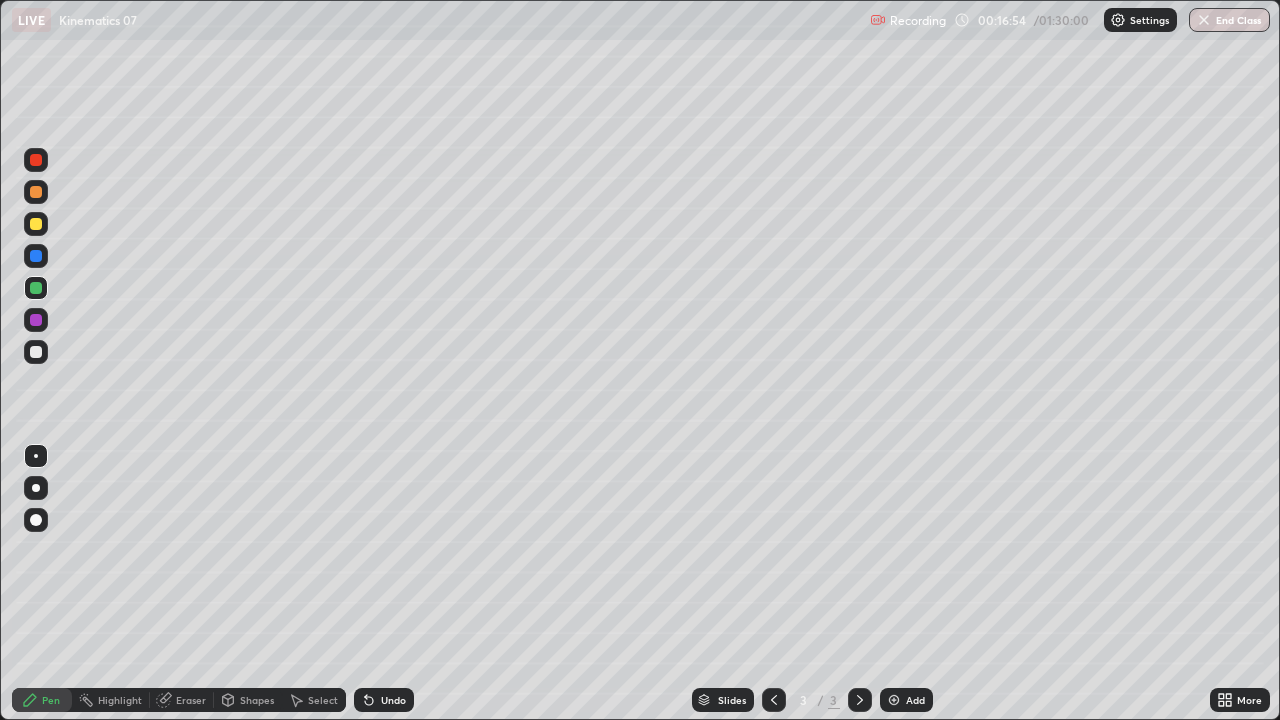 click at bounding box center (36, 352) 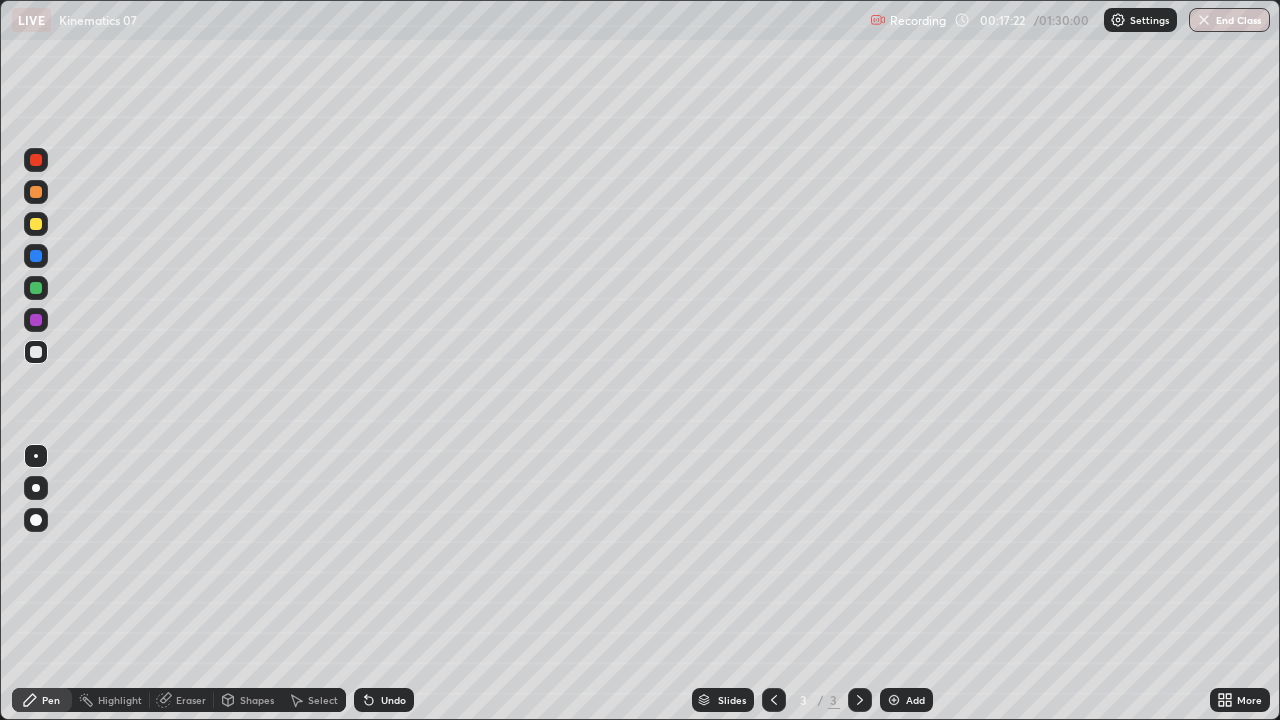 click on "Undo" at bounding box center [393, 700] 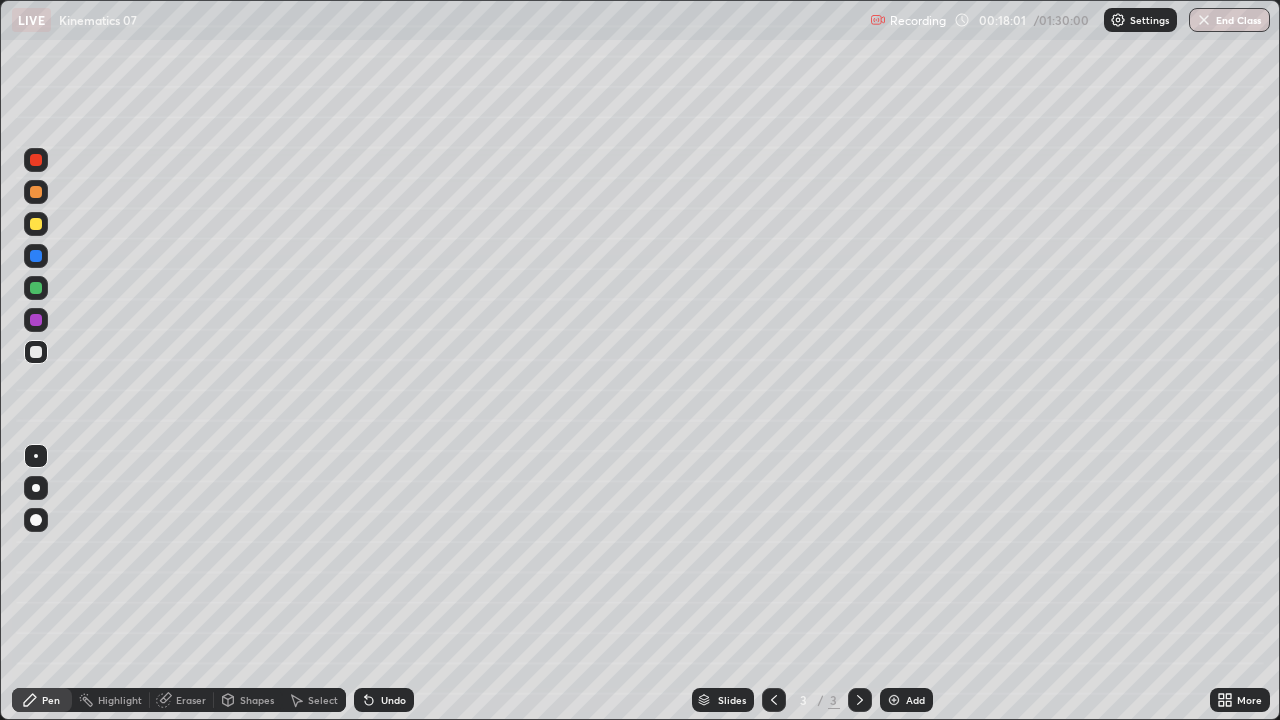 click on "Undo" at bounding box center [393, 700] 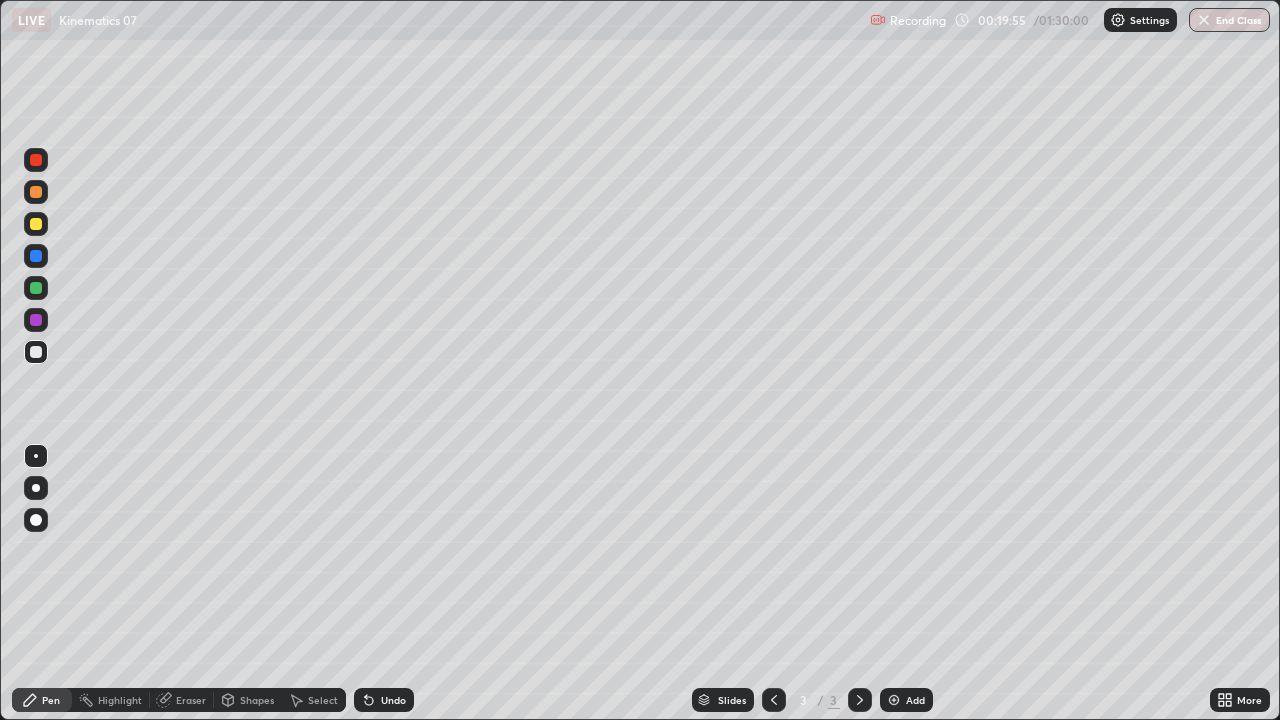 click on "Eraser" at bounding box center (191, 700) 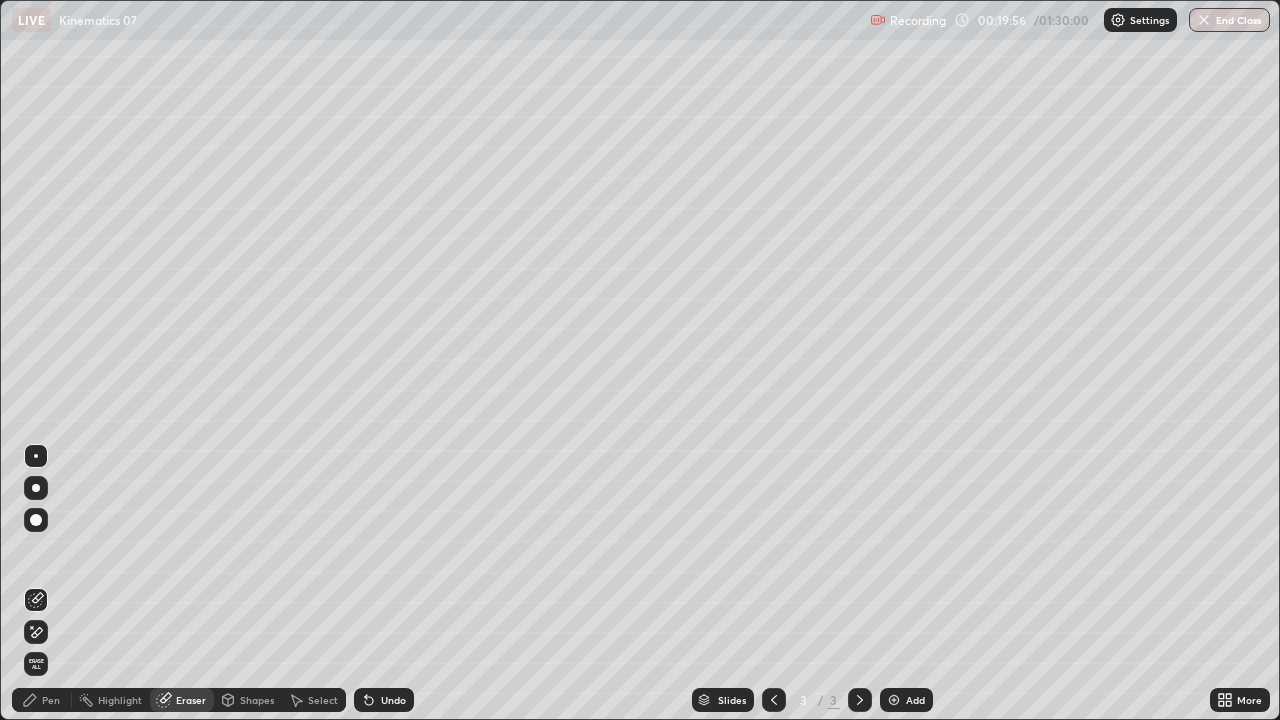 click on "Pen" at bounding box center [51, 700] 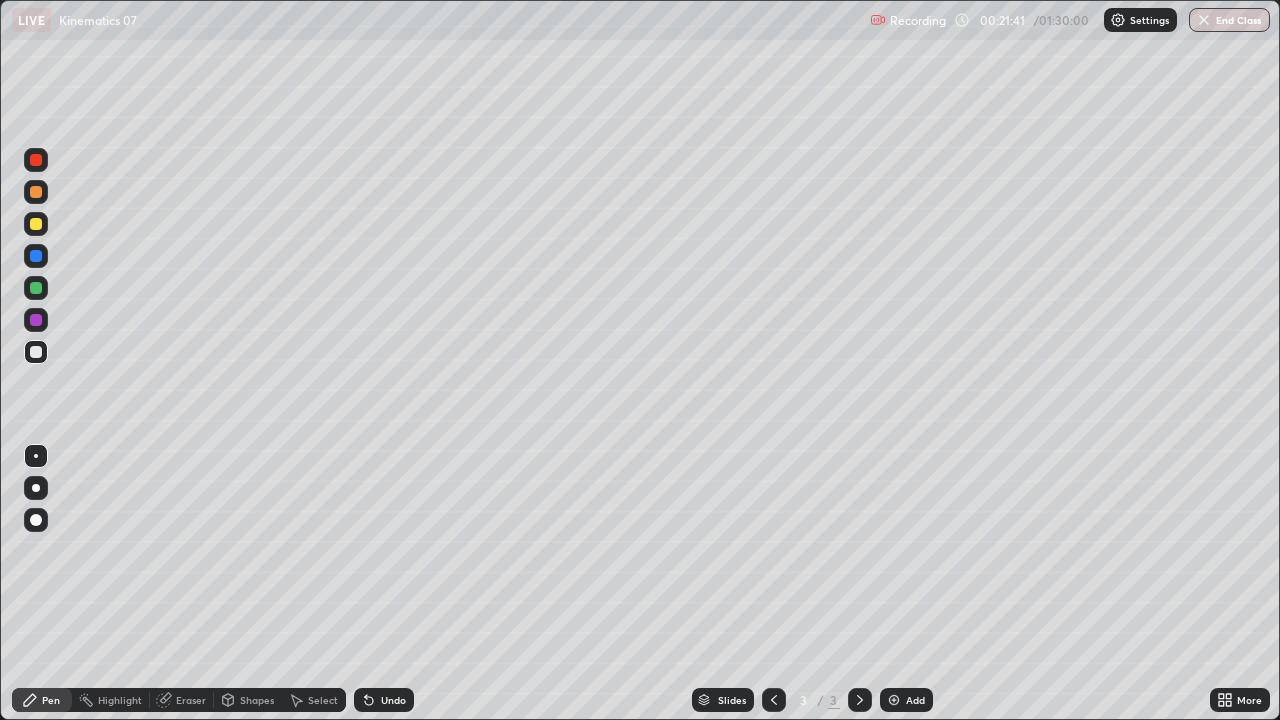 click on "Add" at bounding box center [915, 700] 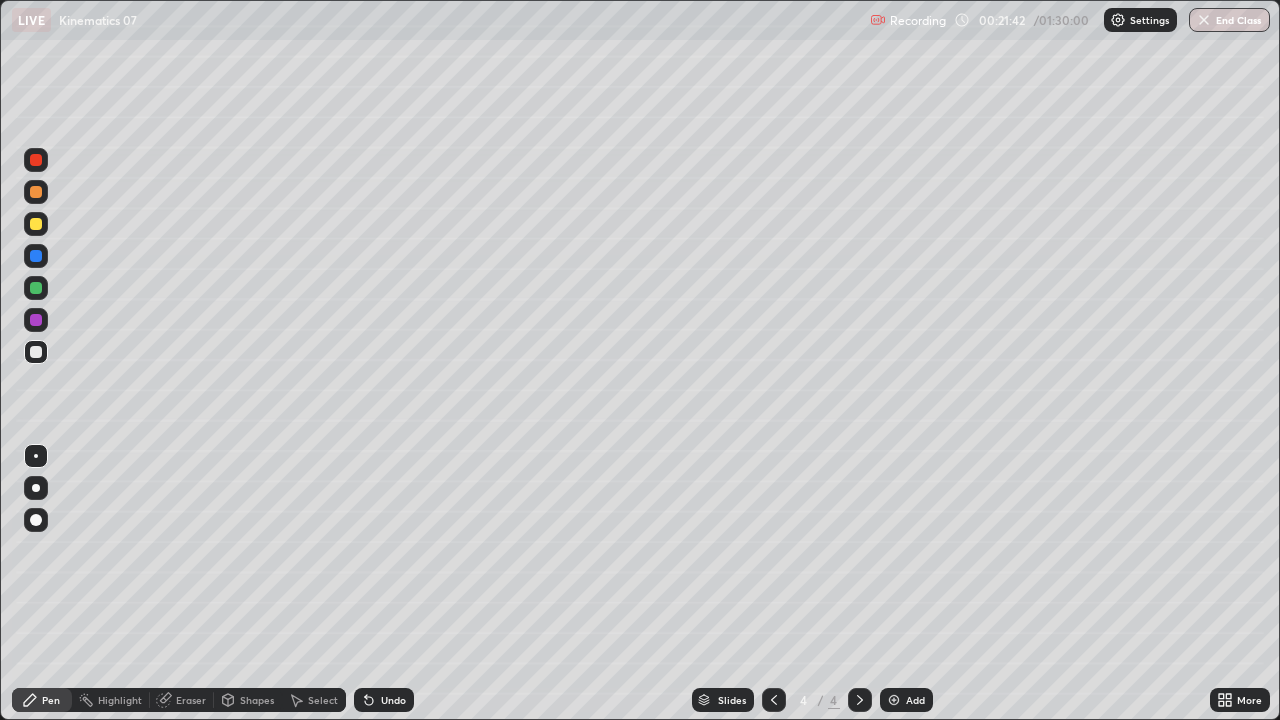 click at bounding box center (36, 192) 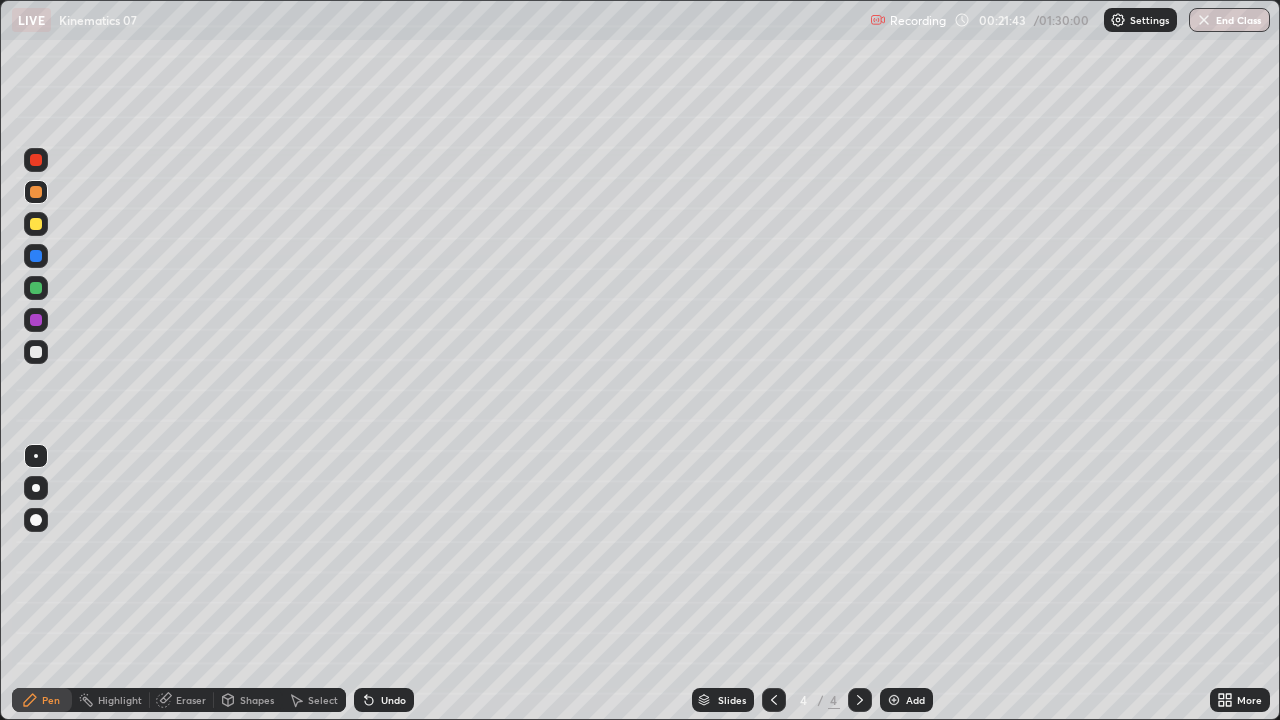 click on "Shapes" at bounding box center [248, 700] 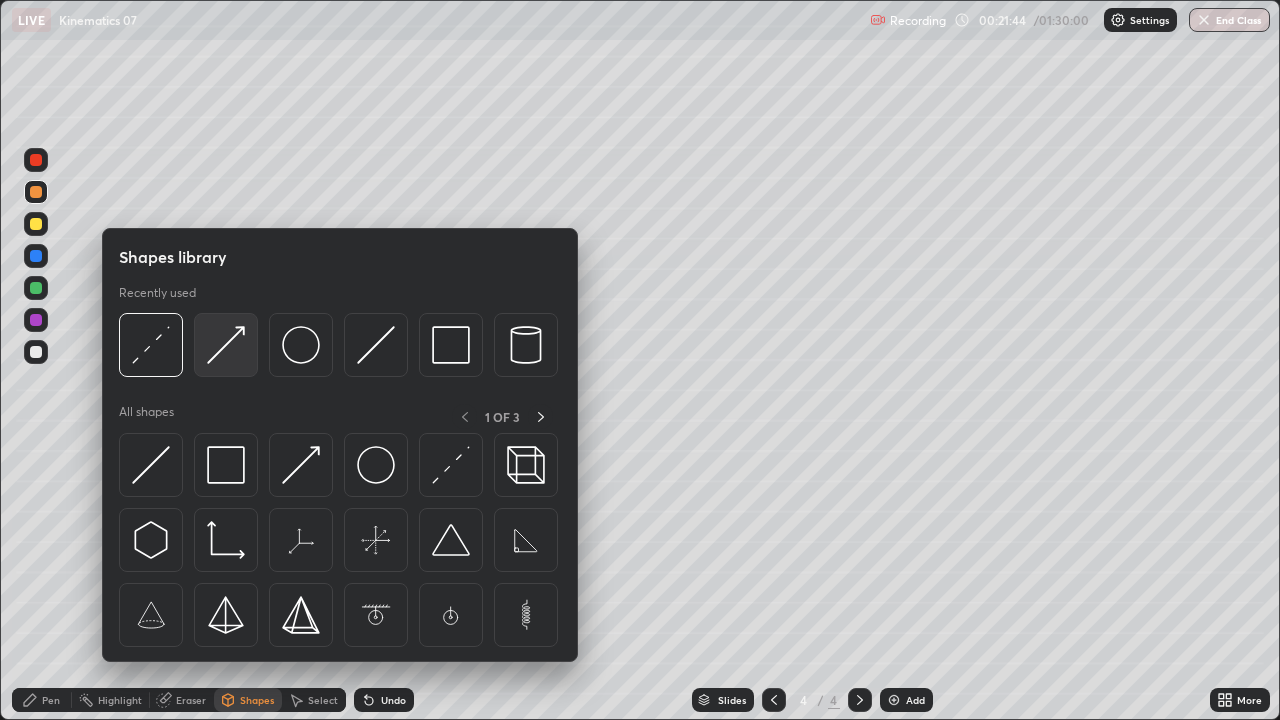 click at bounding box center [226, 345] 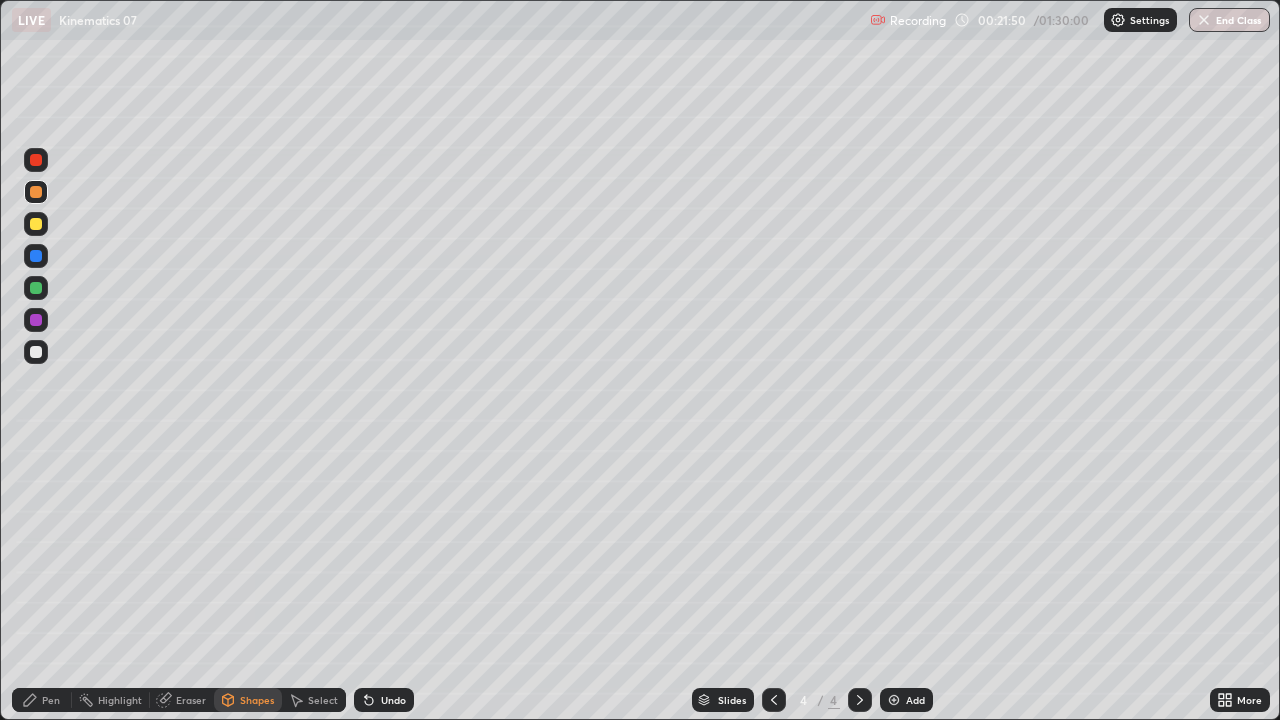 click at bounding box center [36, 224] 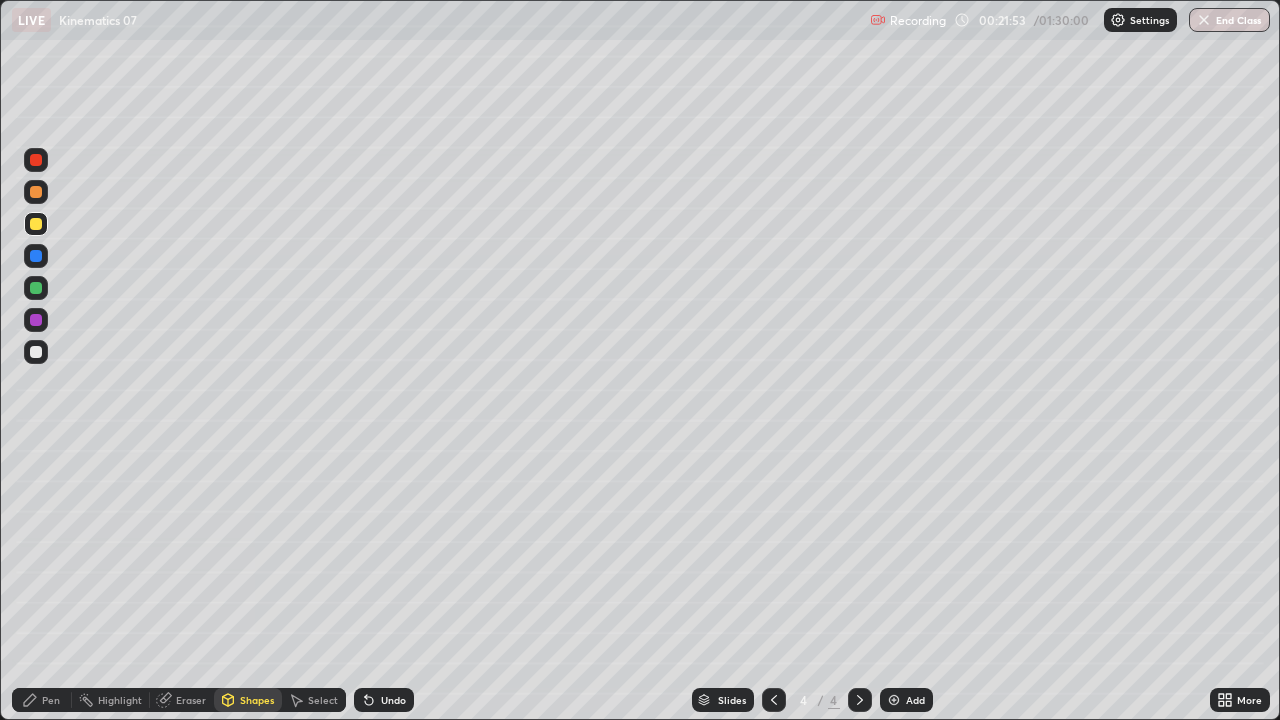 click on "Pen" at bounding box center [42, 700] 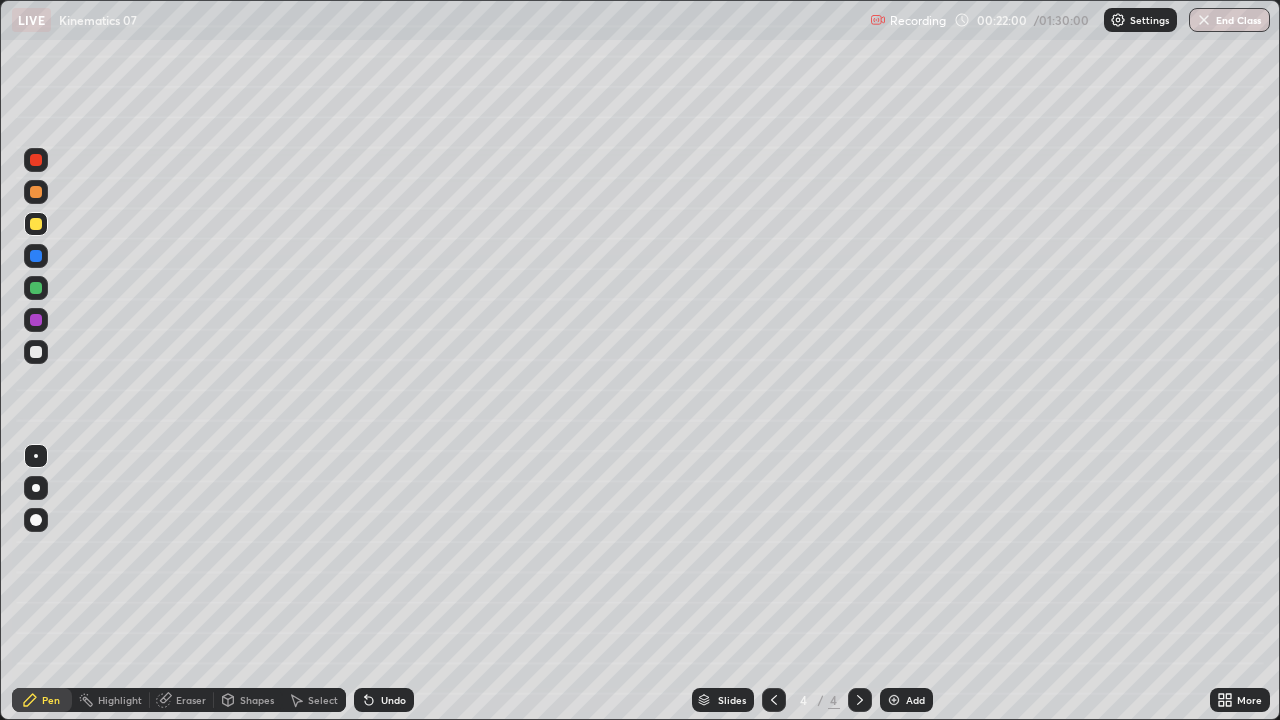 click at bounding box center [36, 288] 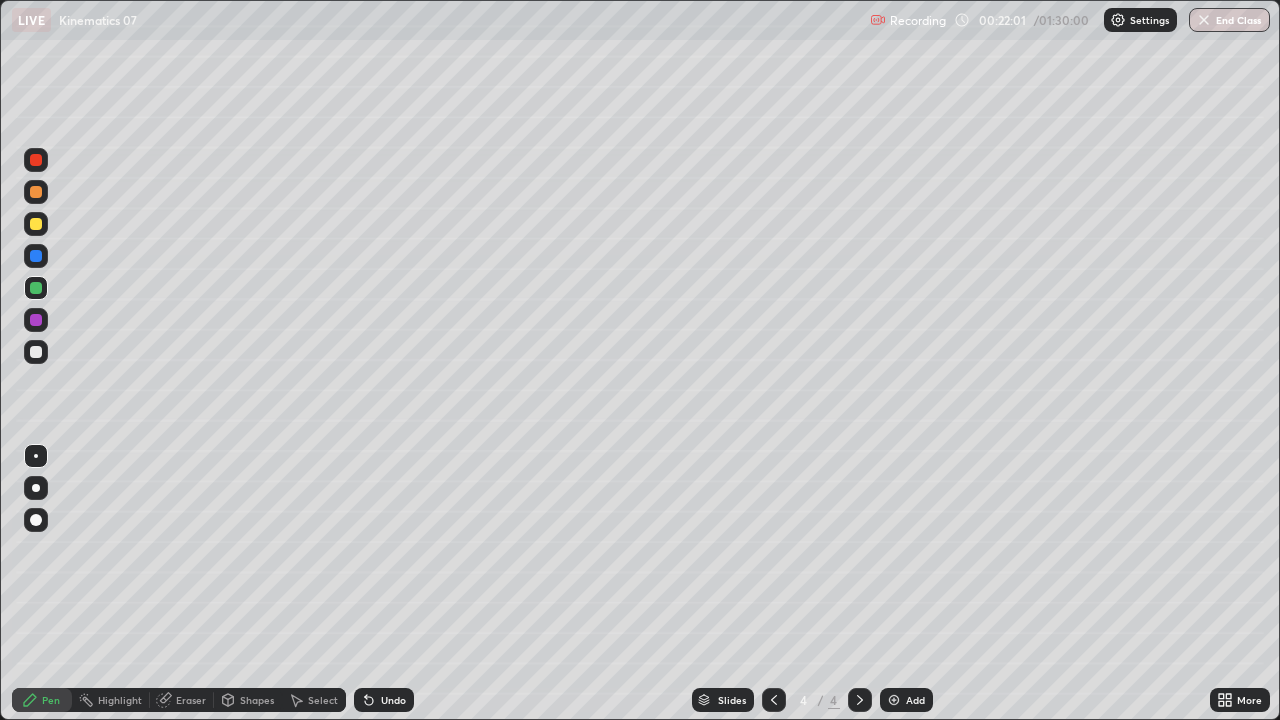 click on "Shapes" at bounding box center (248, 700) 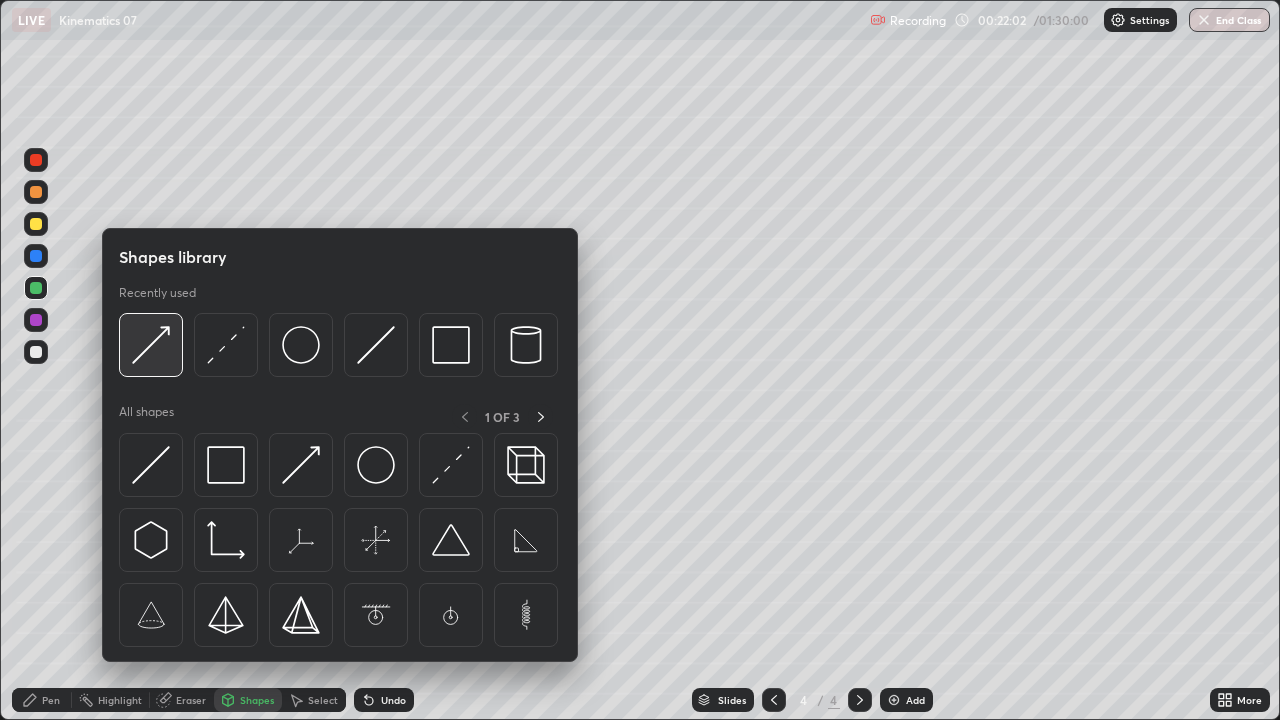 click at bounding box center [151, 345] 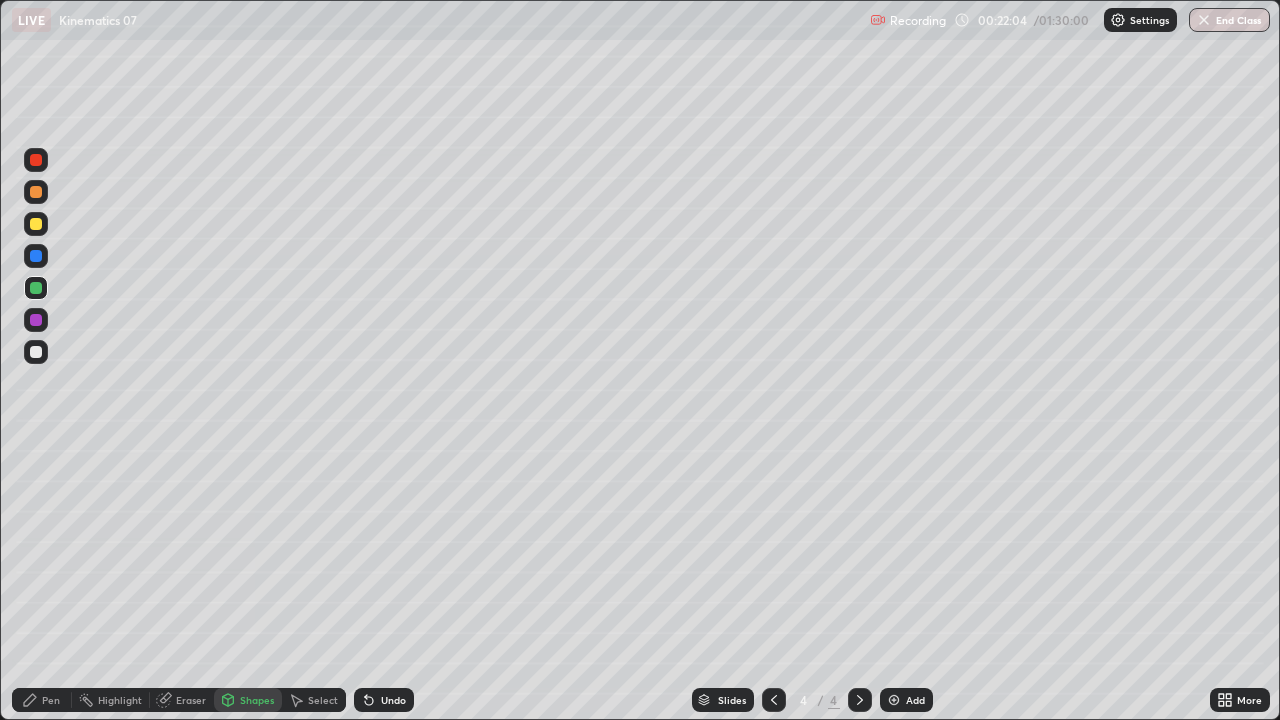 click on "Pen" at bounding box center (42, 700) 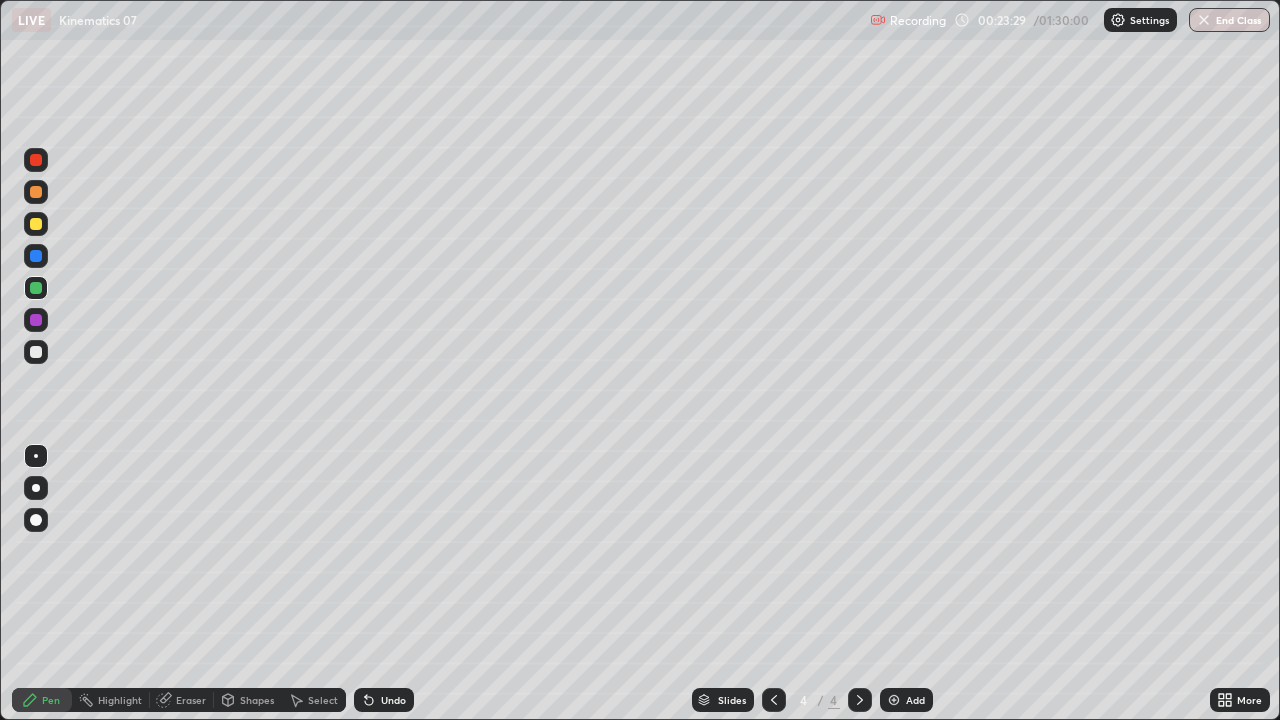 click at bounding box center [36, 352] 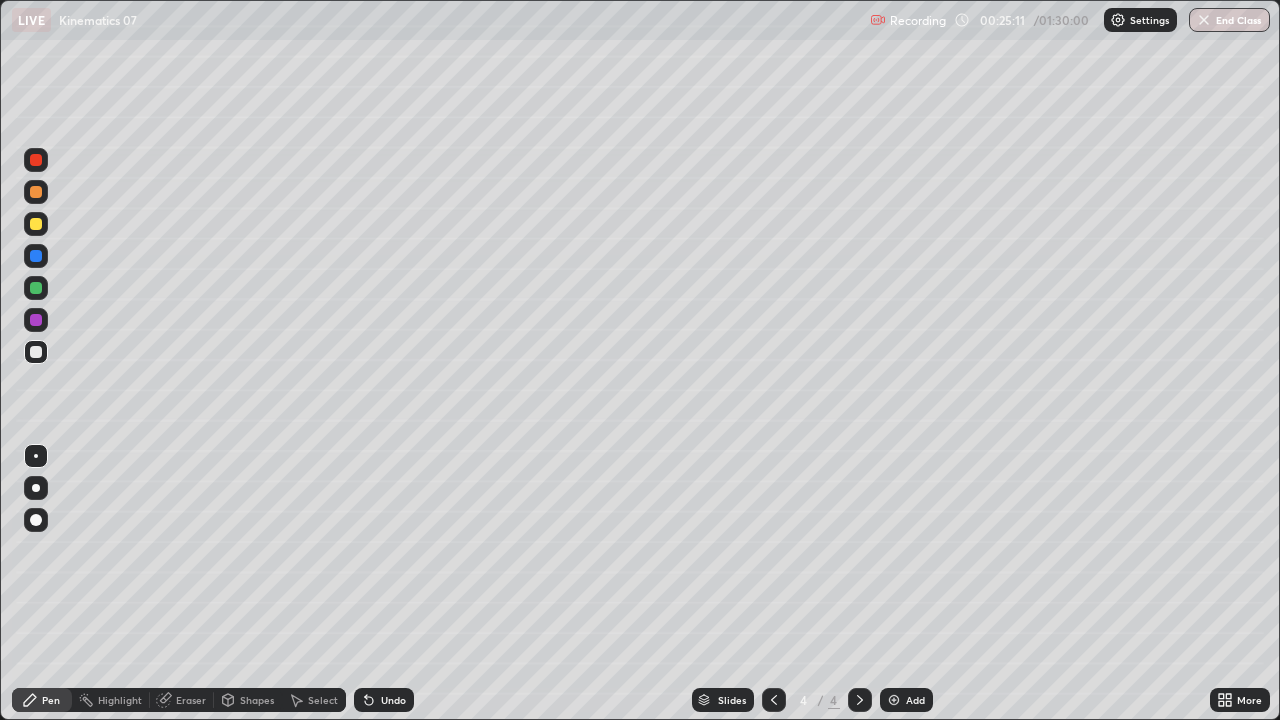 click on "Undo" at bounding box center (384, 700) 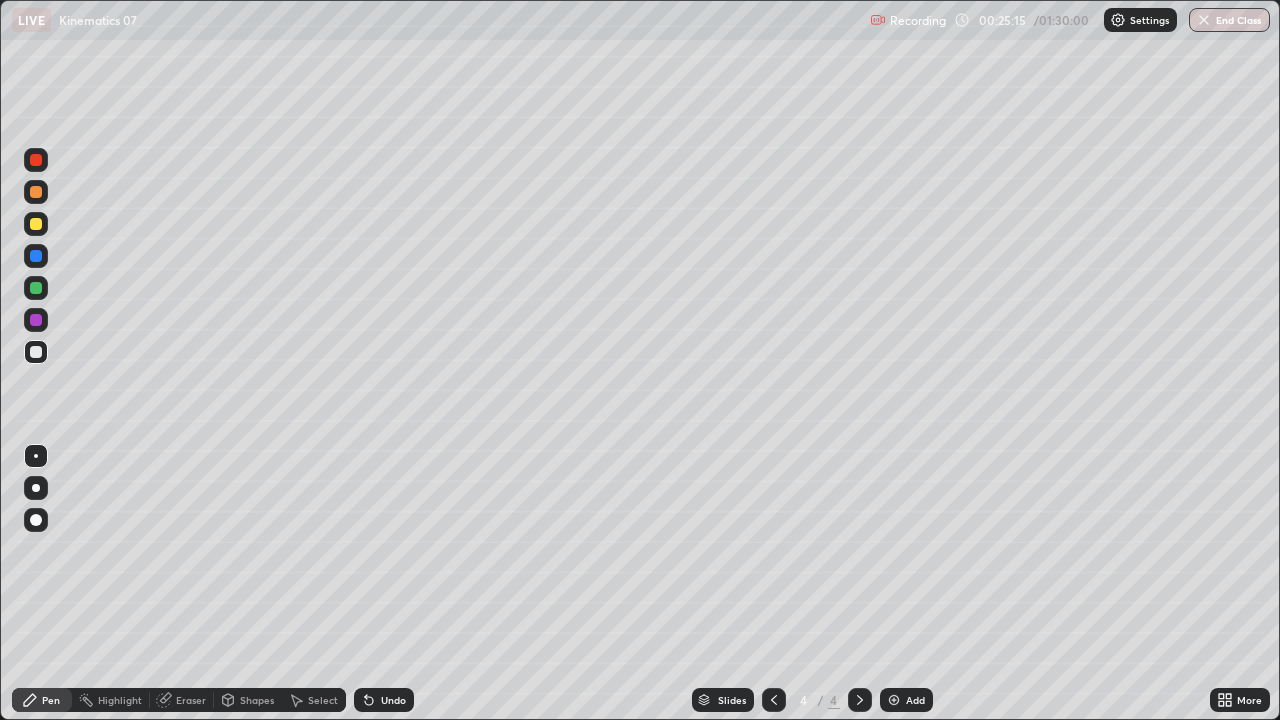 click on "Undo" at bounding box center [393, 700] 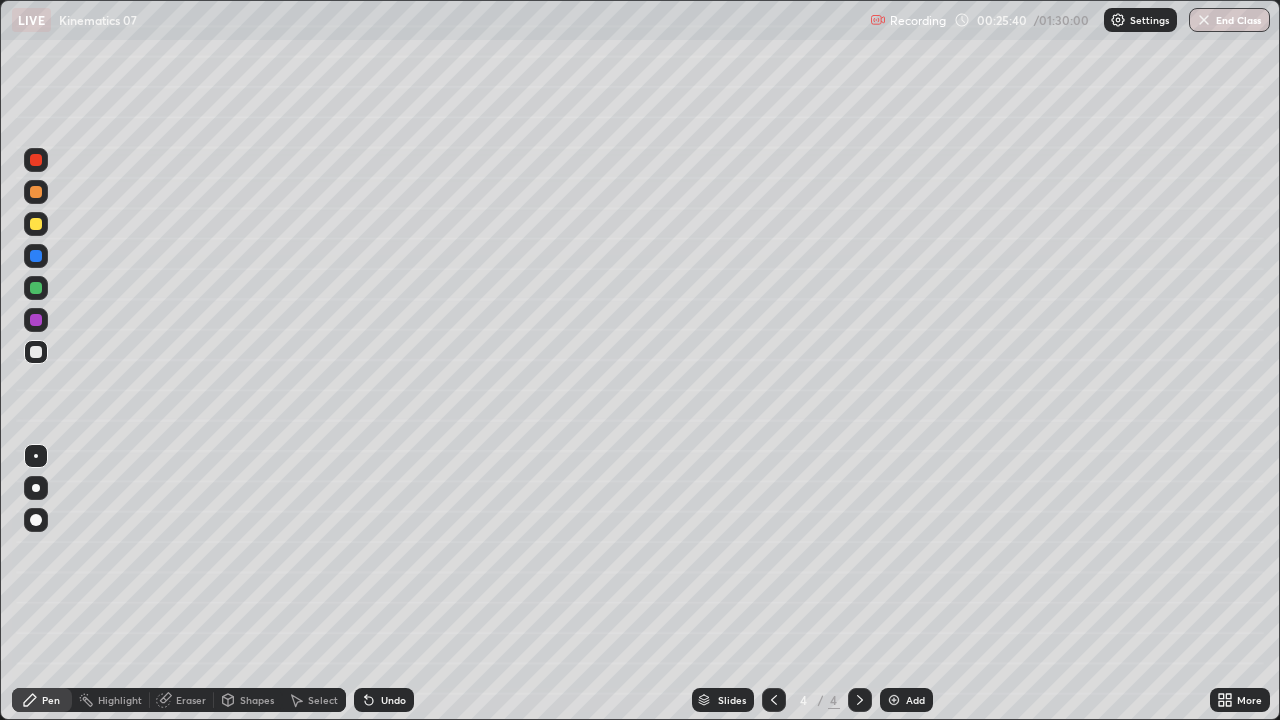click on "Undo" at bounding box center (393, 700) 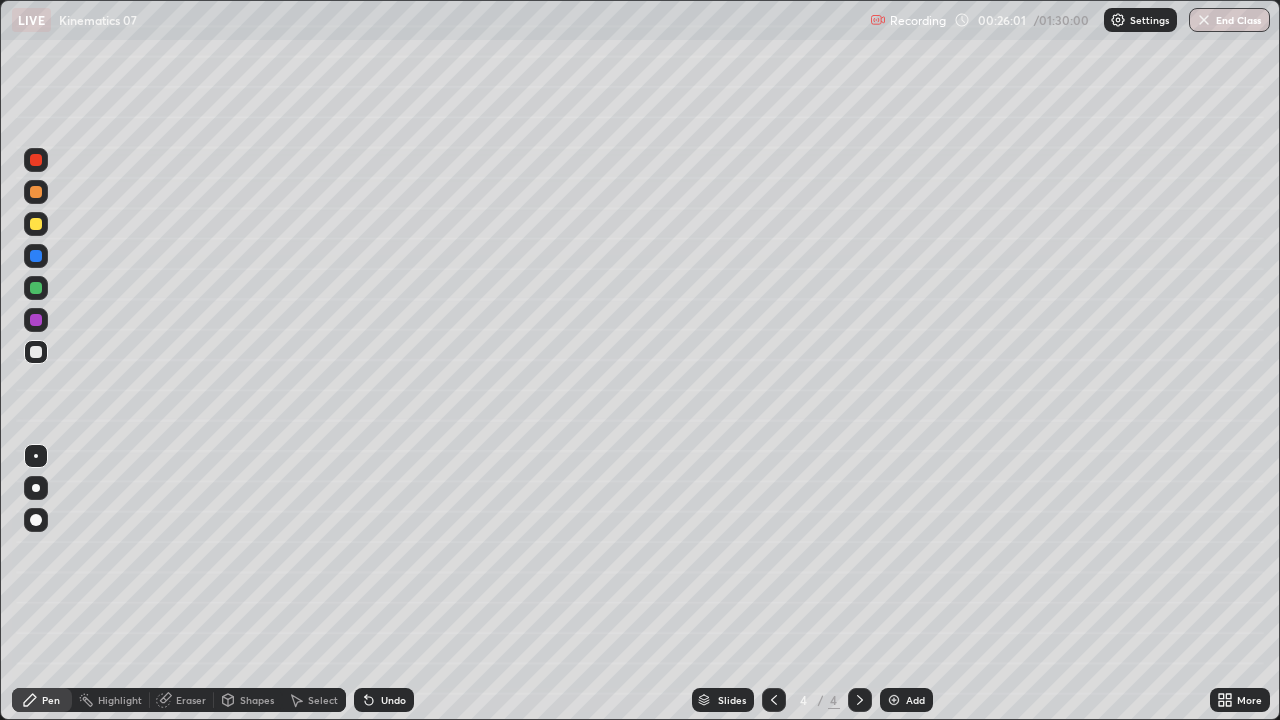 click on "Shapes" at bounding box center (257, 700) 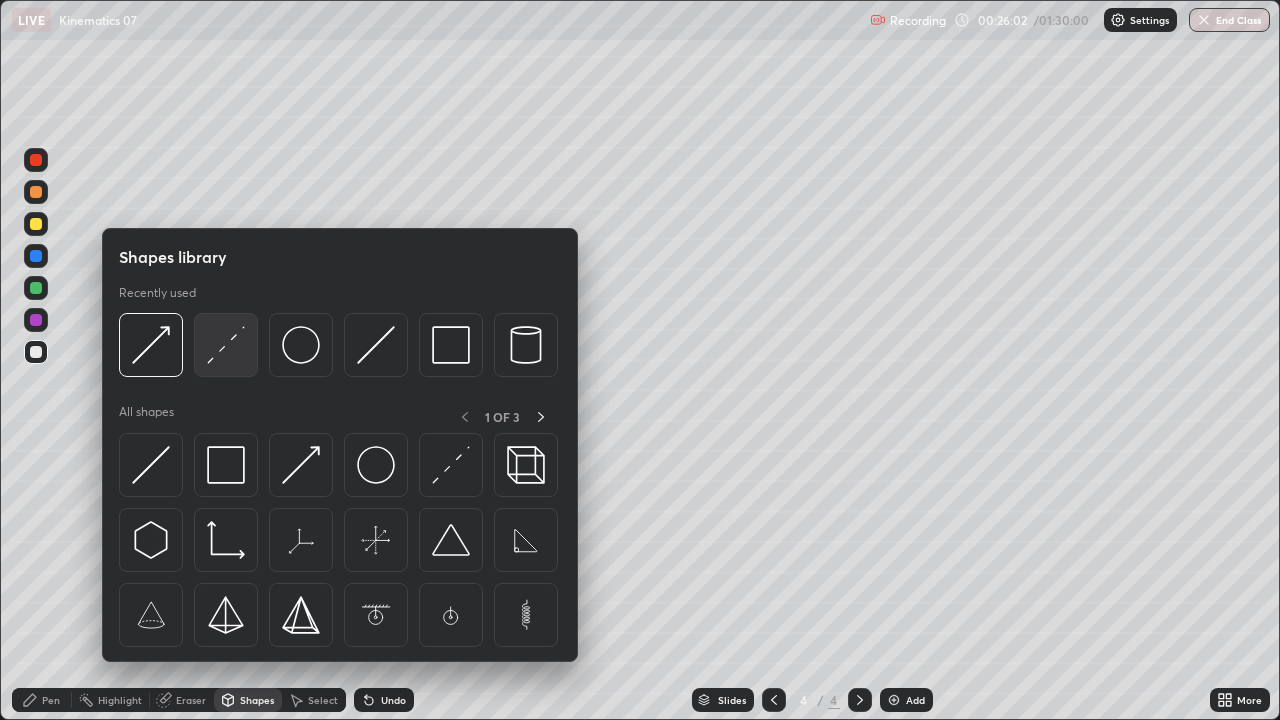 click at bounding box center (226, 345) 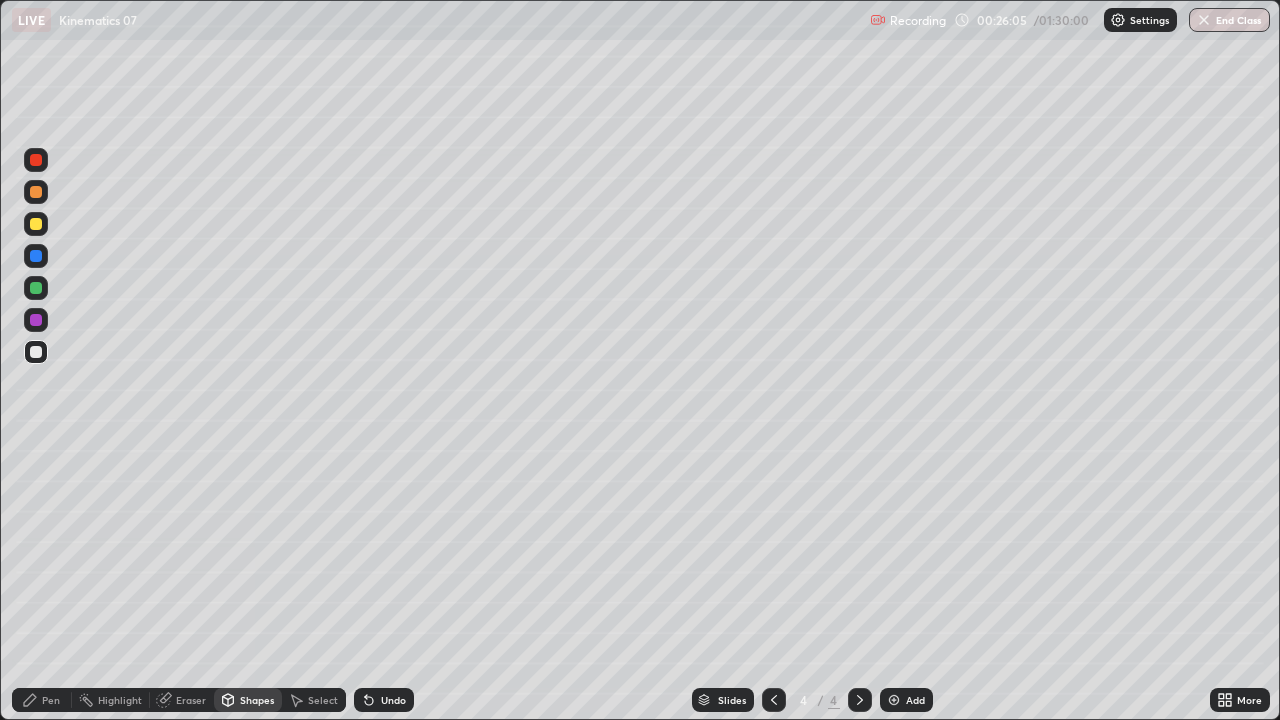 click on "Pen" at bounding box center (42, 700) 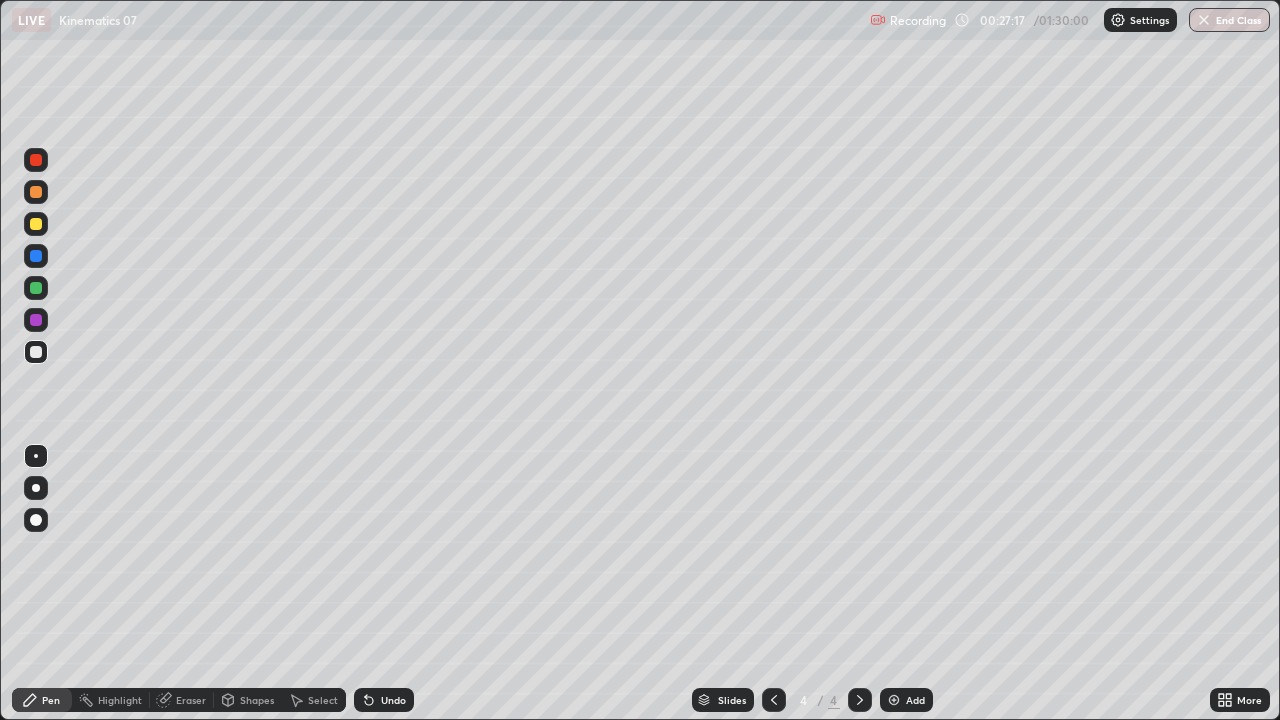 click on "Undo" at bounding box center (384, 700) 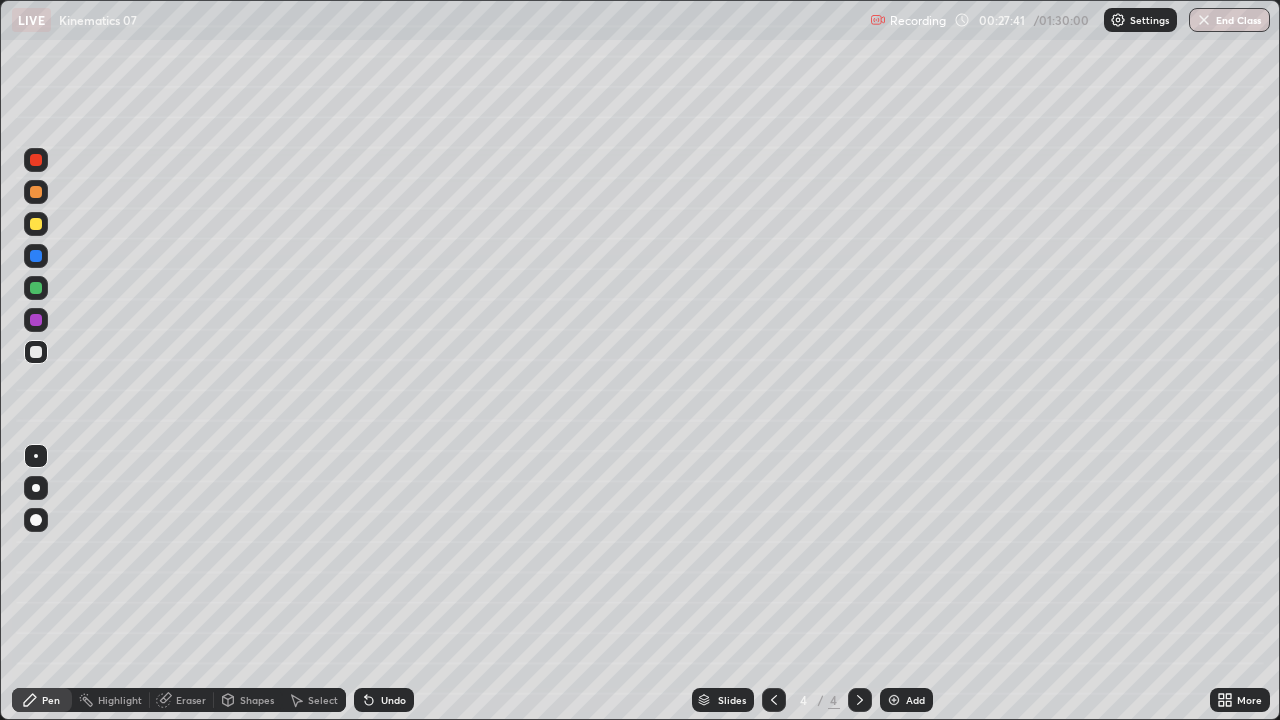 click 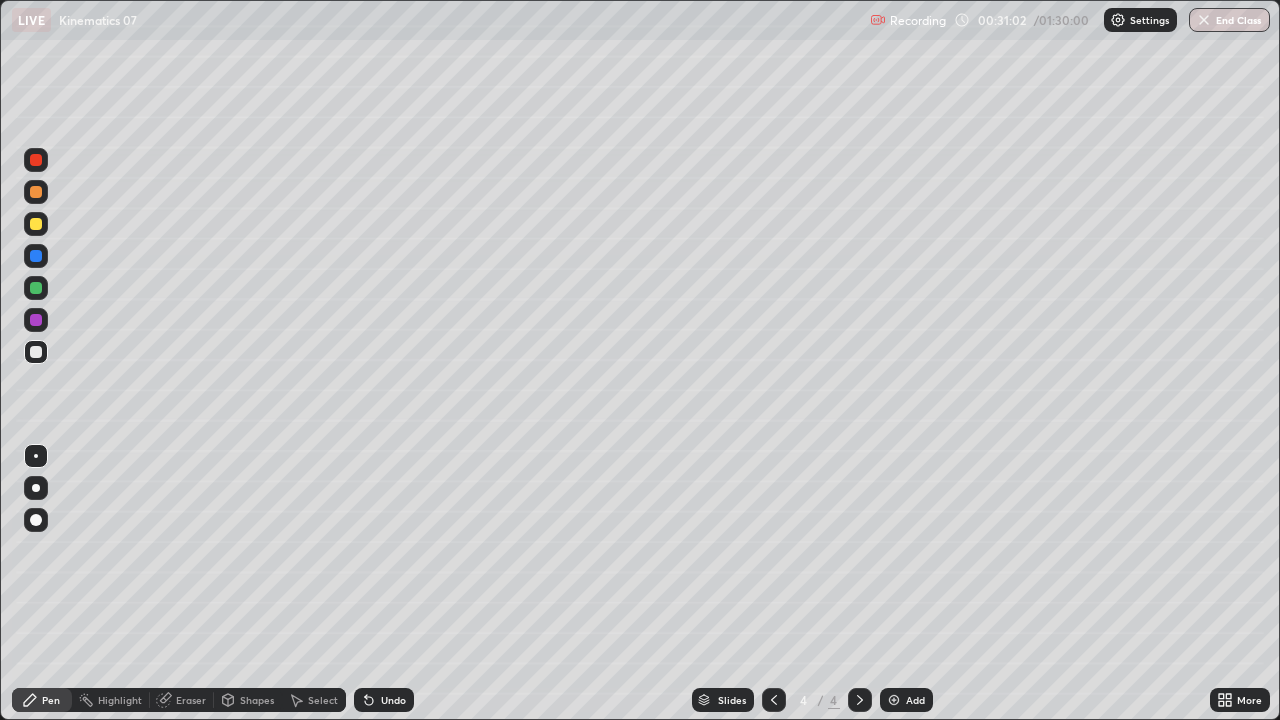 click on "Eraser" at bounding box center (191, 700) 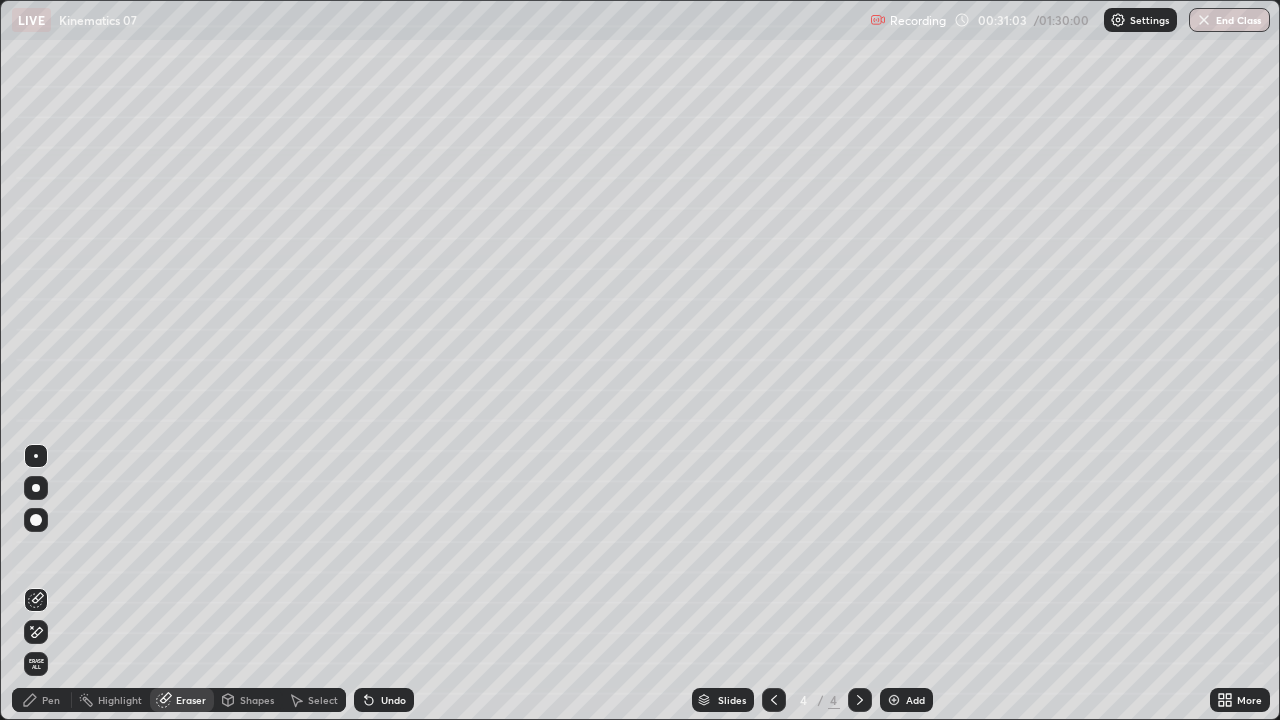 click on "Eraser" at bounding box center (182, 700) 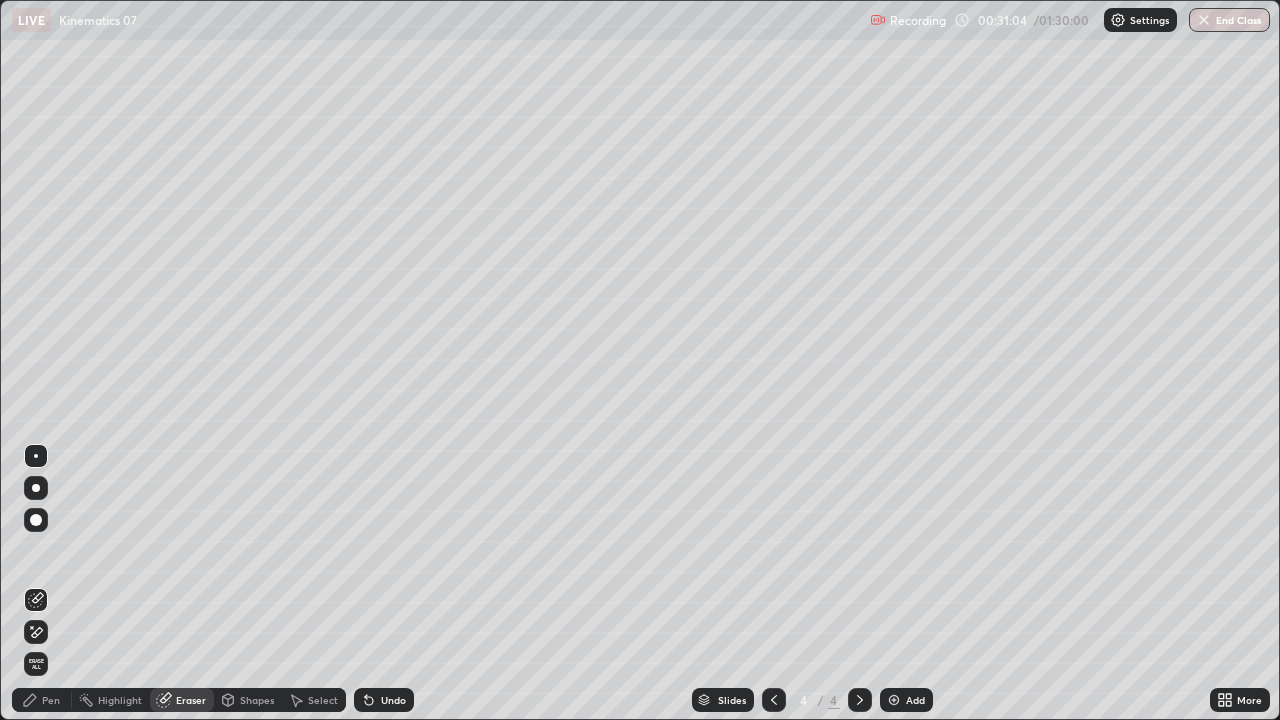 click on "Pen" at bounding box center [42, 700] 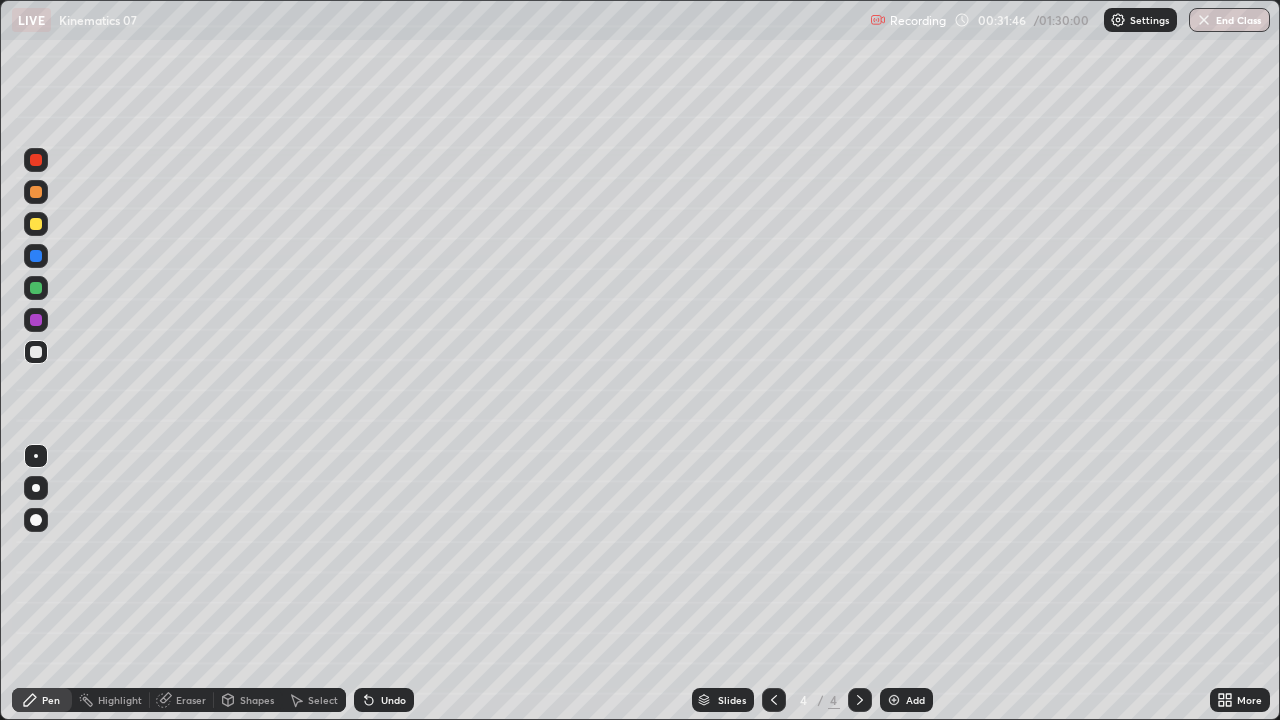 click on "Eraser" at bounding box center [191, 700] 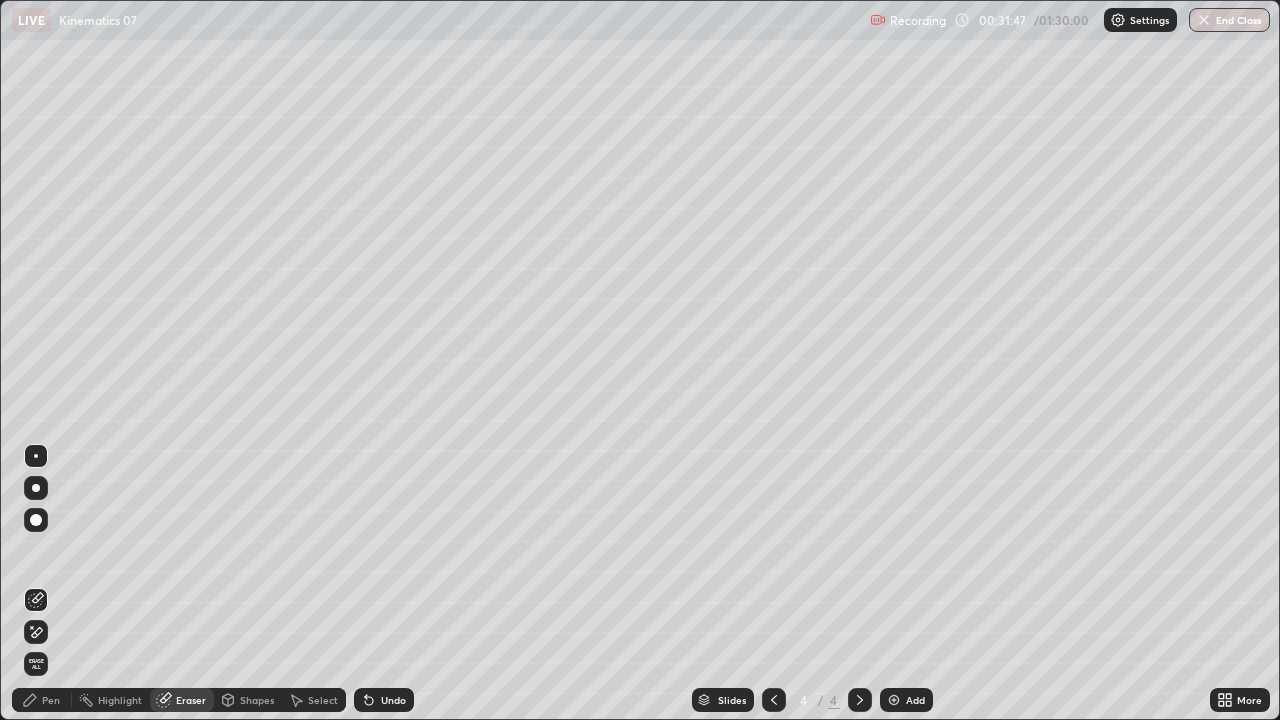 click on "Pen" at bounding box center (51, 700) 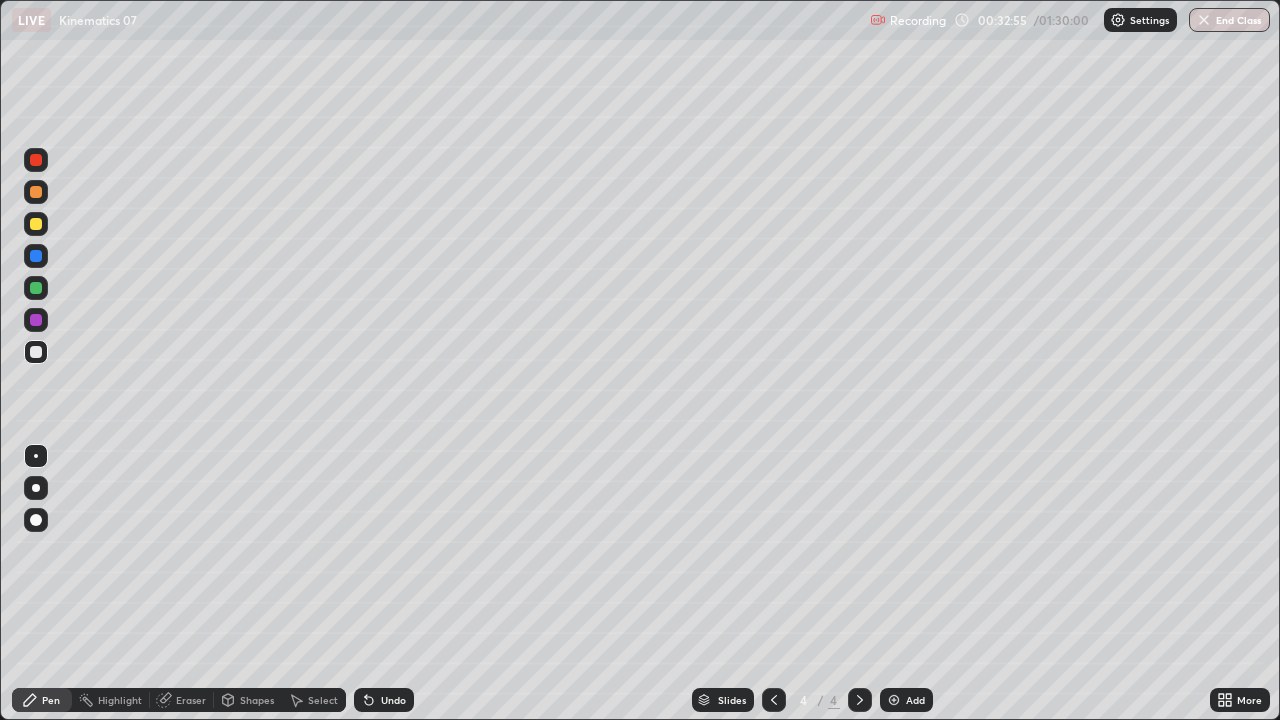 click on "Add" at bounding box center (915, 700) 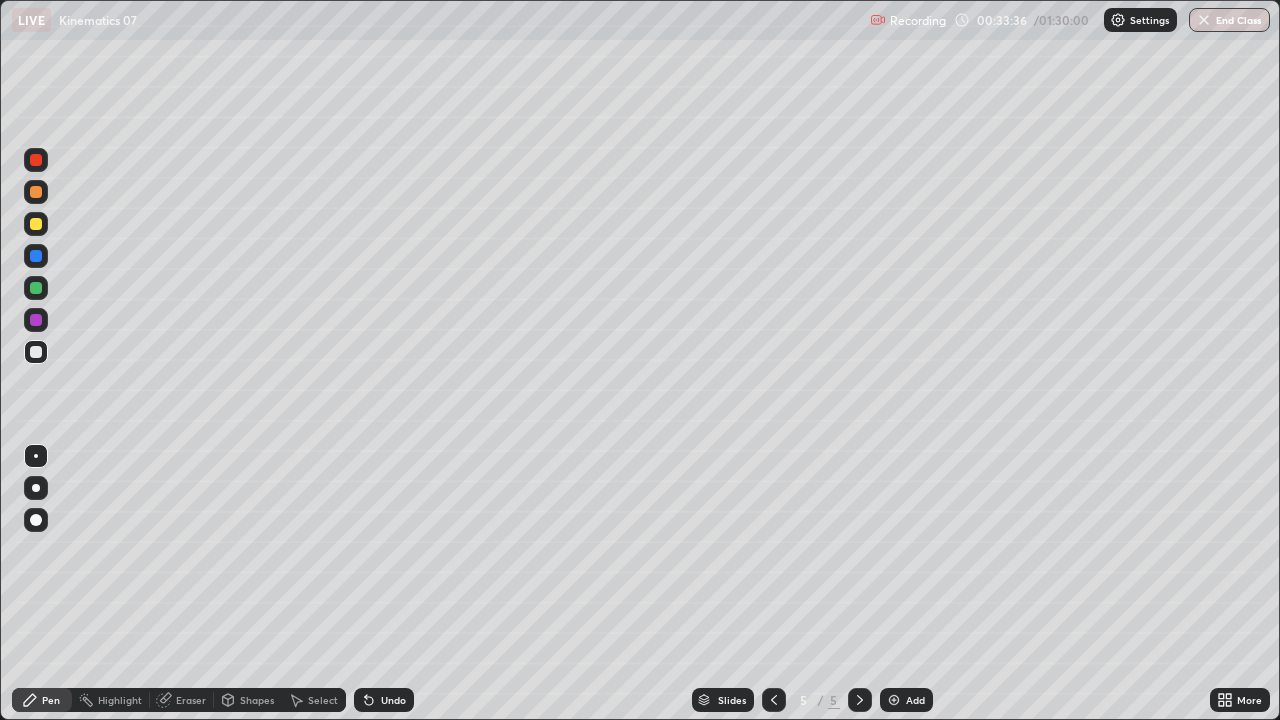 click on "Undo" at bounding box center [393, 700] 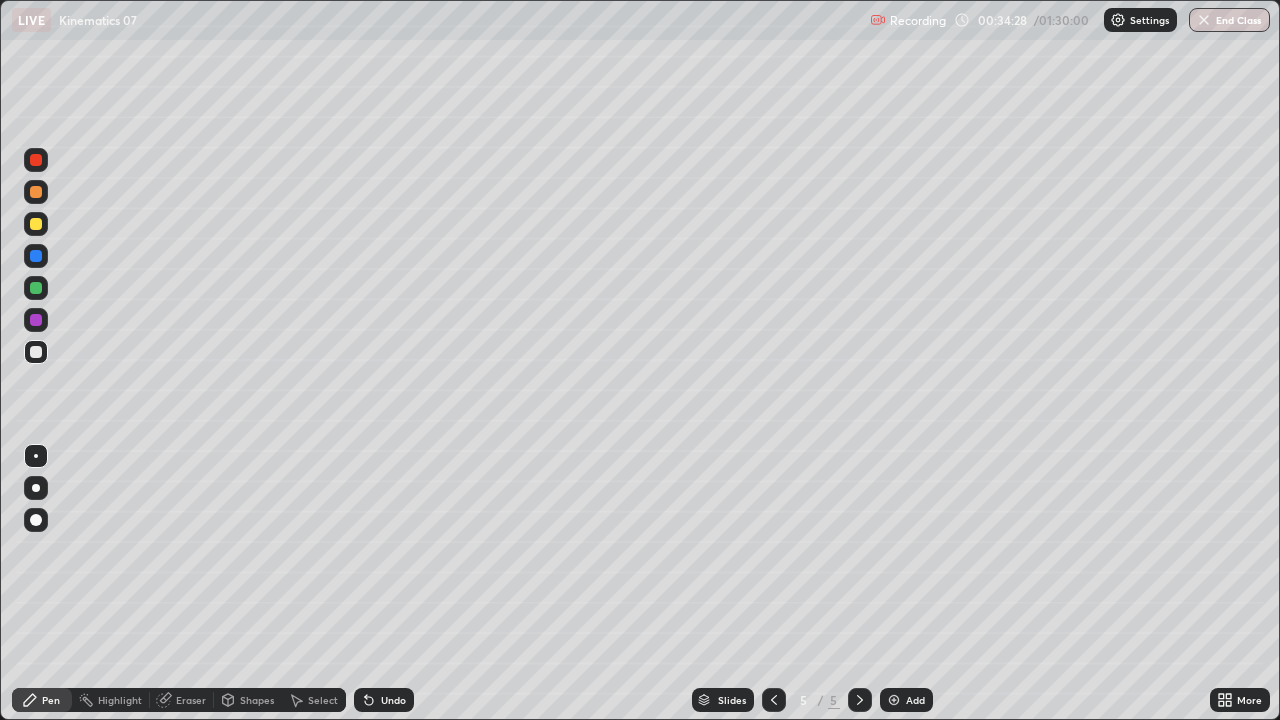 click 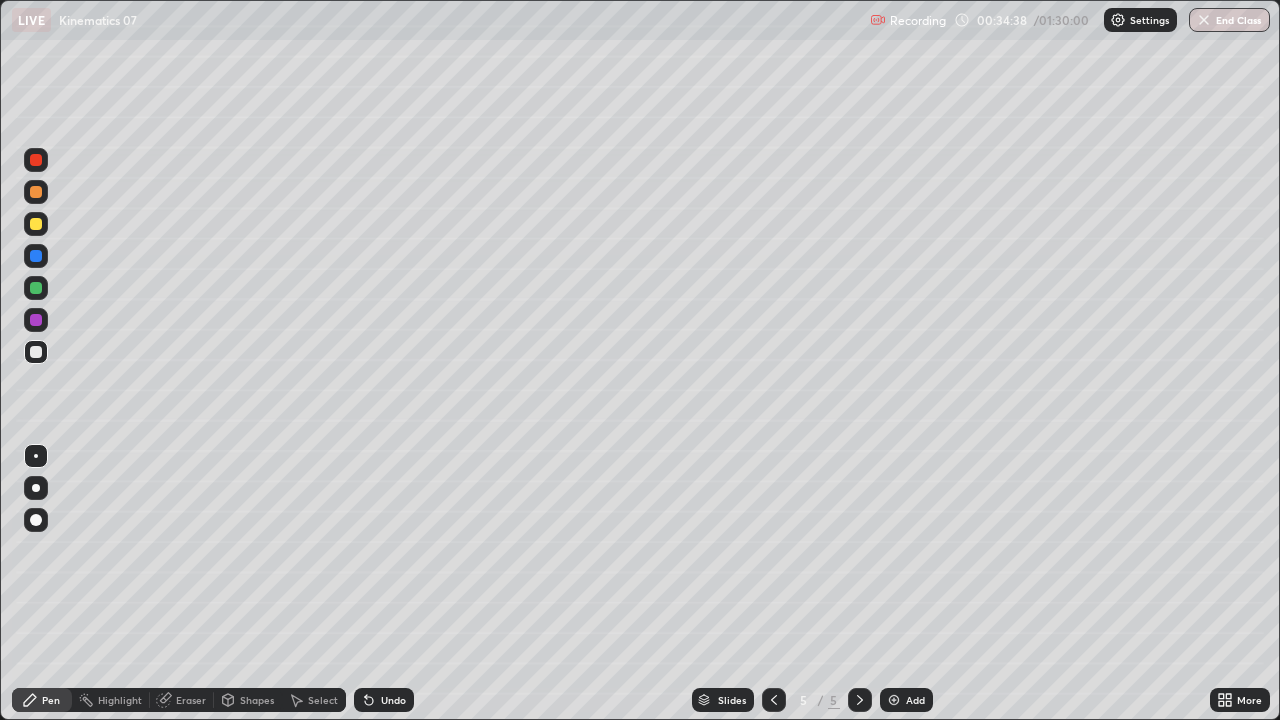 click at bounding box center [36, 192] 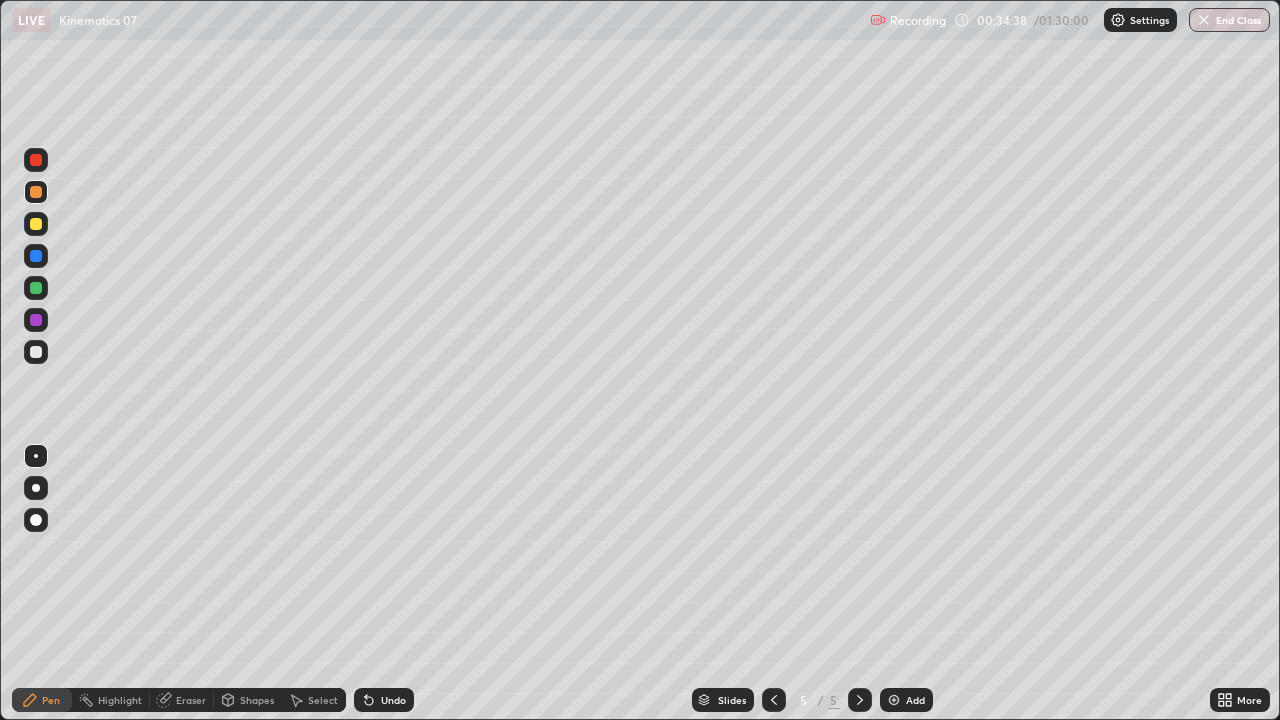 click at bounding box center (36, 224) 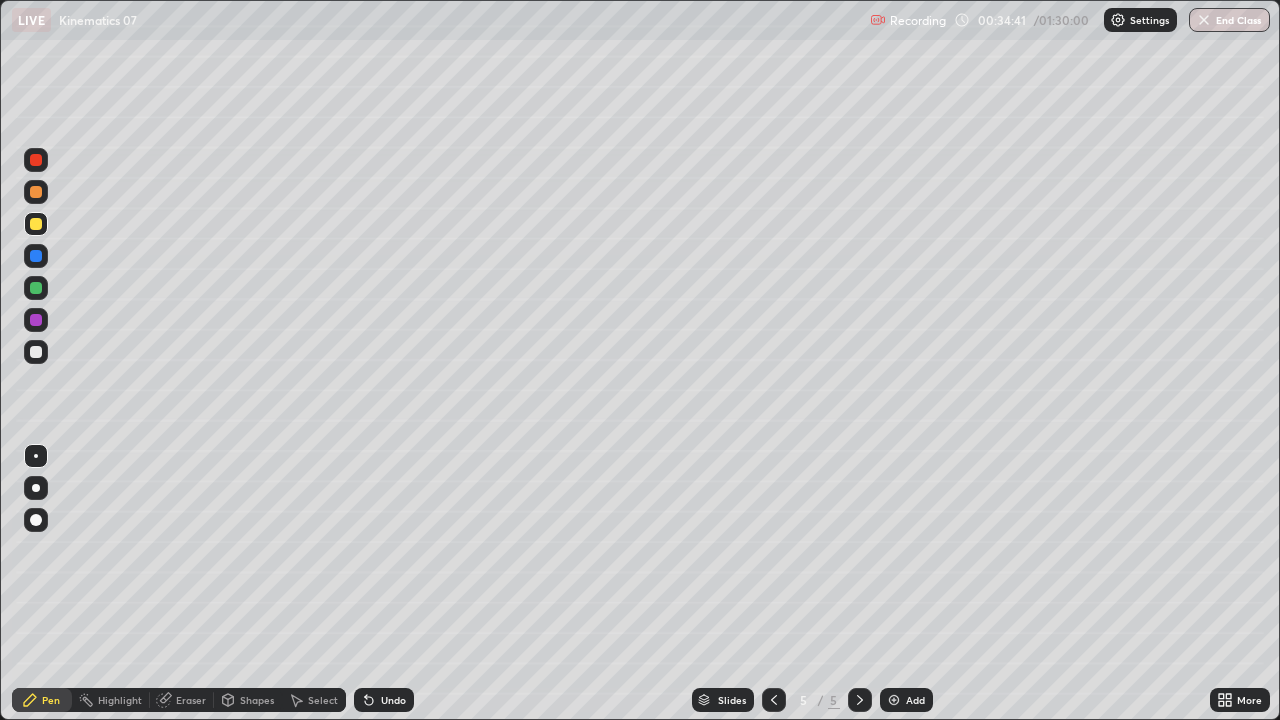 click at bounding box center (36, 352) 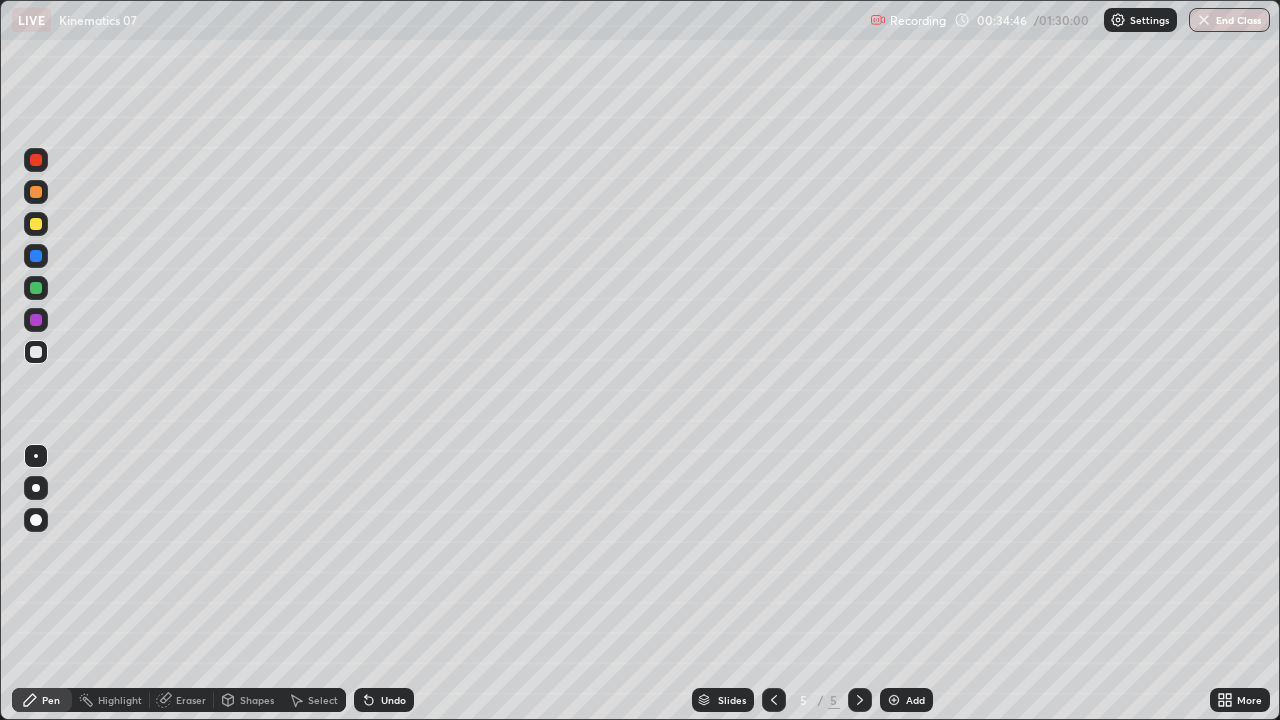 click at bounding box center (36, 224) 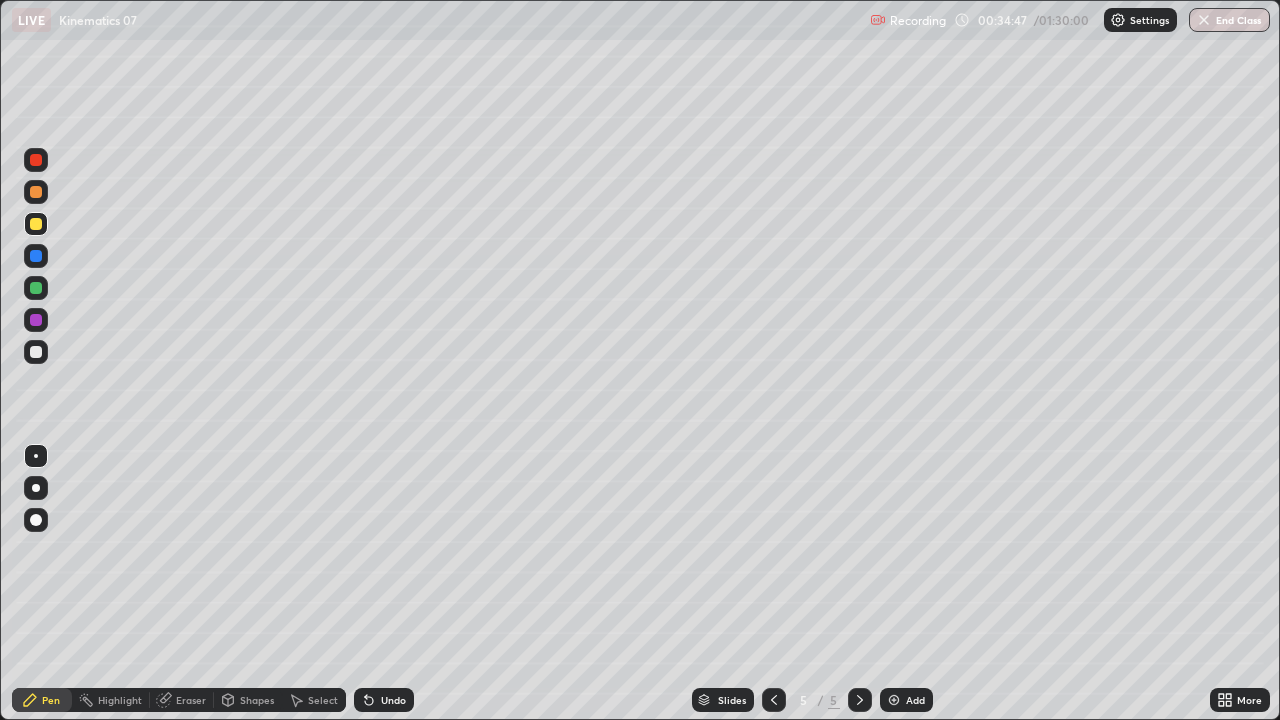 click on "Shapes" at bounding box center [257, 700] 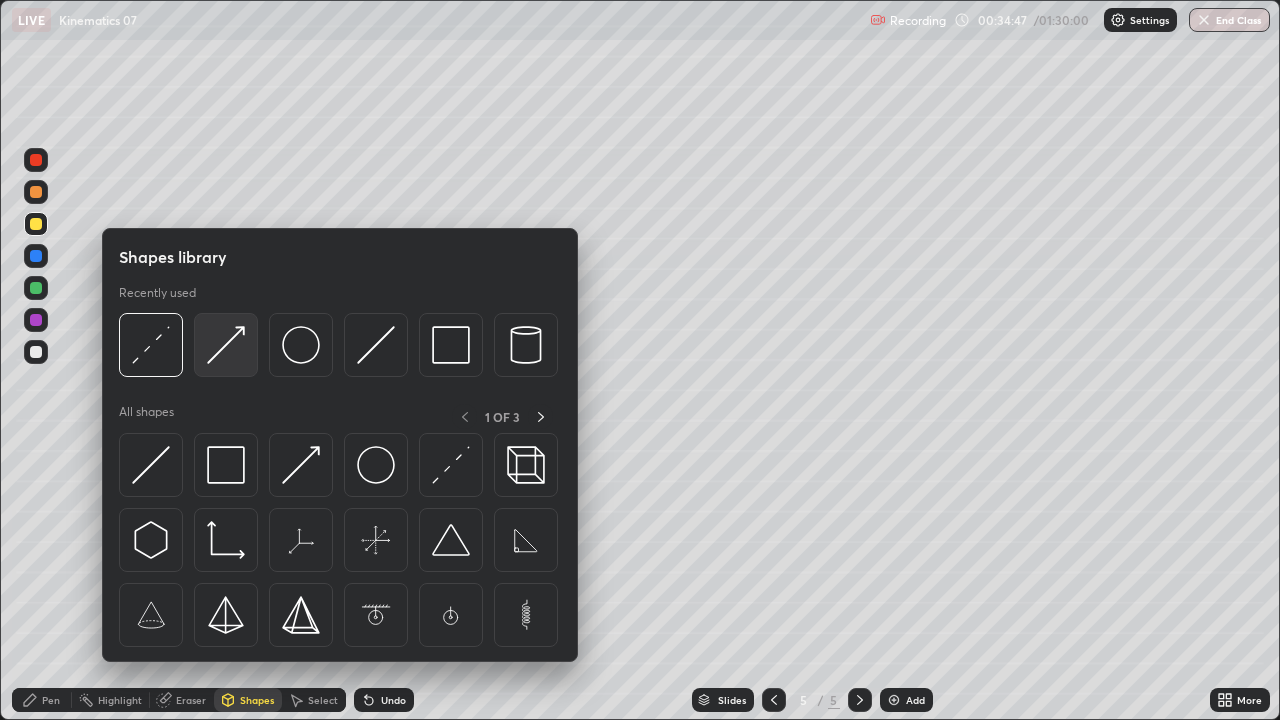 click at bounding box center (226, 345) 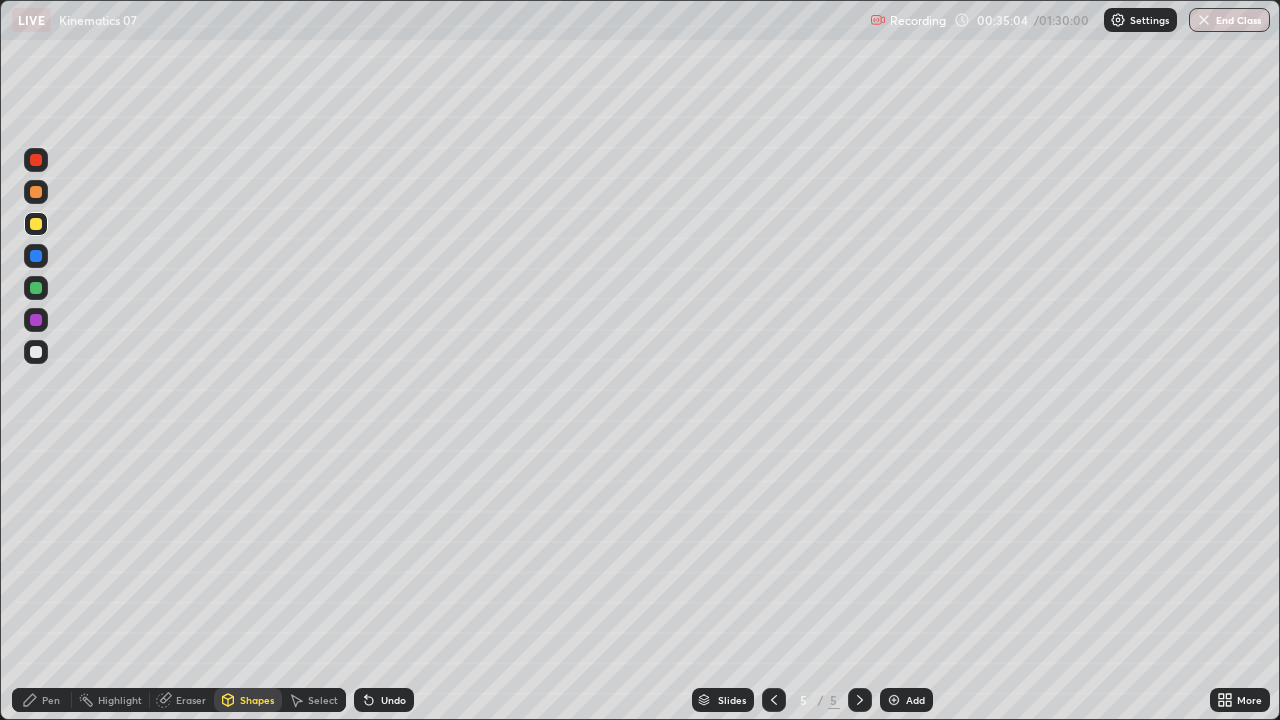 click at bounding box center [36, 288] 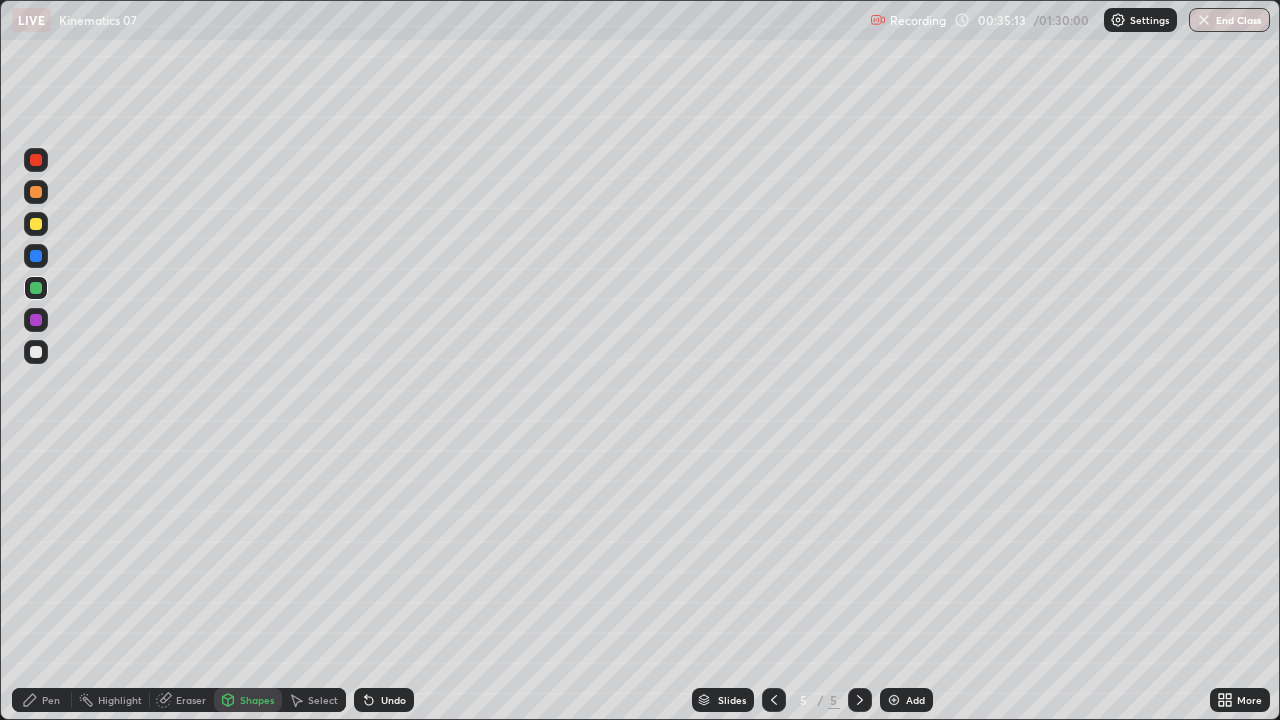 click 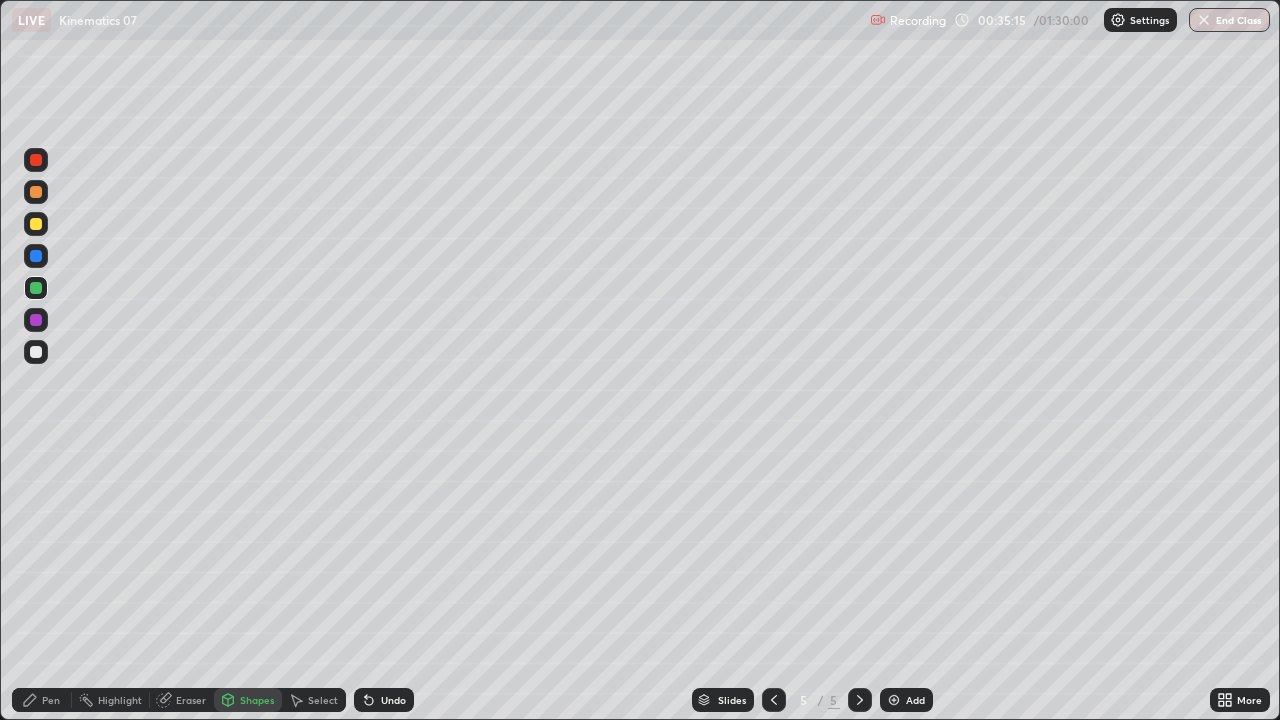 click on "Pen" at bounding box center [42, 700] 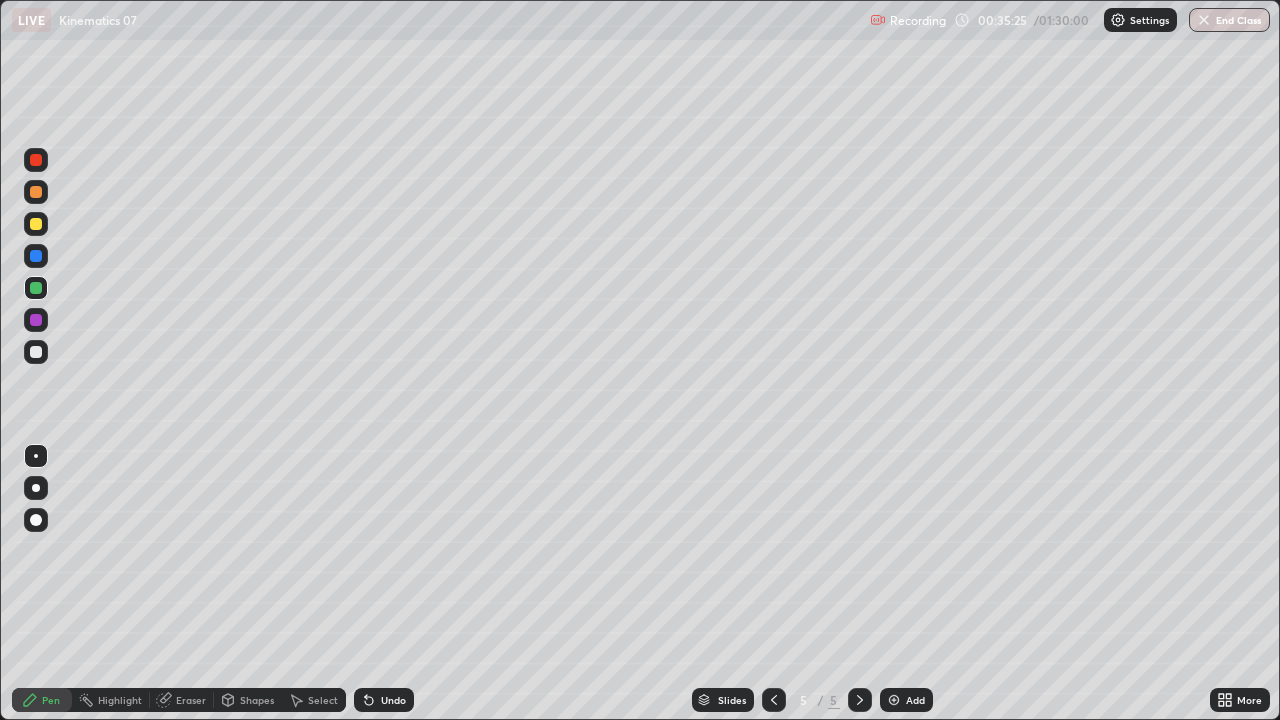 click at bounding box center (36, 352) 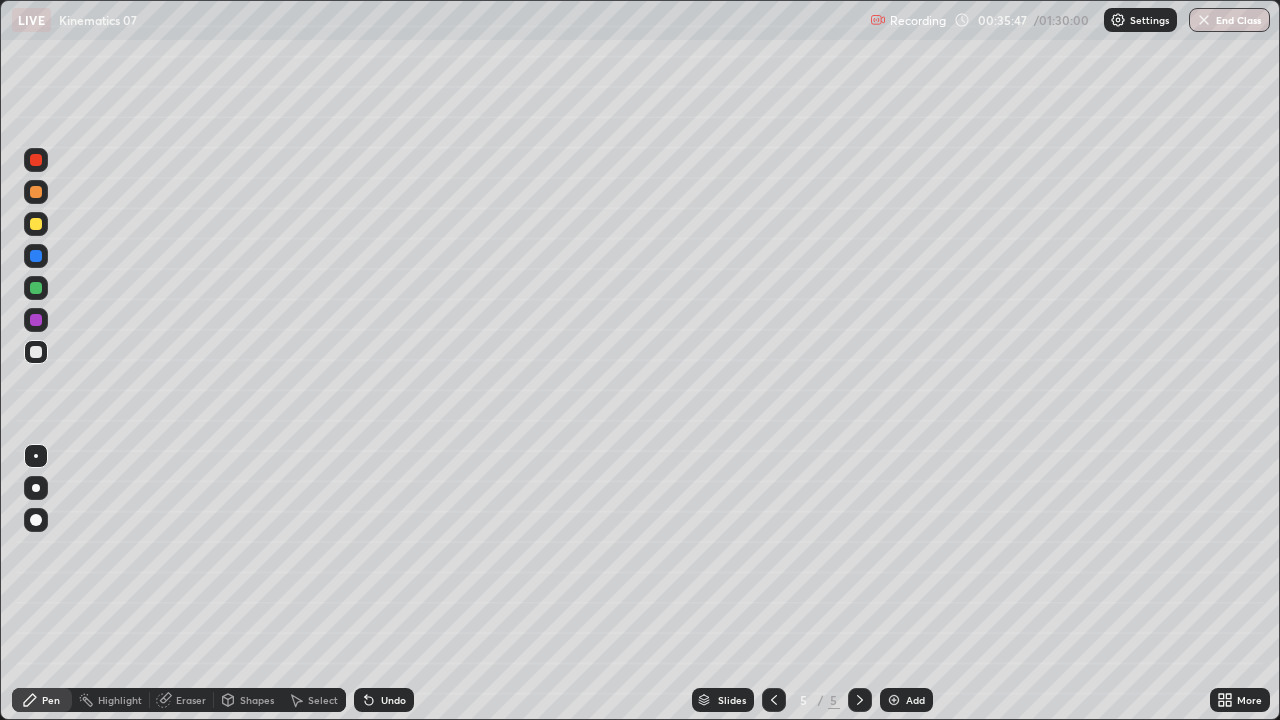 click on "Shapes" at bounding box center [248, 700] 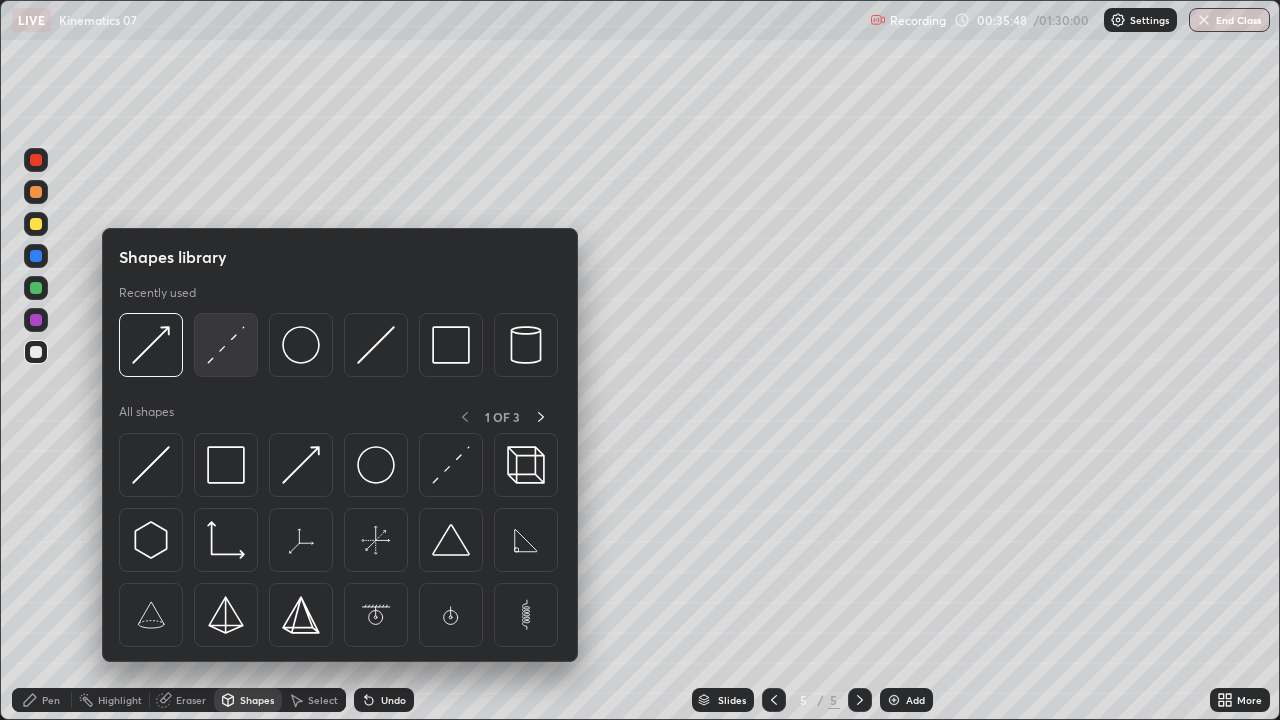 click at bounding box center [226, 345] 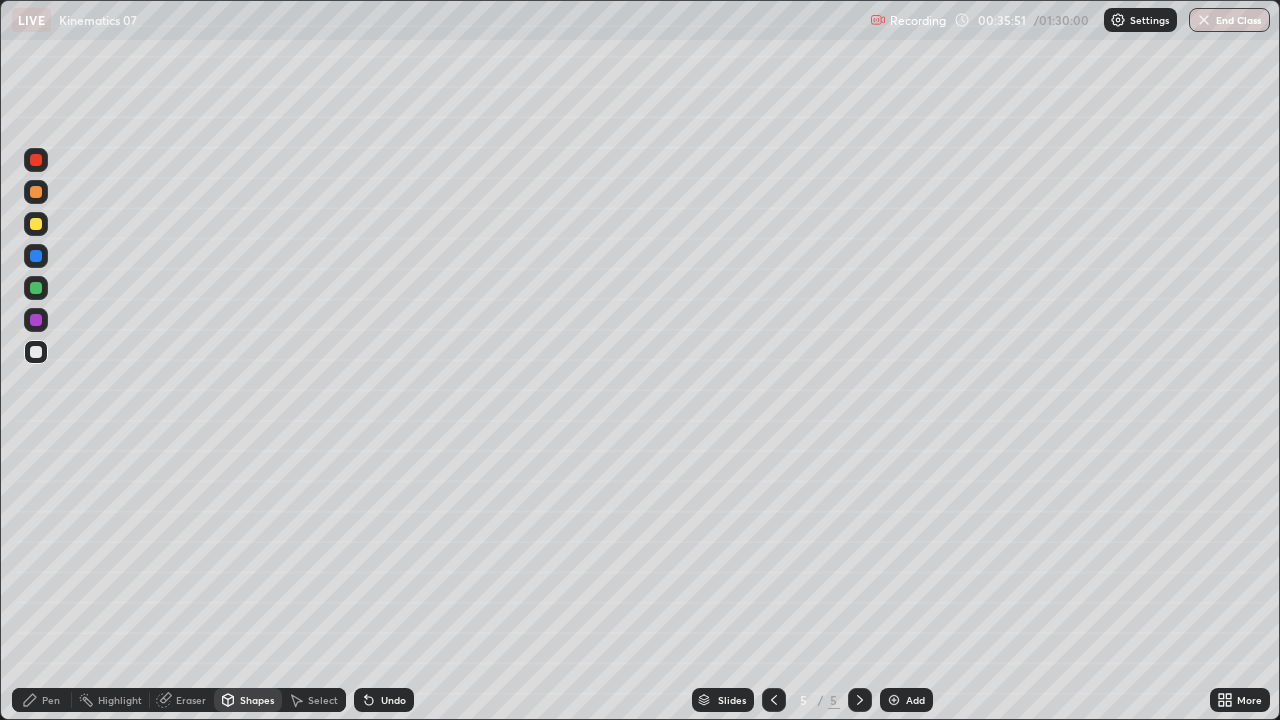 click on "Pen" at bounding box center [42, 700] 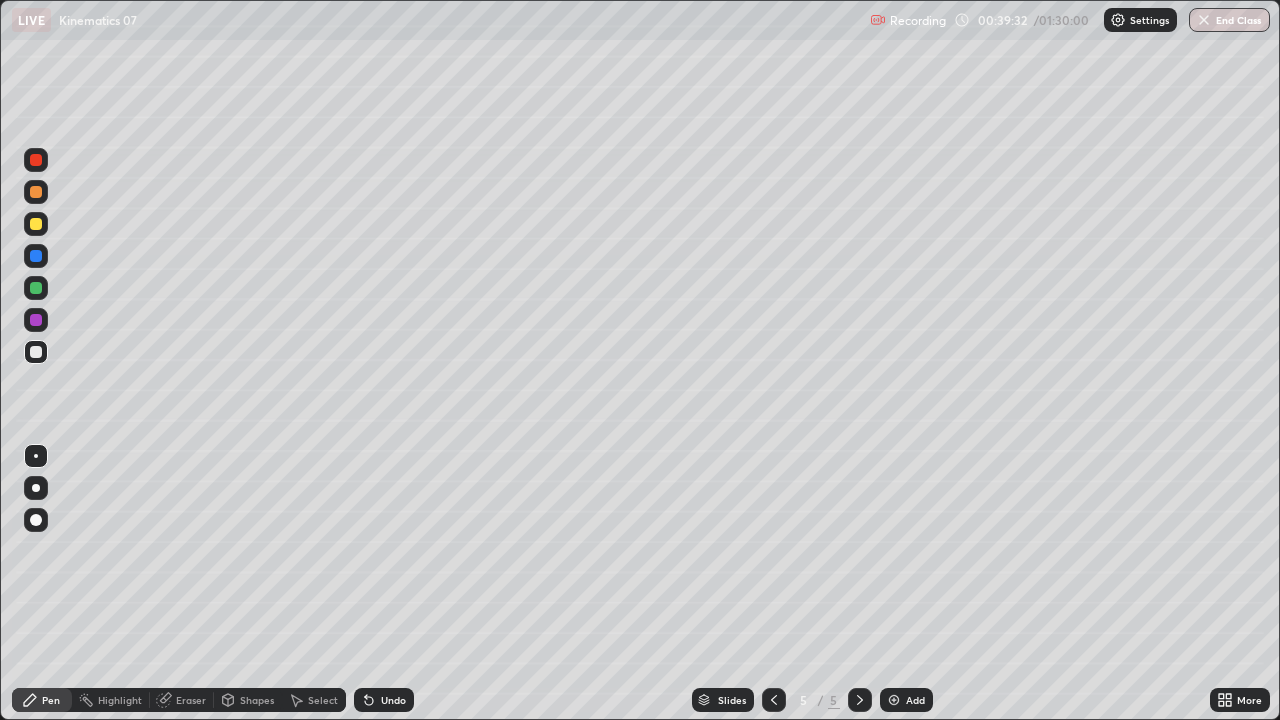 click 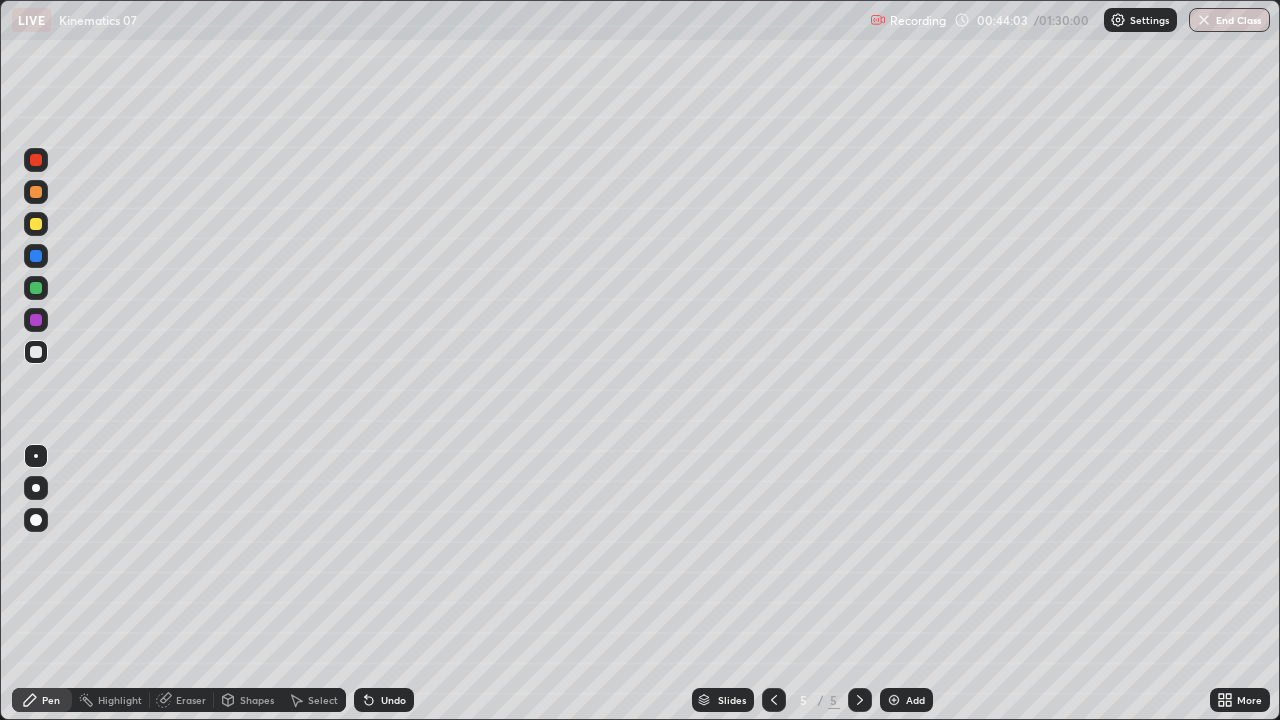click at bounding box center [894, 700] 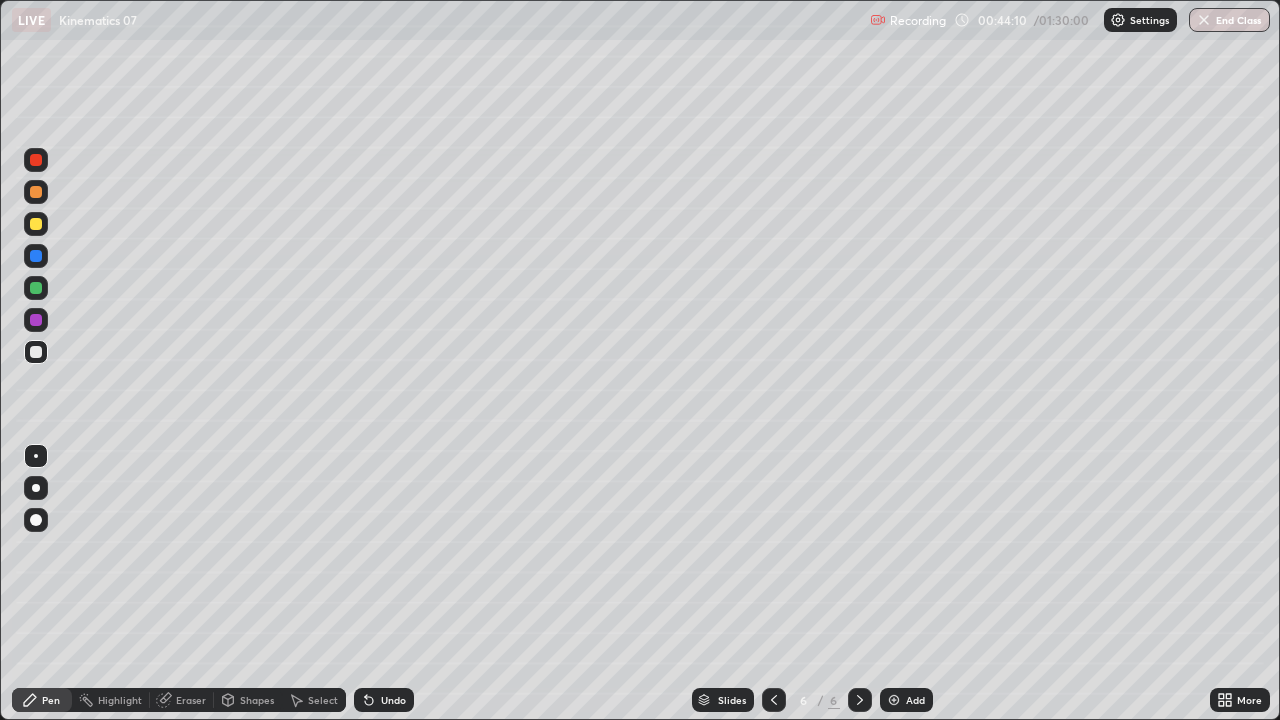 click on "Undo" at bounding box center [393, 700] 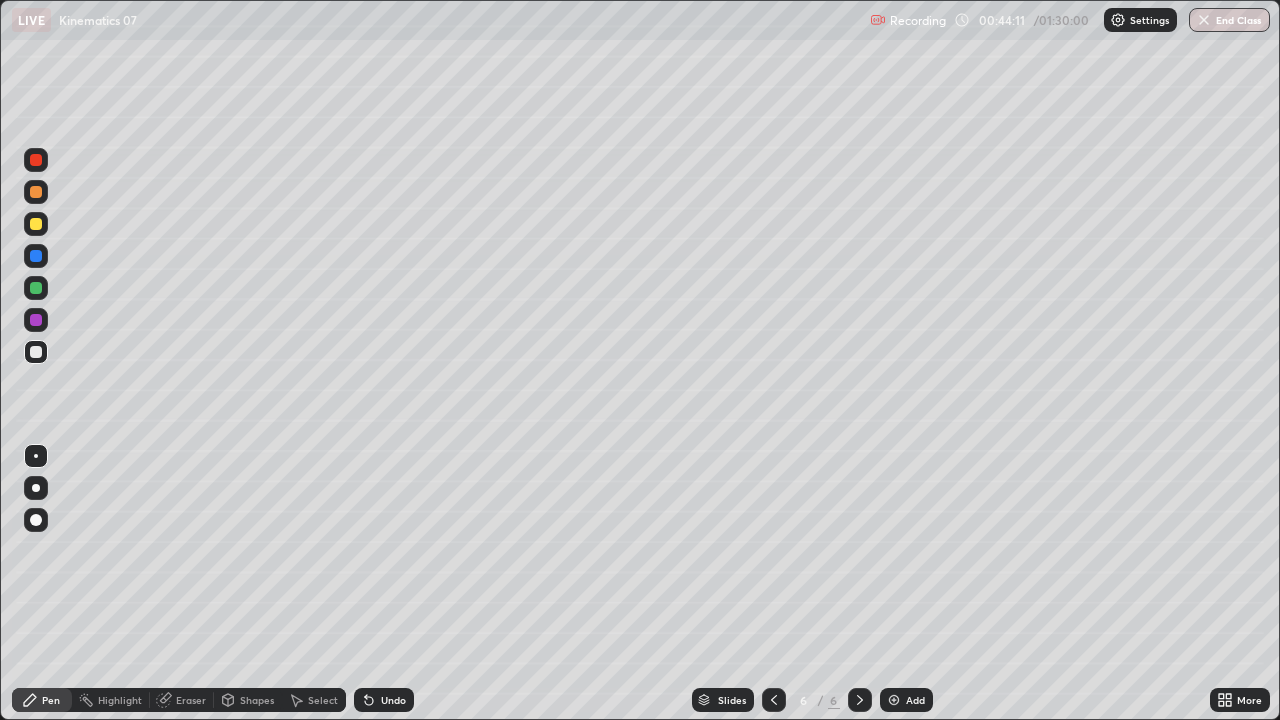 click on "Undo" at bounding box center (393, 700) 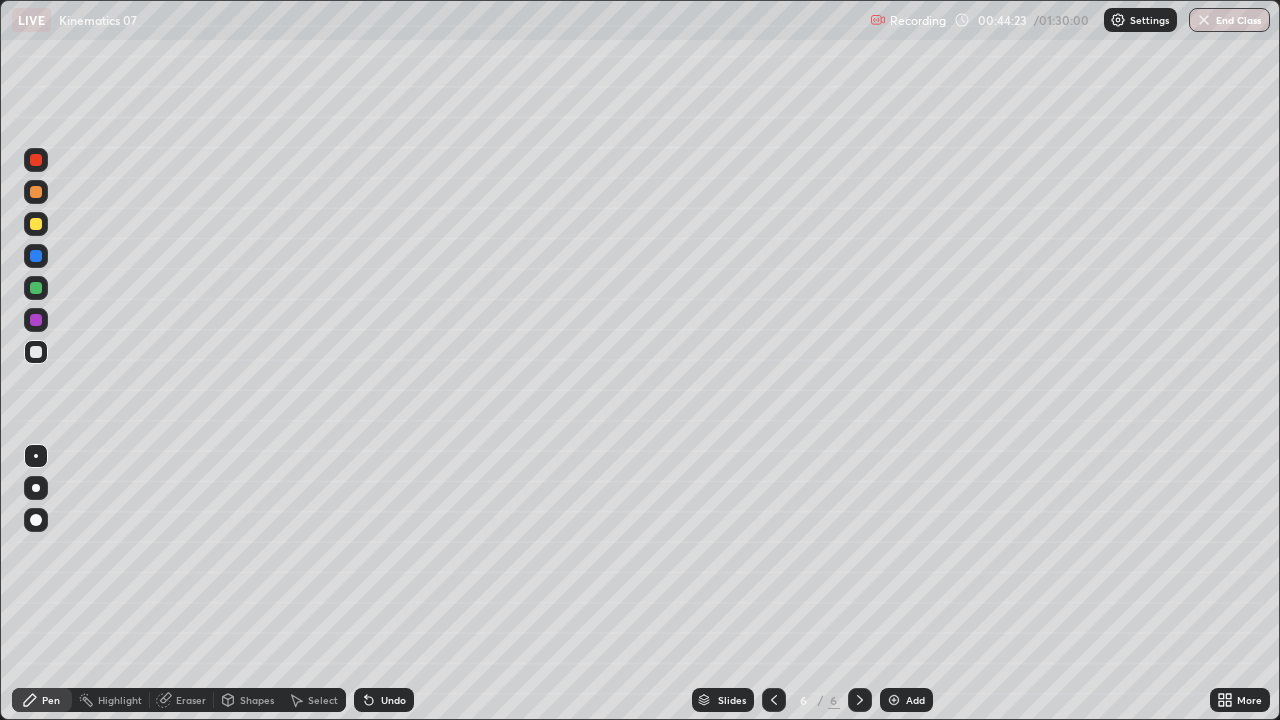 click on "Undo" at bounding box center (384, 700) 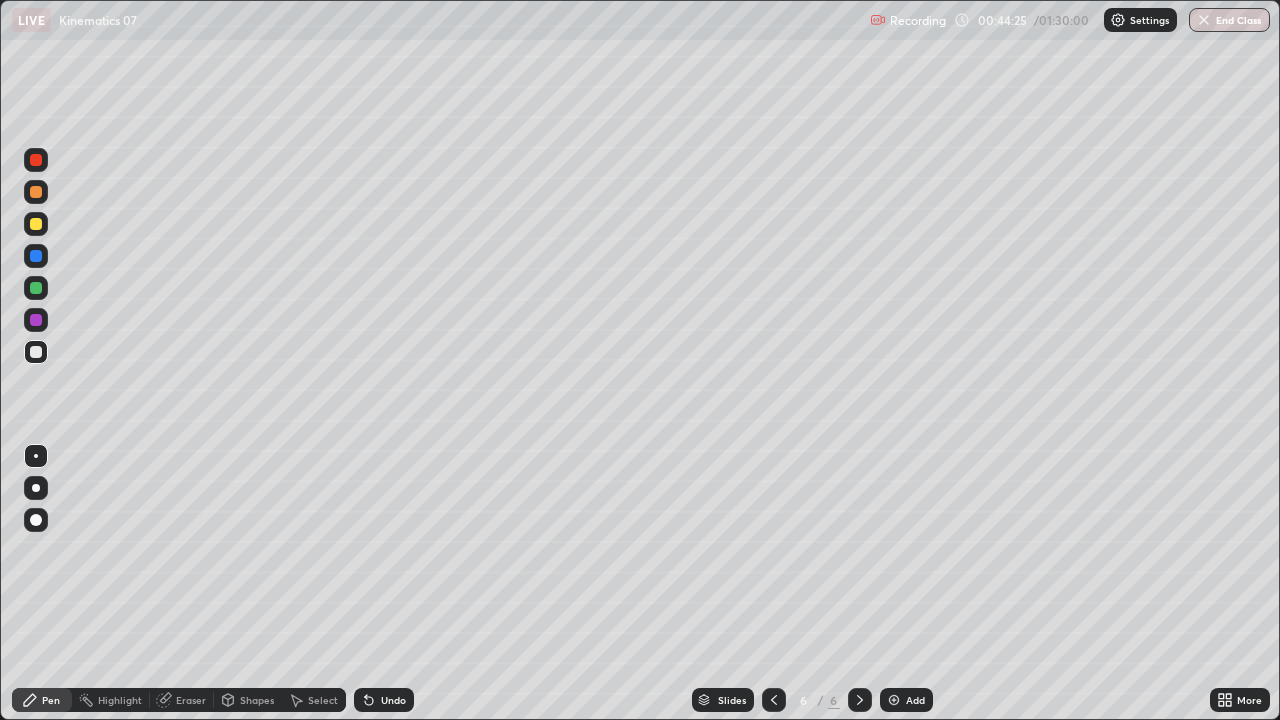 click on "Undo" at bounding box center [384, 700] 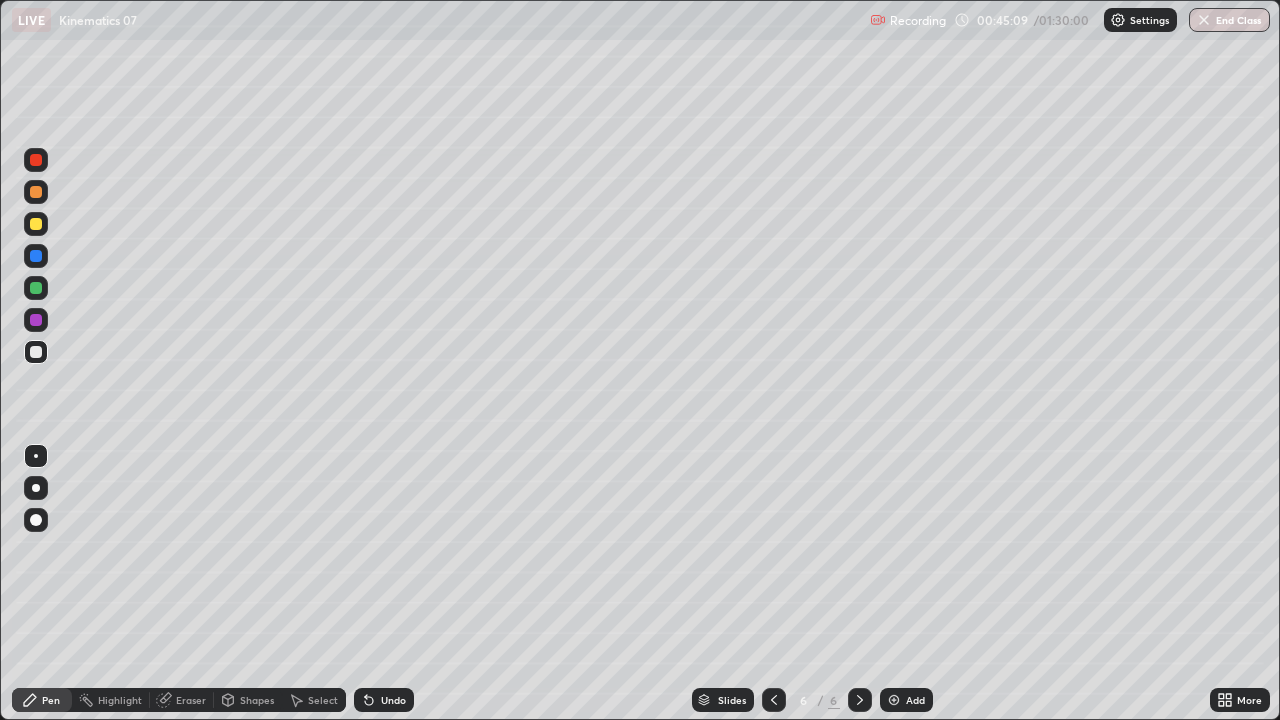 click on "Shapes" at bounding box center [257, 700] 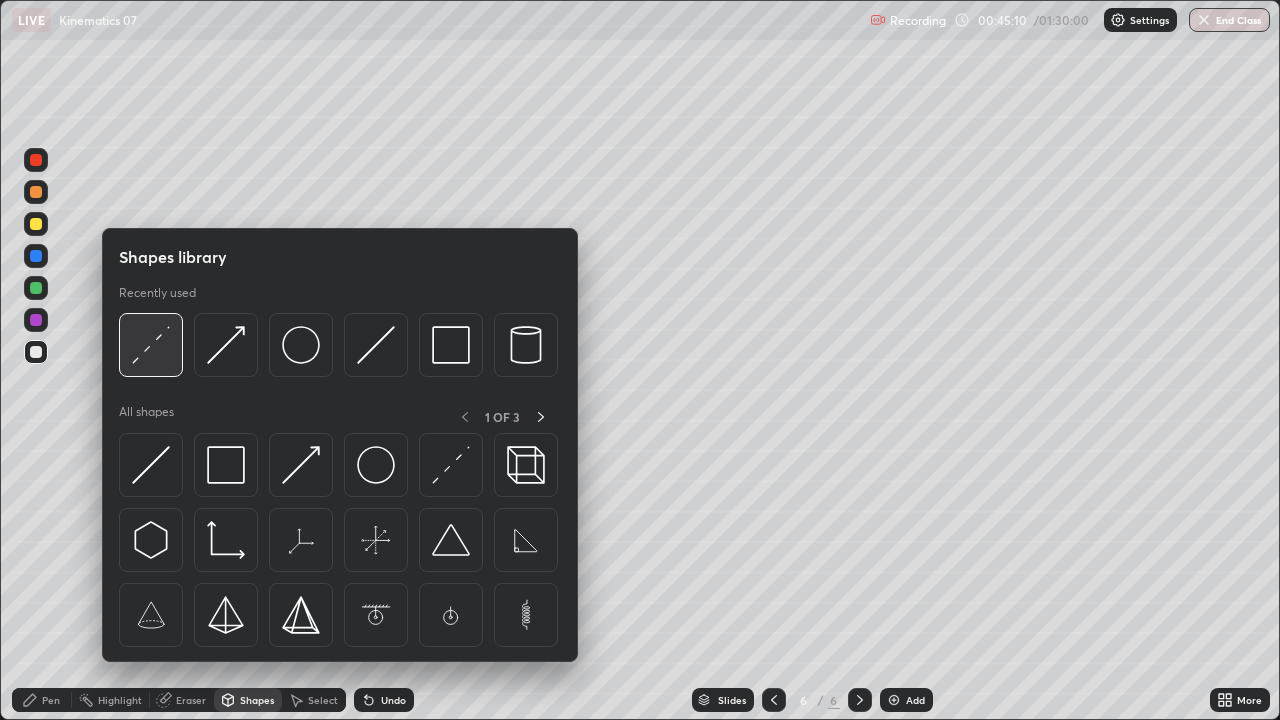 click at bounding box center (151, 345) 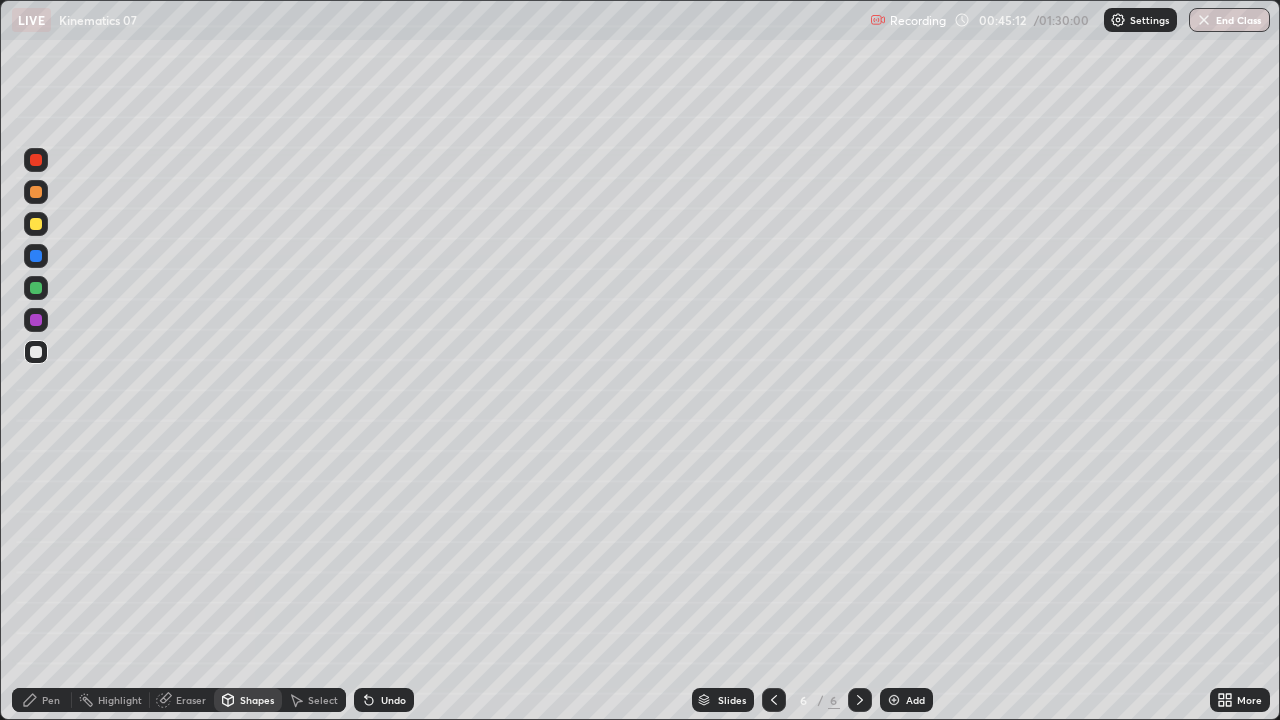 click on "Pen" at bounding box center (51, 700) 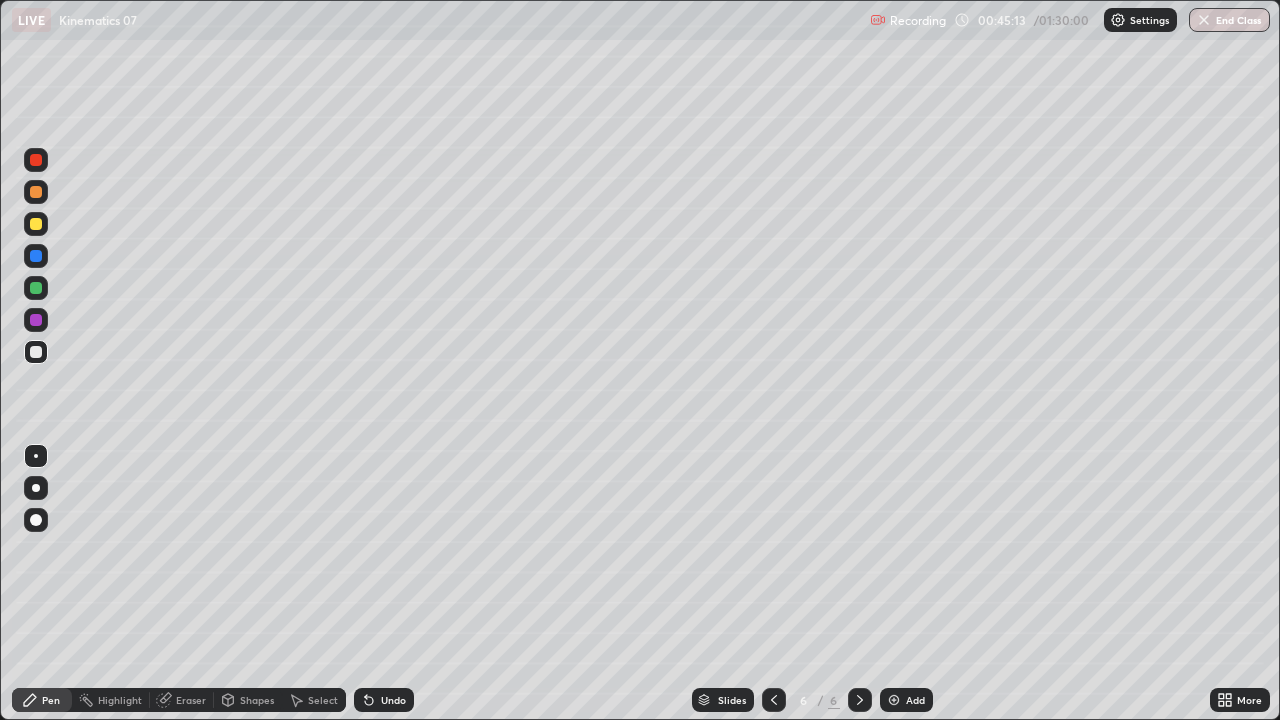 click at bounding box center (36, 288) 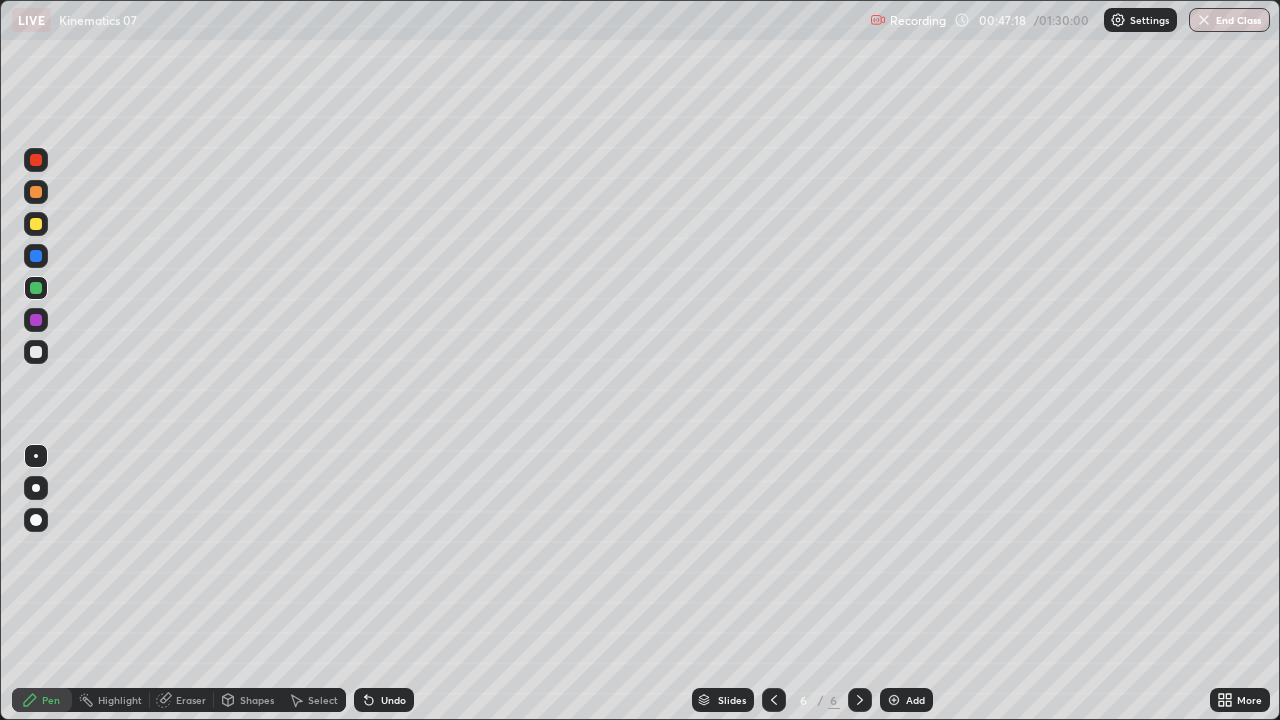 click at bounding box center (36, 352) 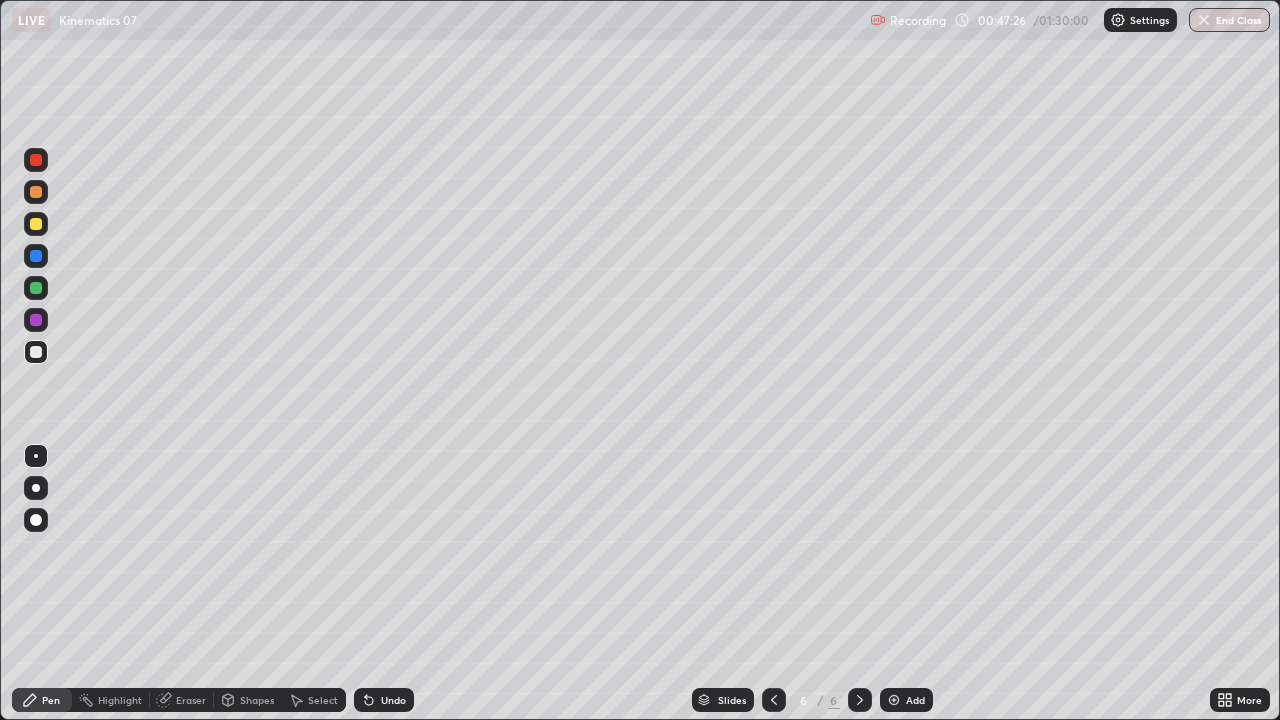 click 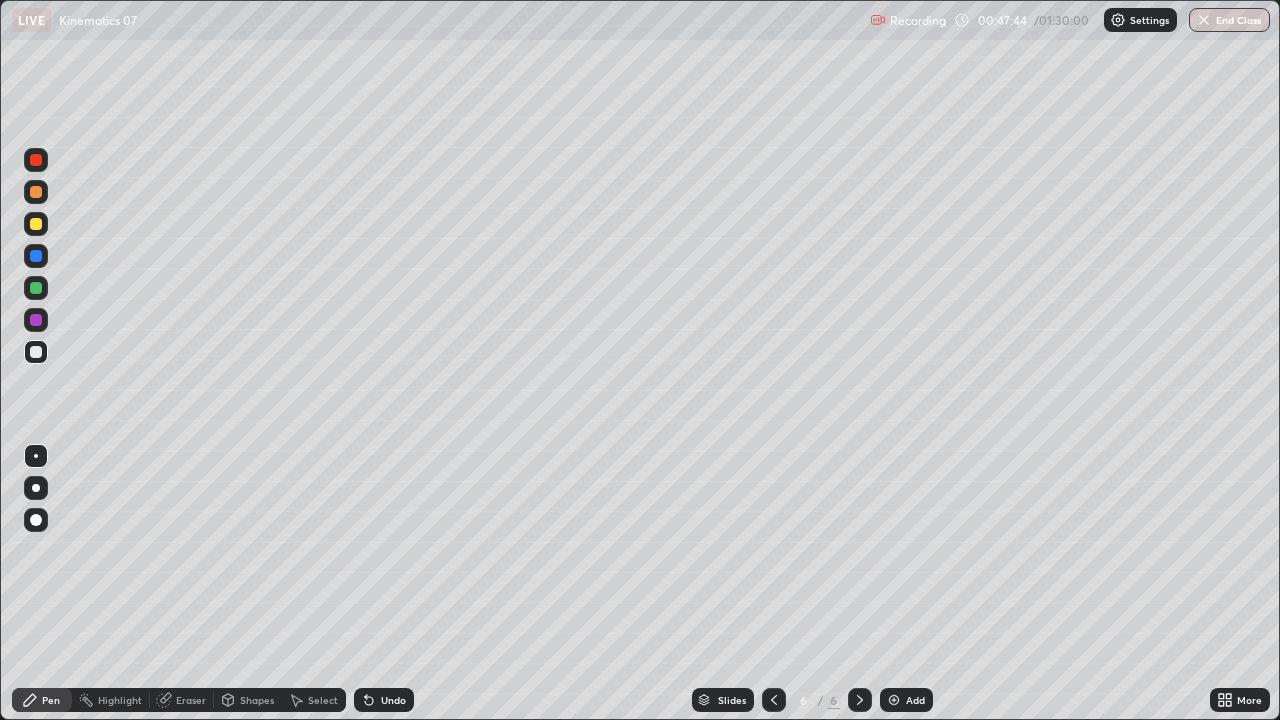 click on "Undo" at bounding box center [384, 700] 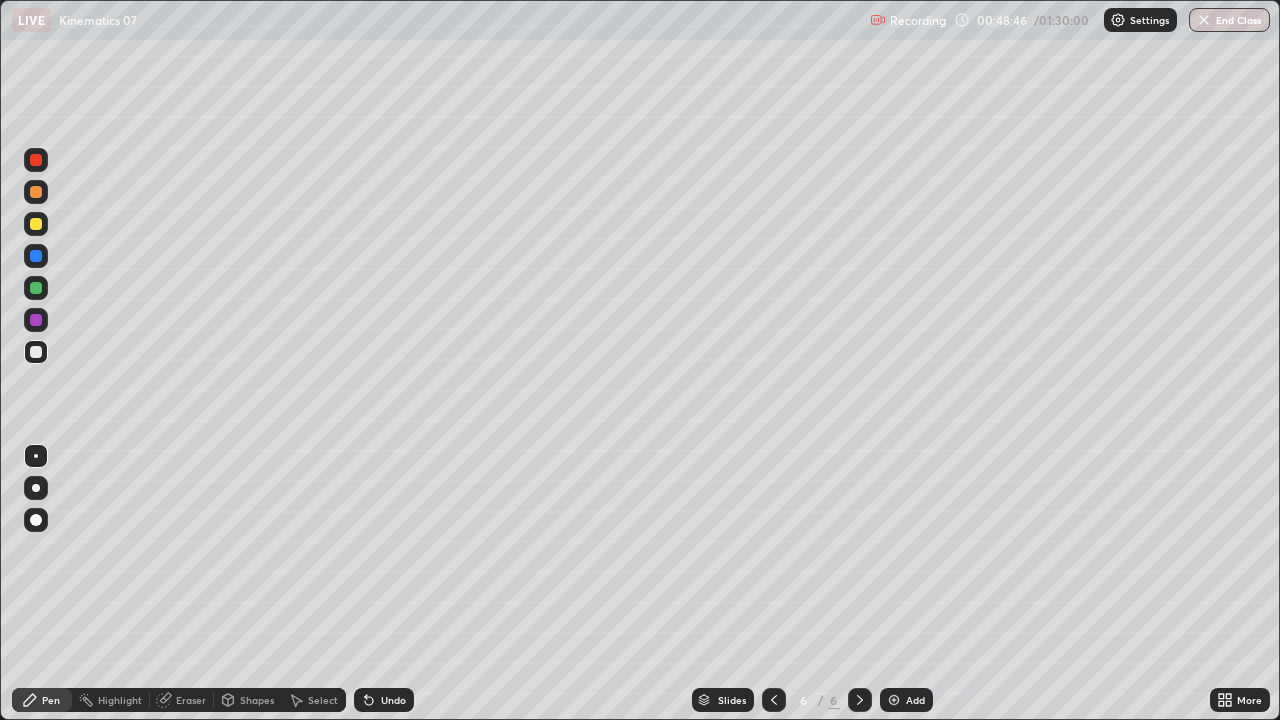 click on "Undo" at bounding box center (393, 700) 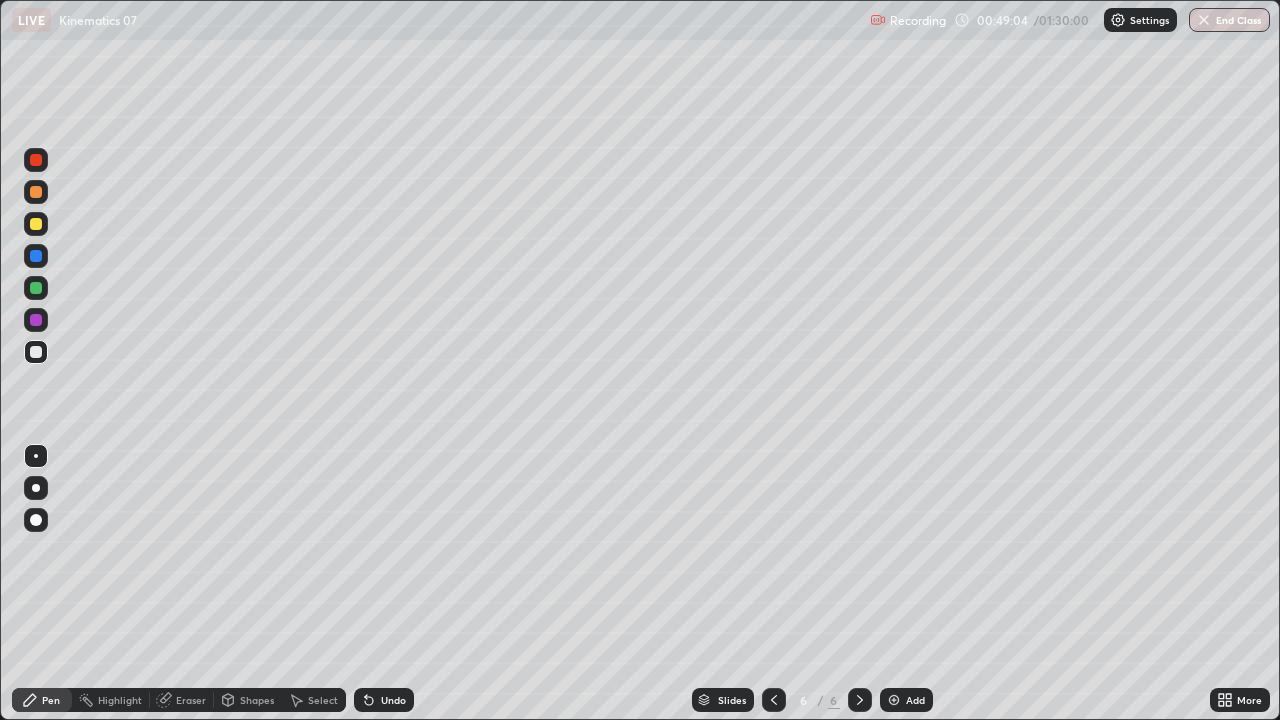 click on "Undo" at bounding box center (393, 700) 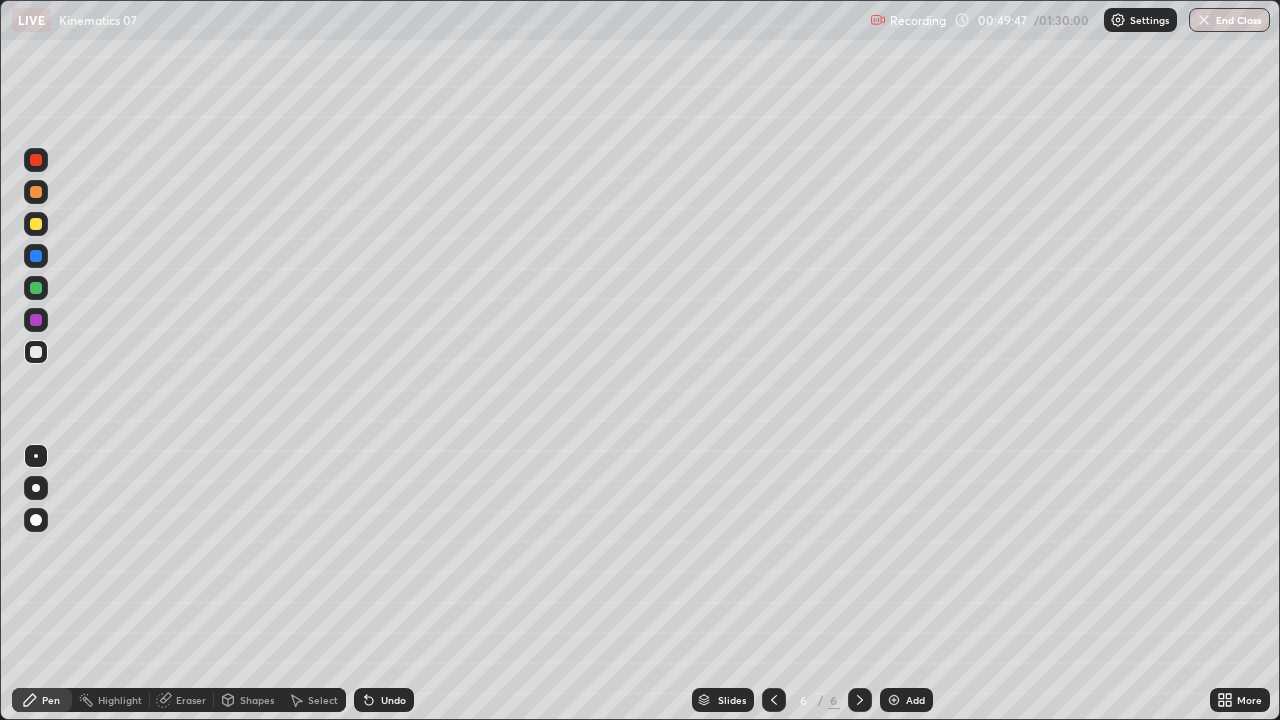 click on "Undo" at bounding box center (393, 700) 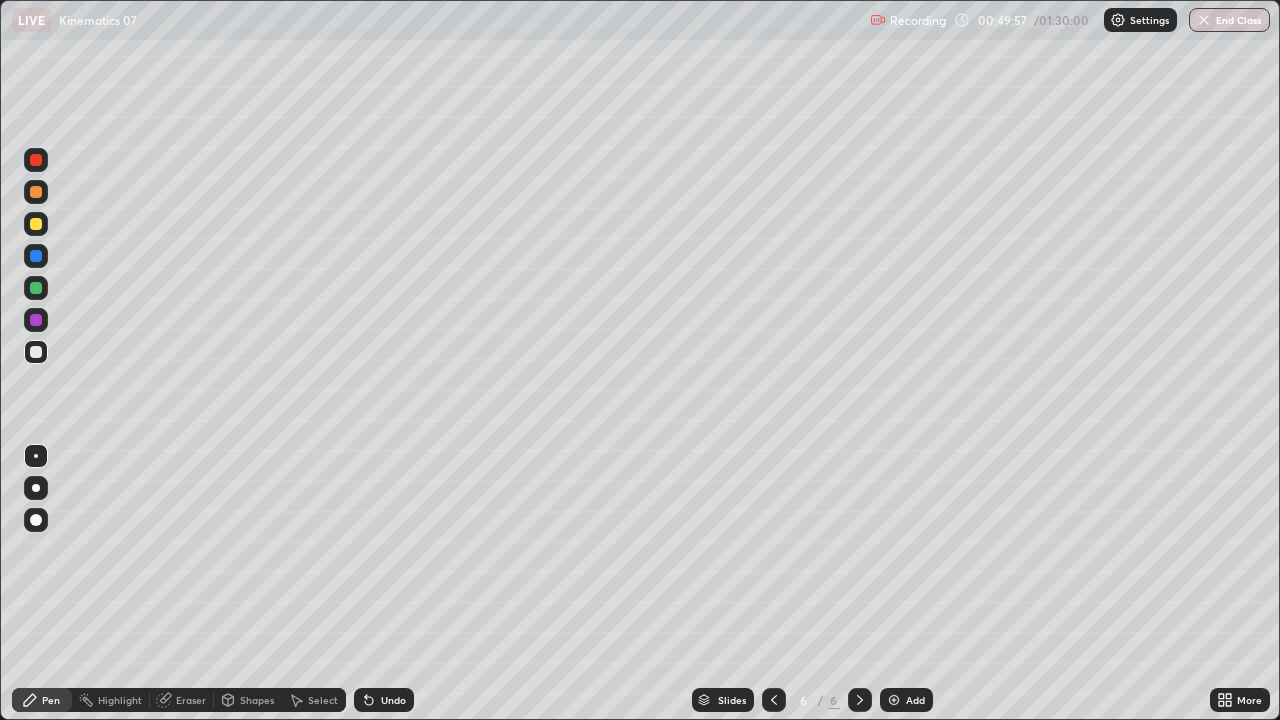 click on "Undo" at bounding box center [393, 700] 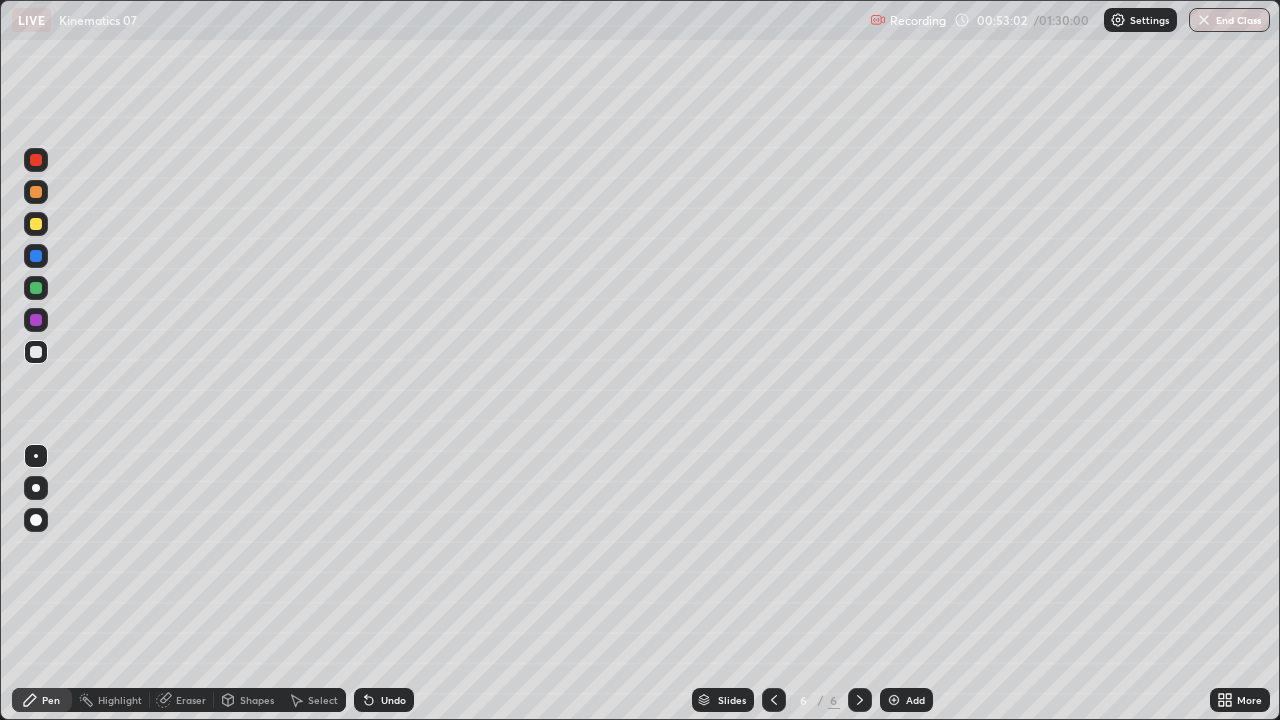 click on "Undo" at bounding box center [384, 700] 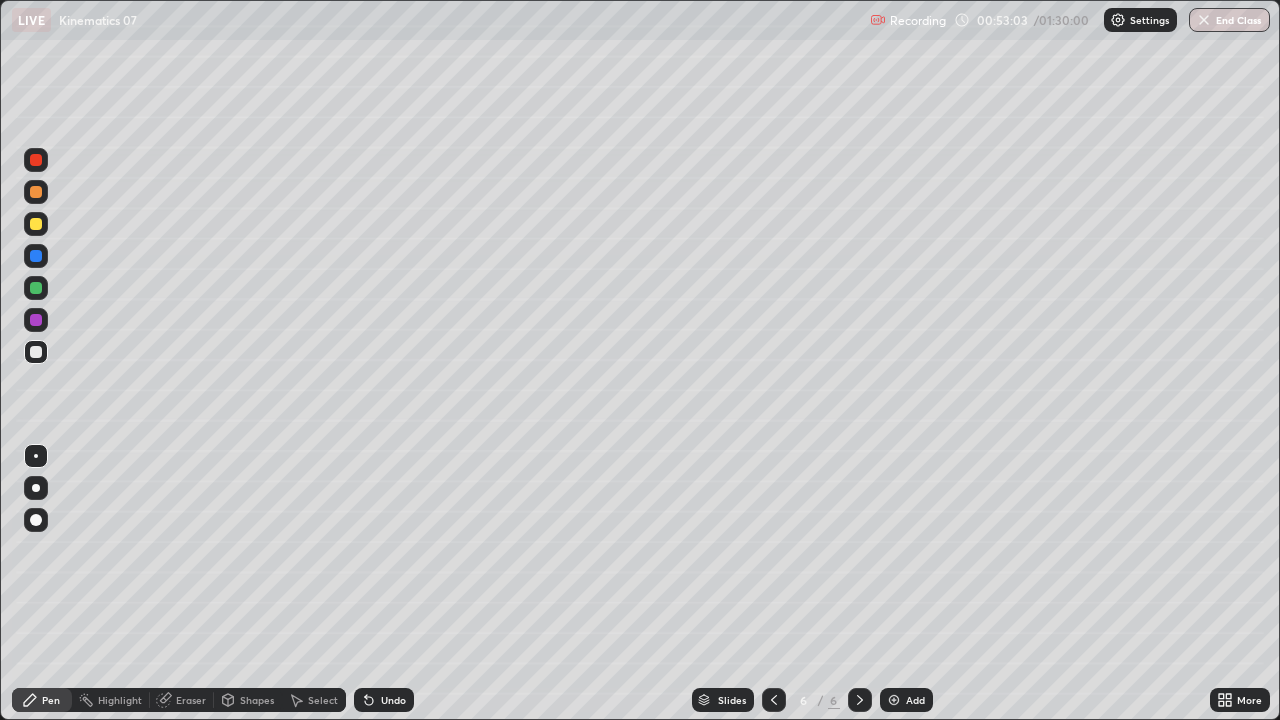 click on "Undo" at bounding box center (384, 700) 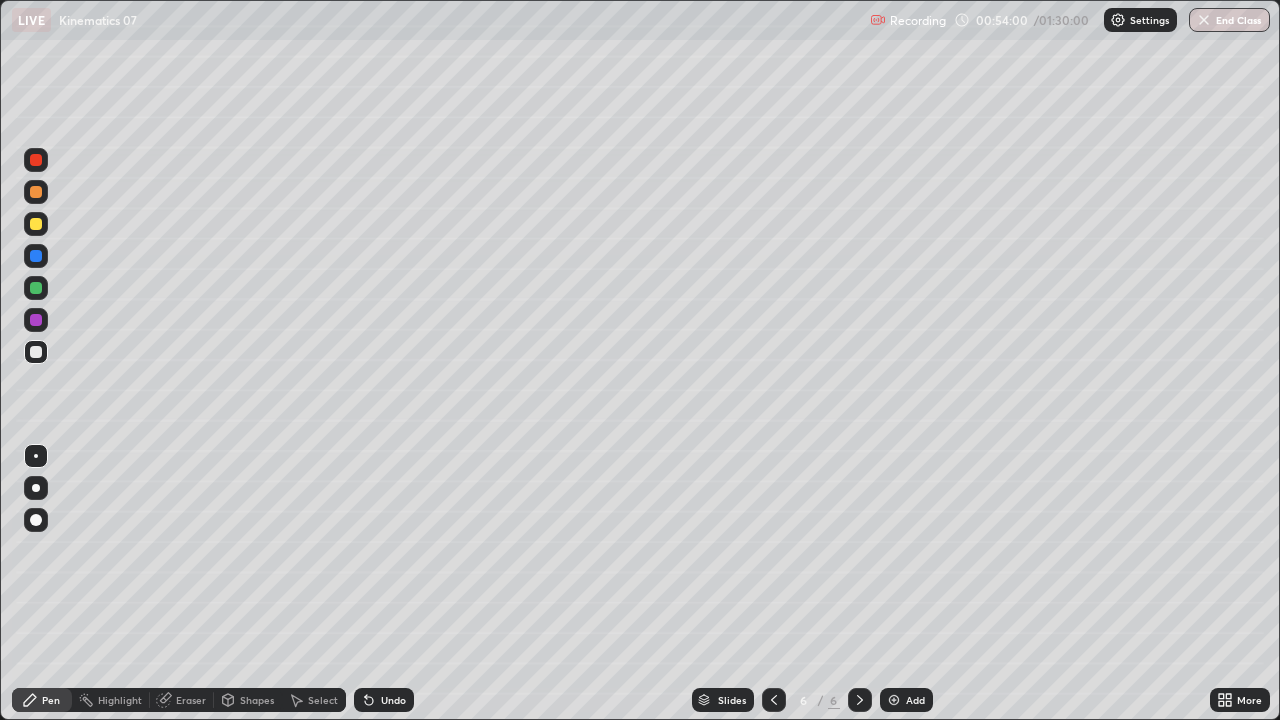 click on "Add" at bounding box center [915, 700] 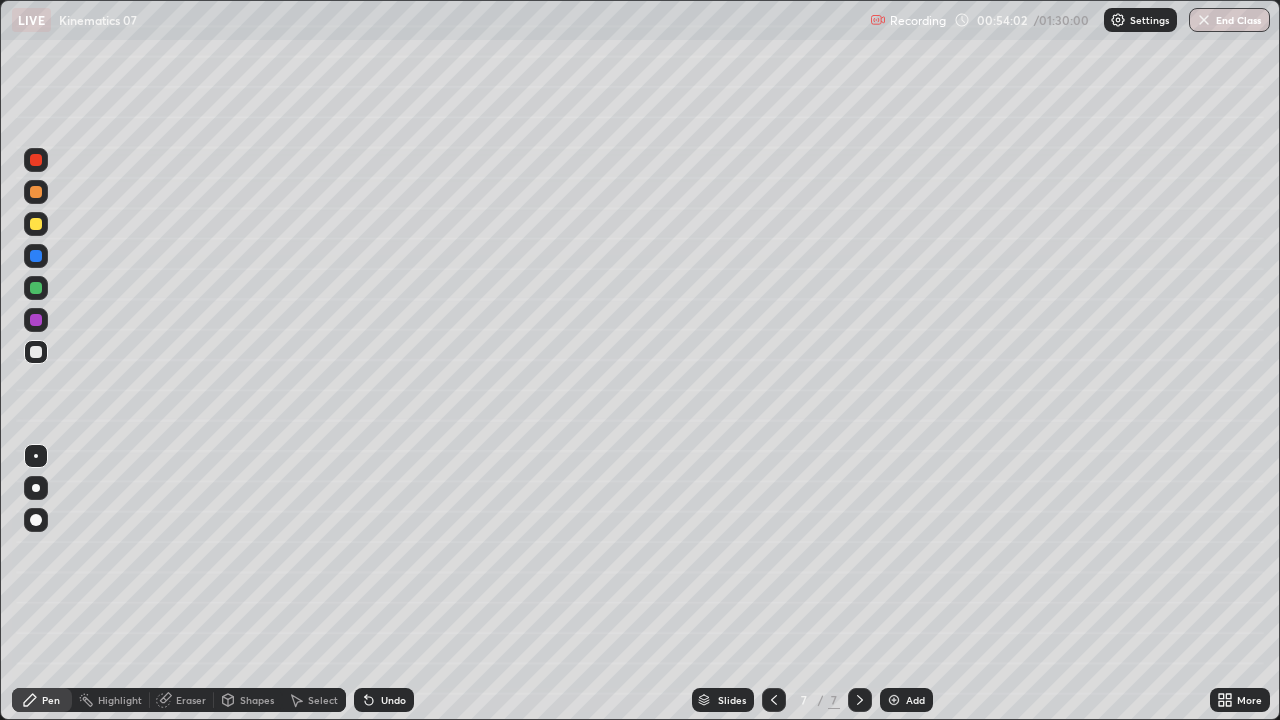 click at bounding box center [36, 224] 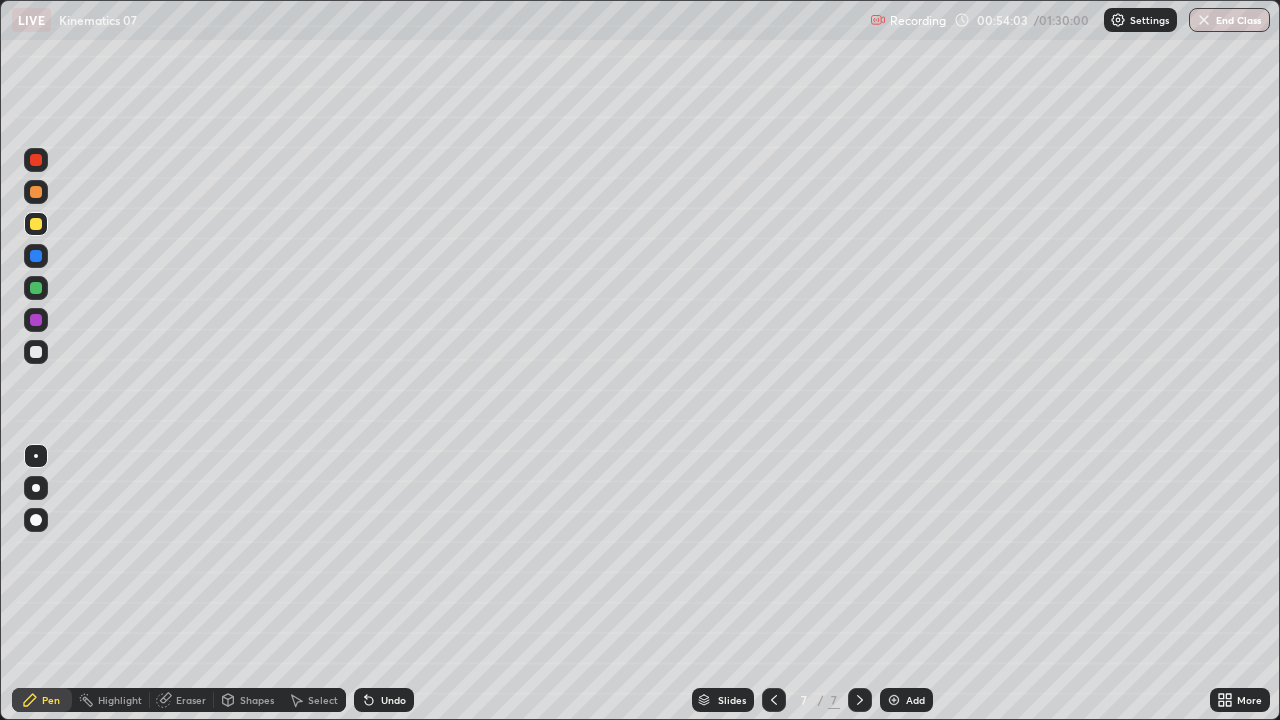 click on "Shapes" at bounding box center (257, 700) 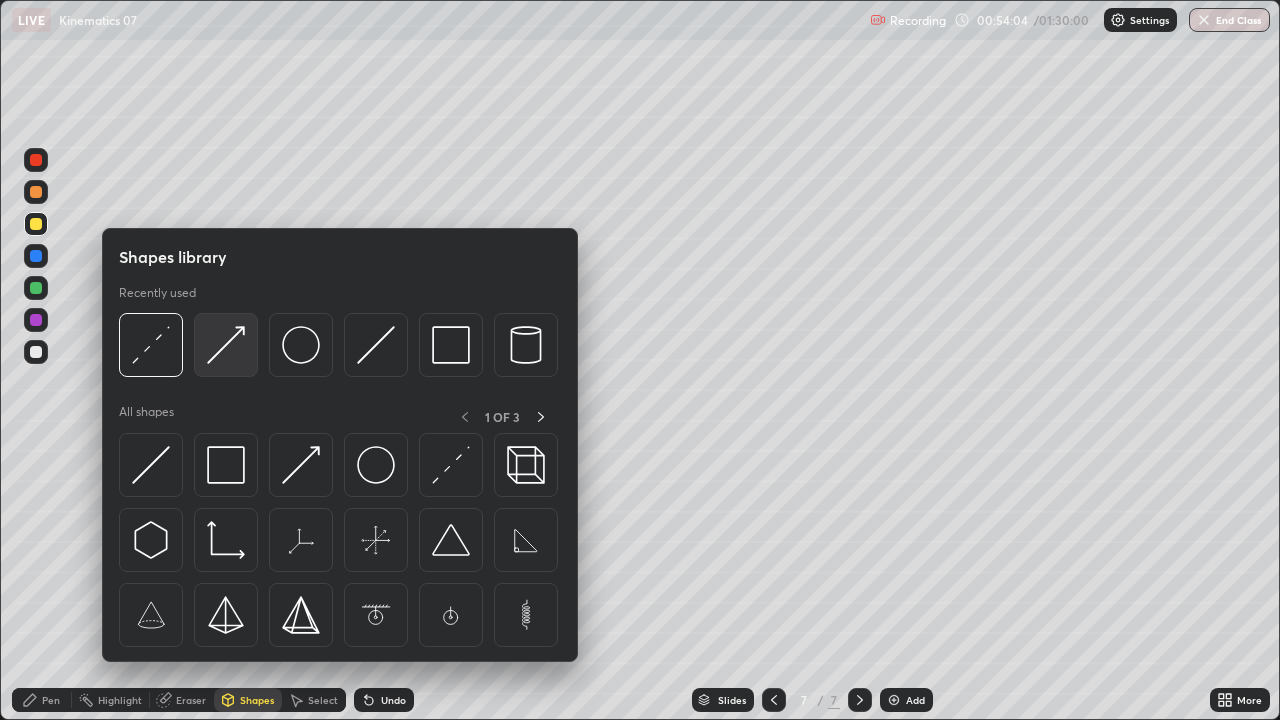 click at bounding box center (226, 345) 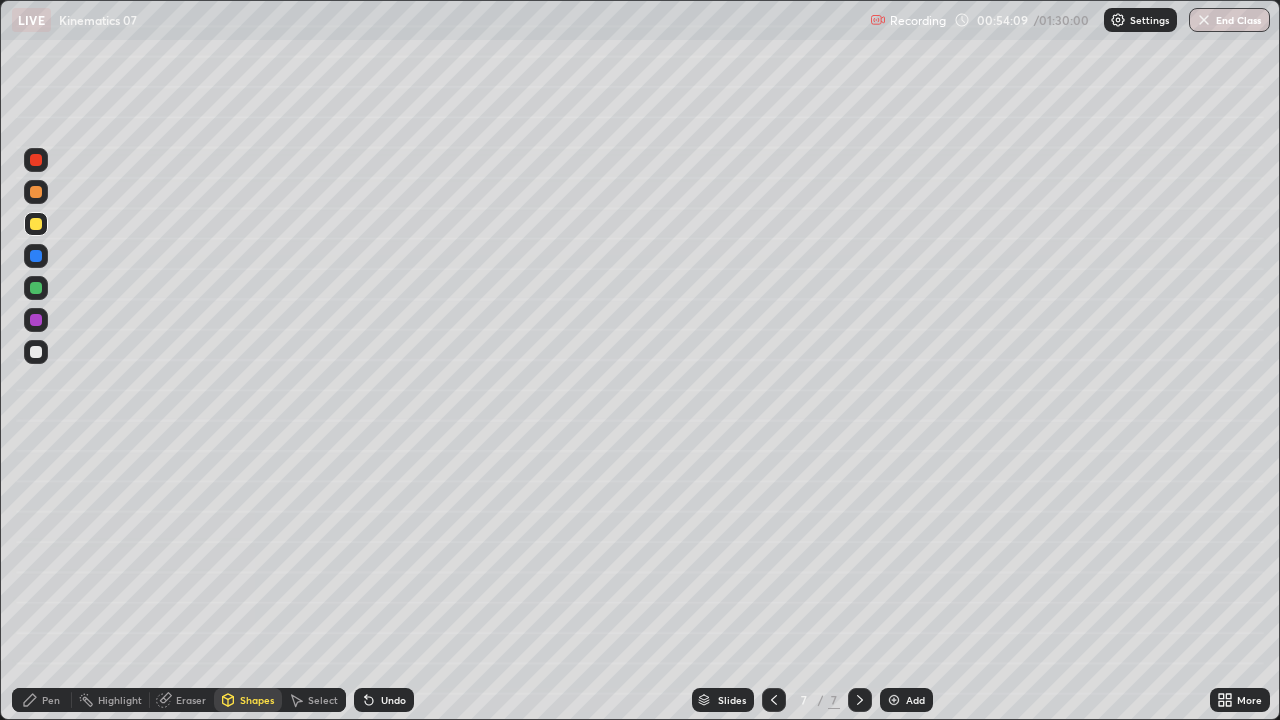 click at bounding box center [36, 352] 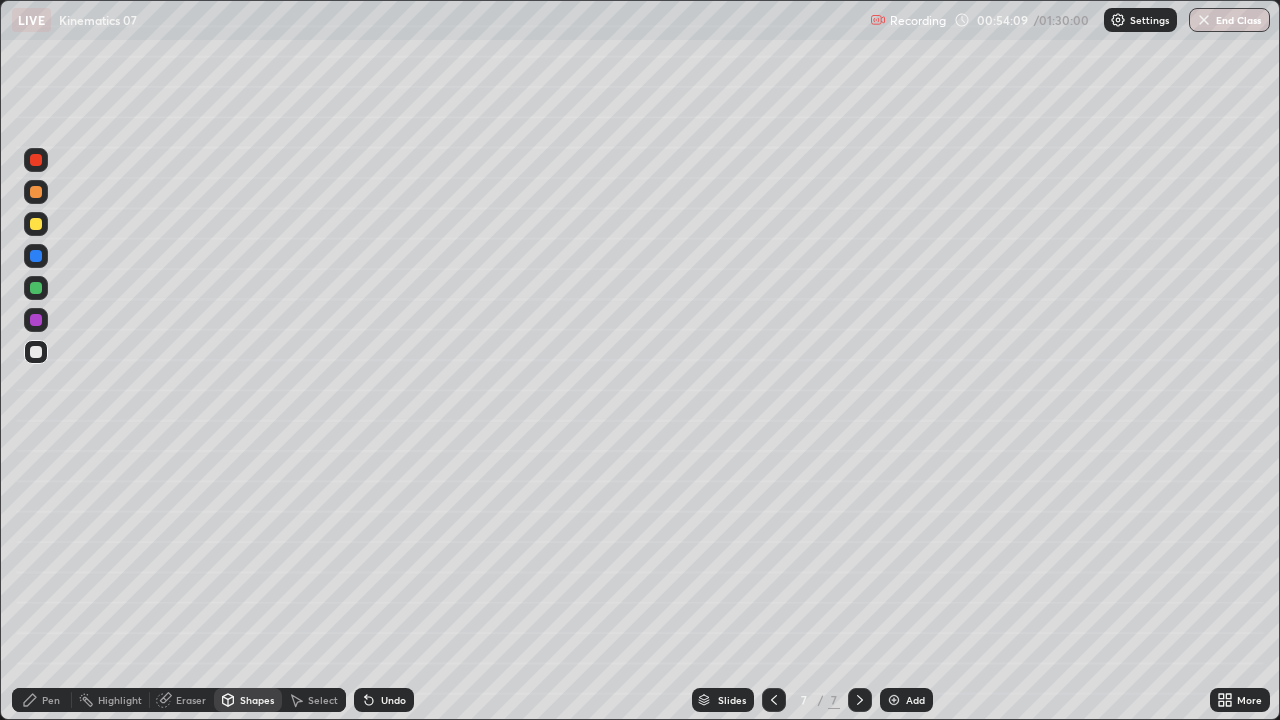 click on "Pen" at bounding box center (51, 700) 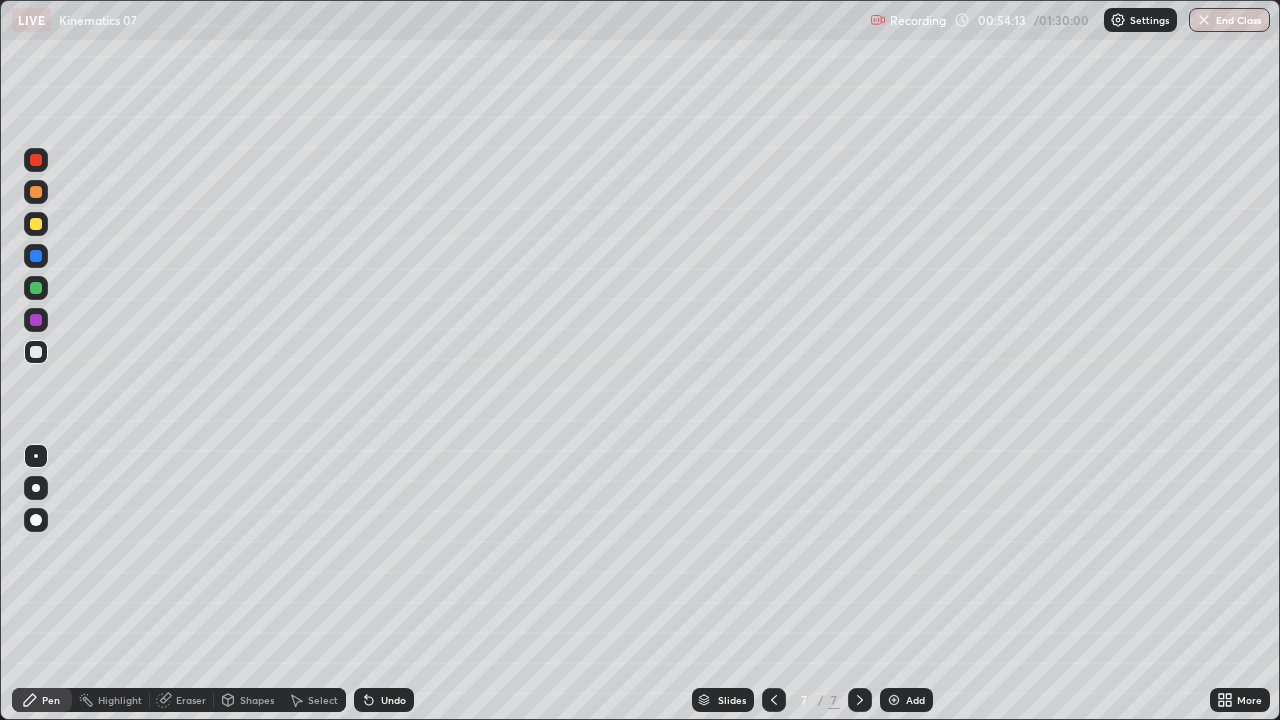 click on "Undo" at bounding box center (393, 700) 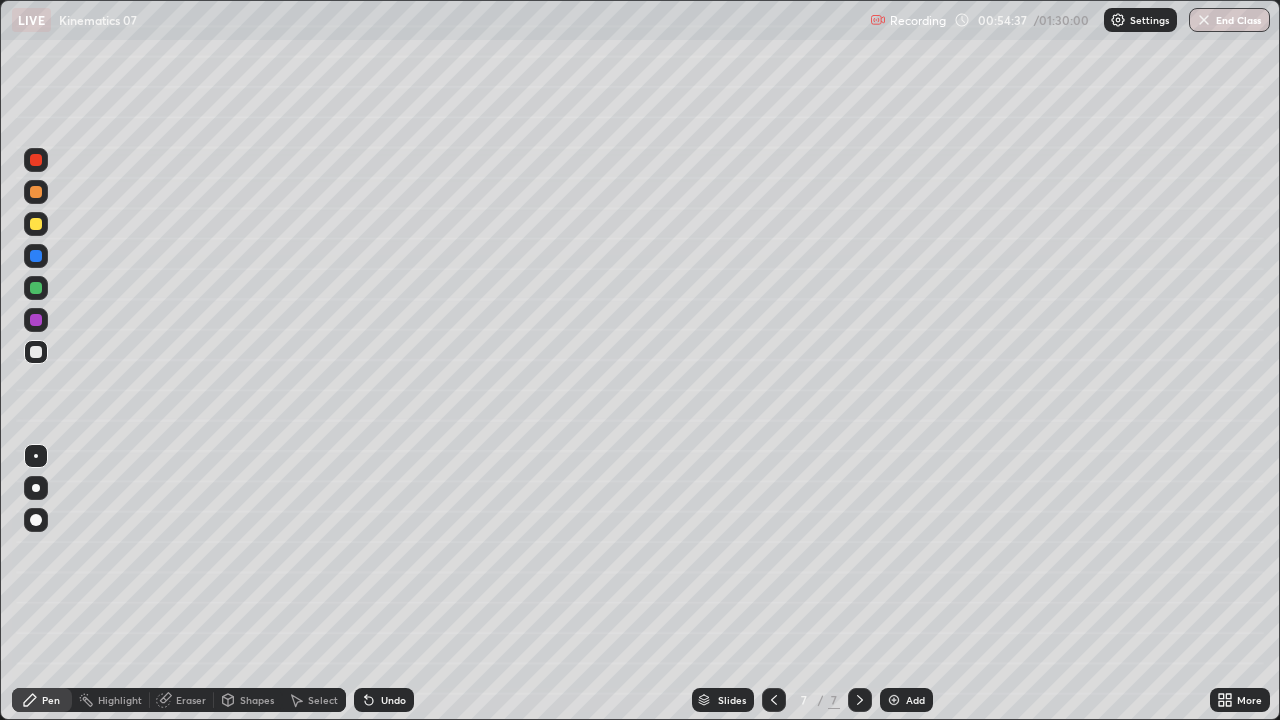 click at bounding box center (36, 288) 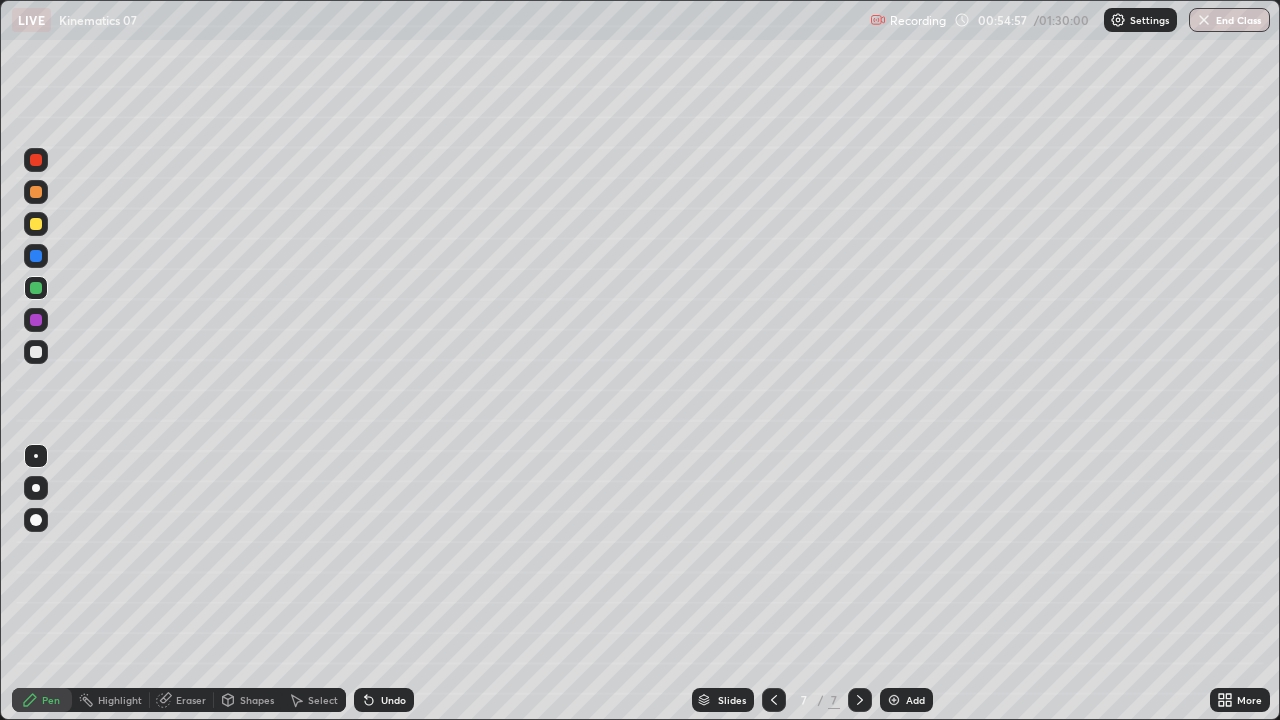 click at bounding box center [36, 352] 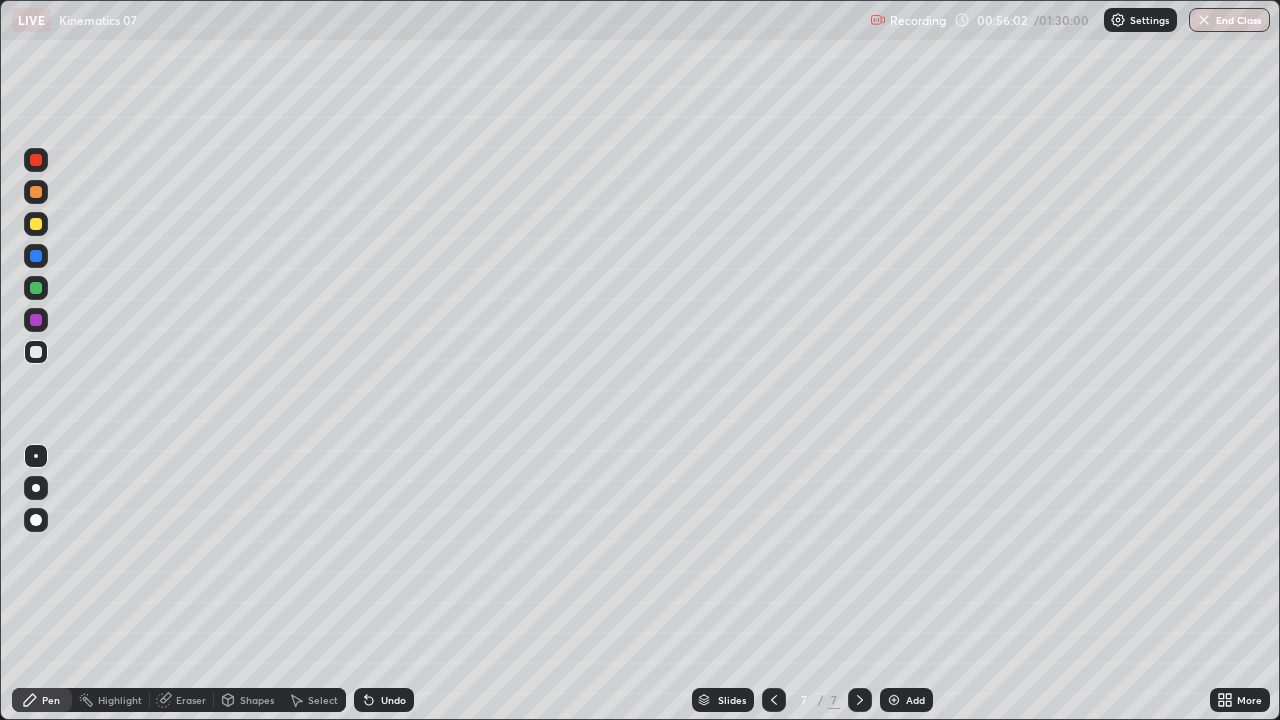 click on "Undo" at bounding box center [384, 700] 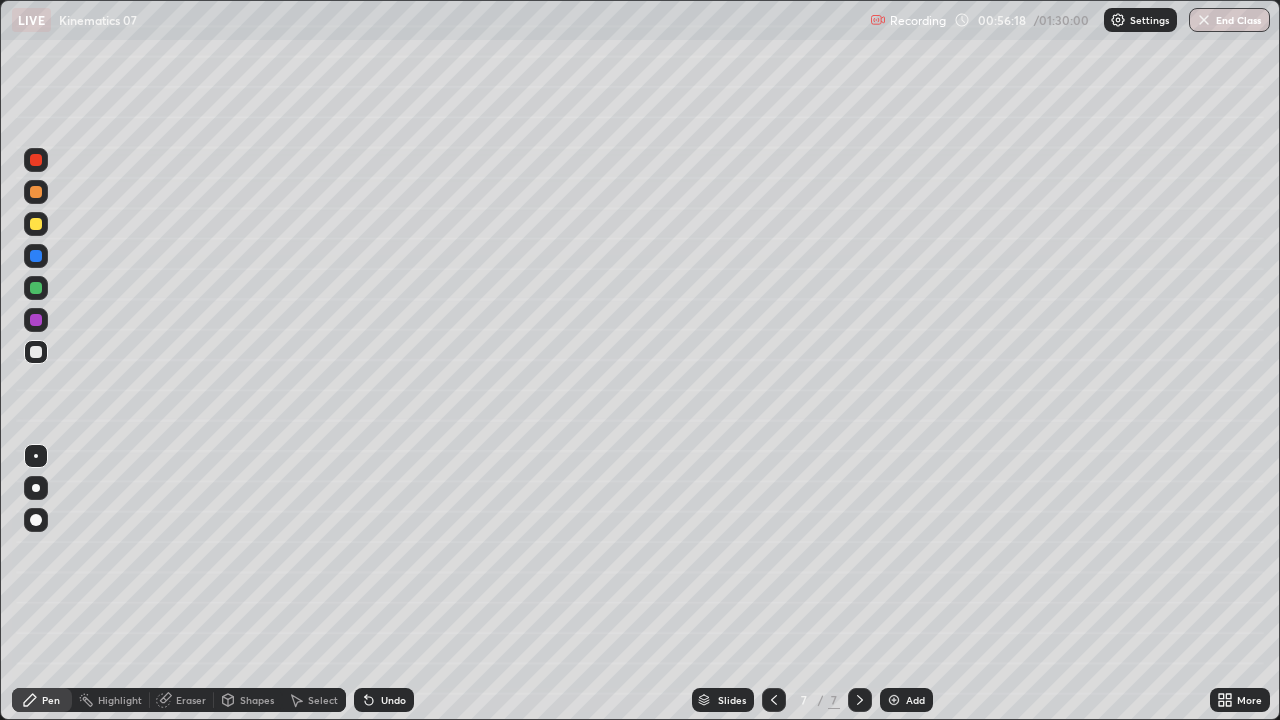 click on "Shapes" at bounding box center (257, 700) 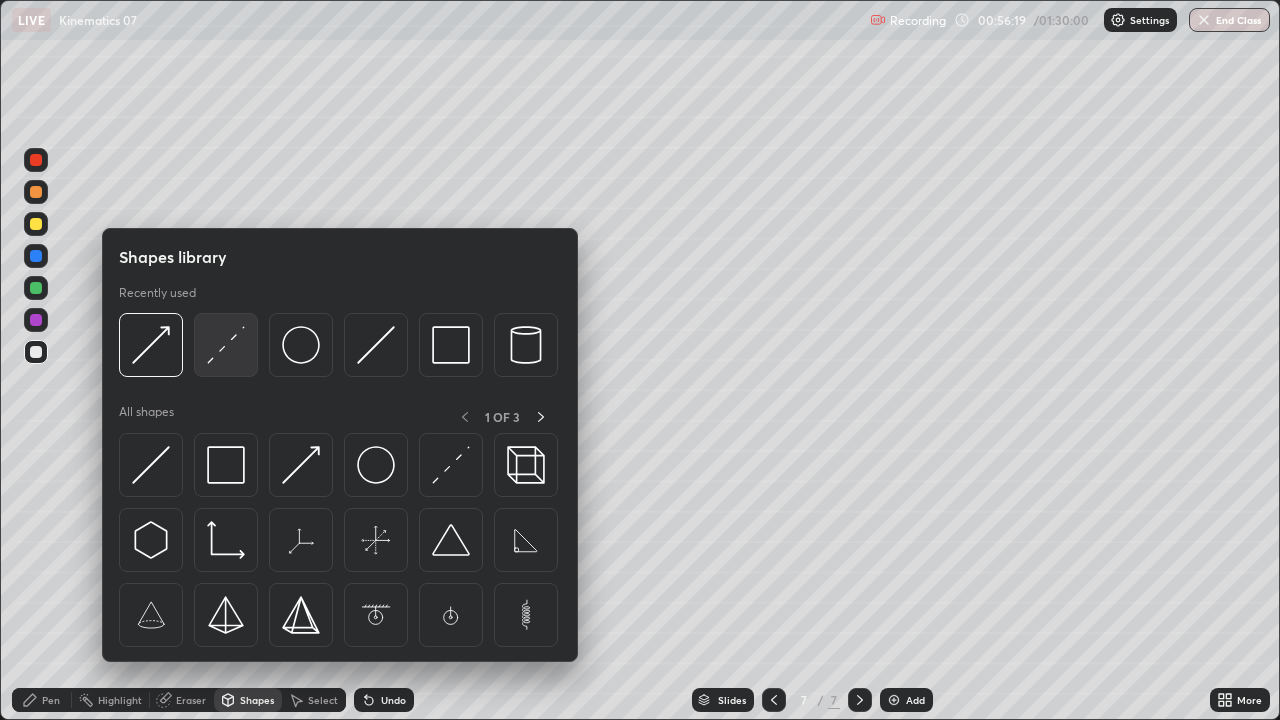 click at bounding box center (226, 345) 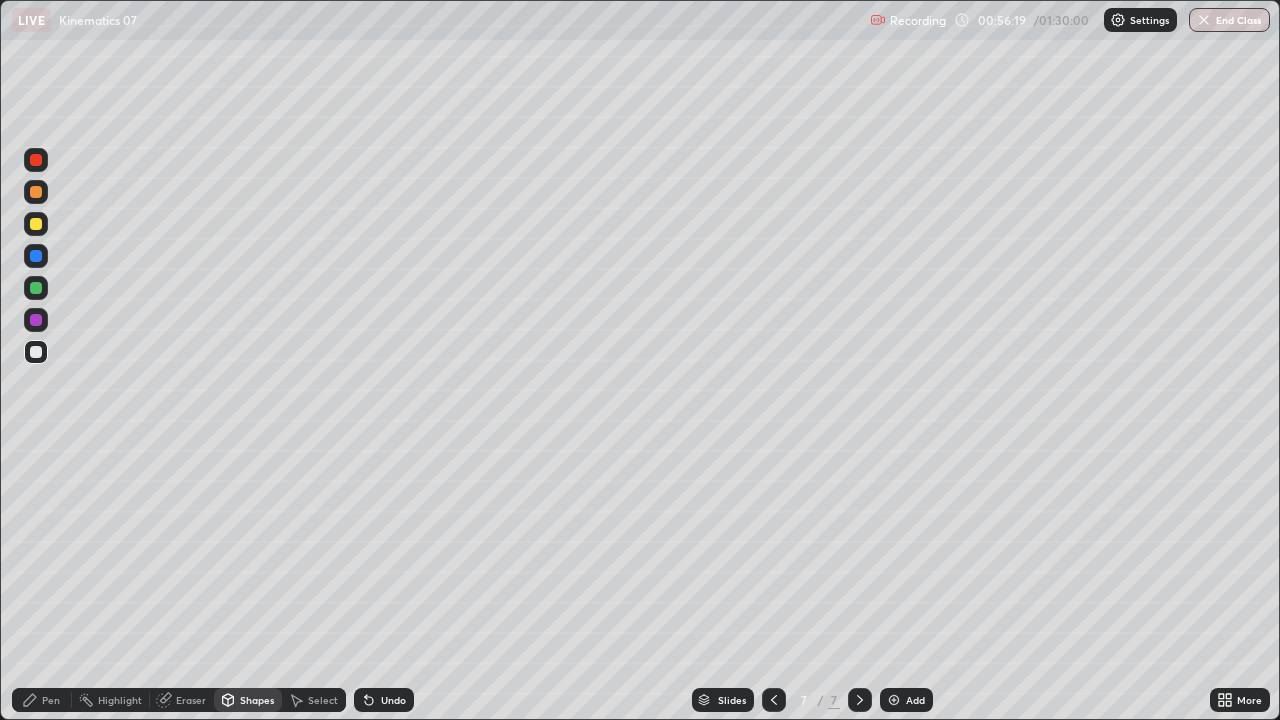 click at bounding box center [36, 288] 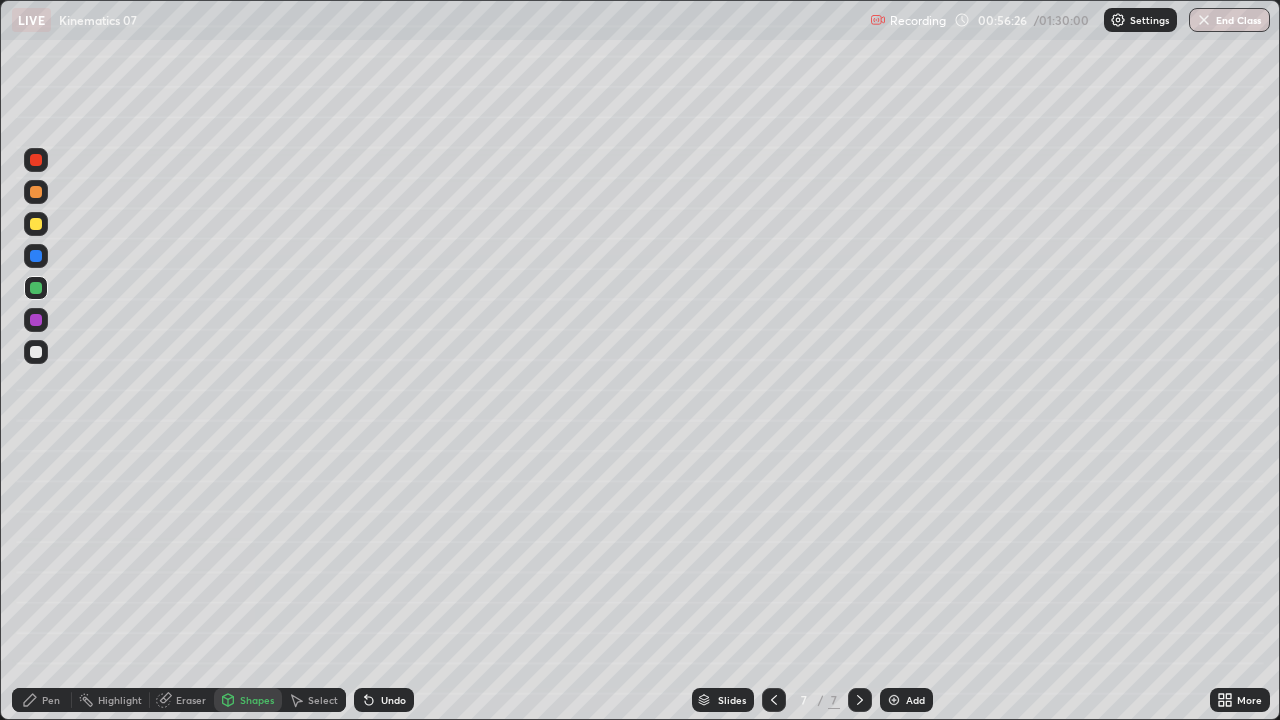 click on "Pen" at bounding box center [51, 700] 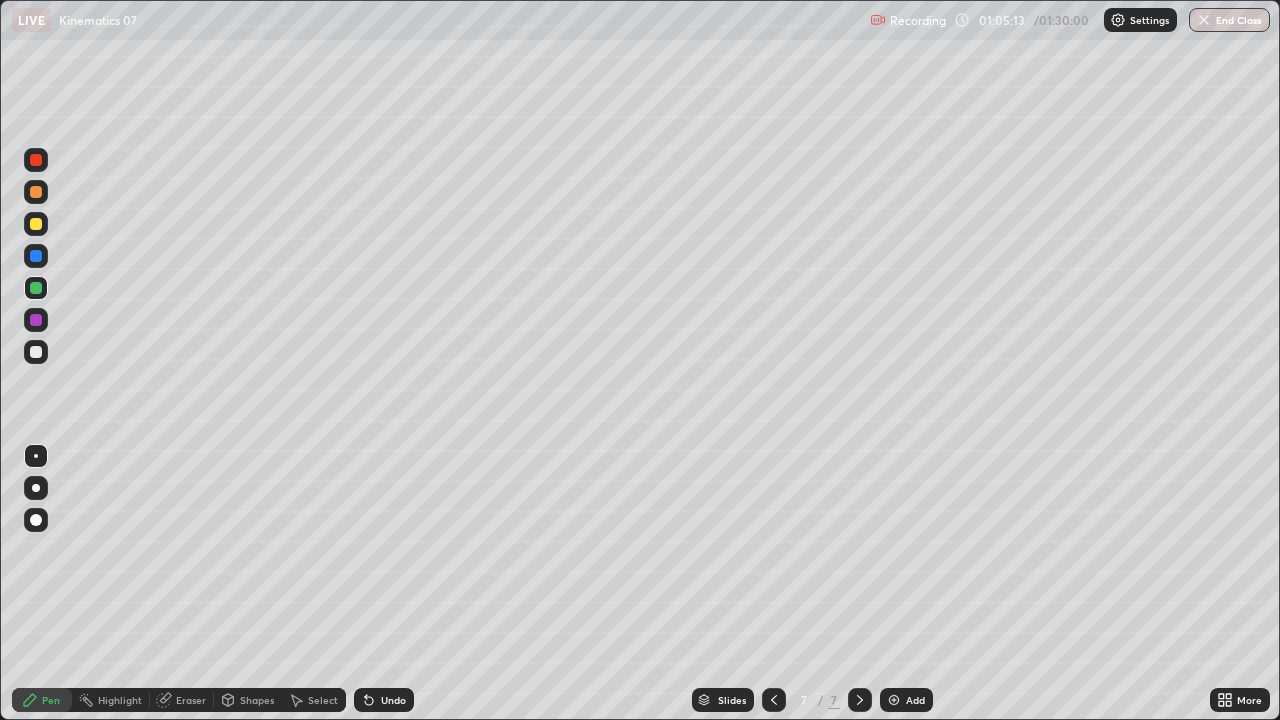 click at bounding box center (36, 192) 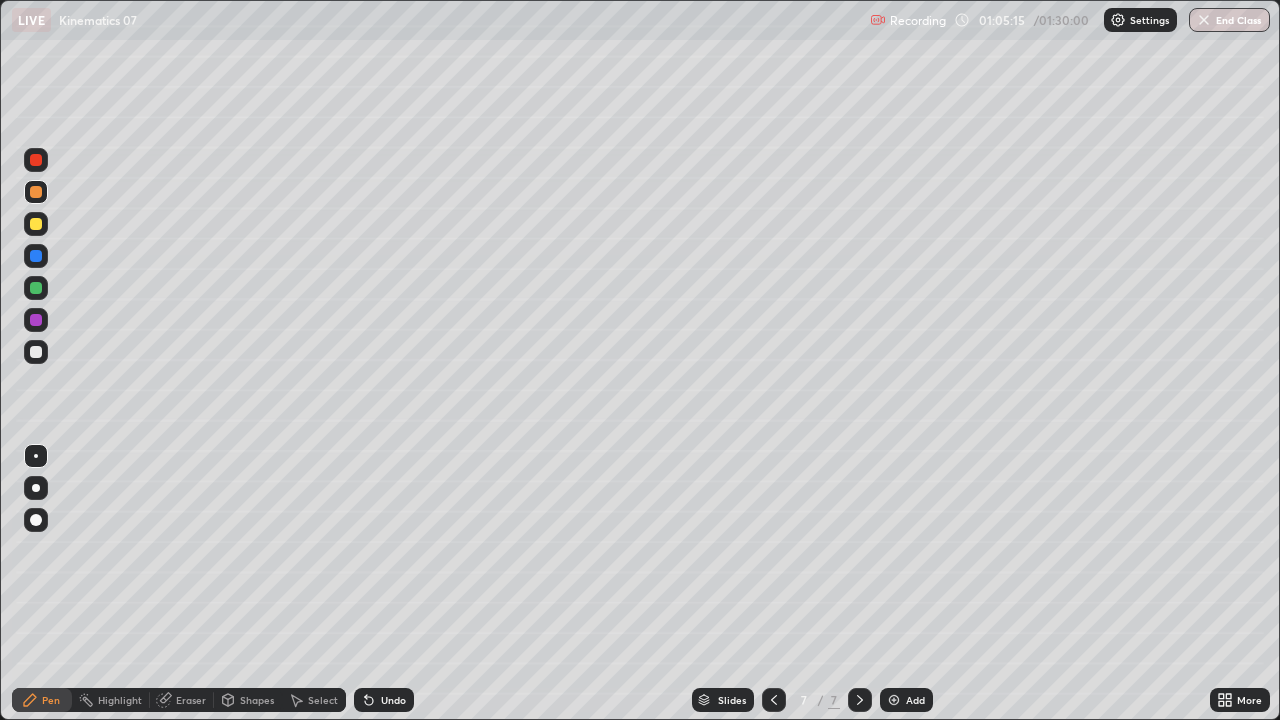 click on "Undo" at bounding box center (393, 700) 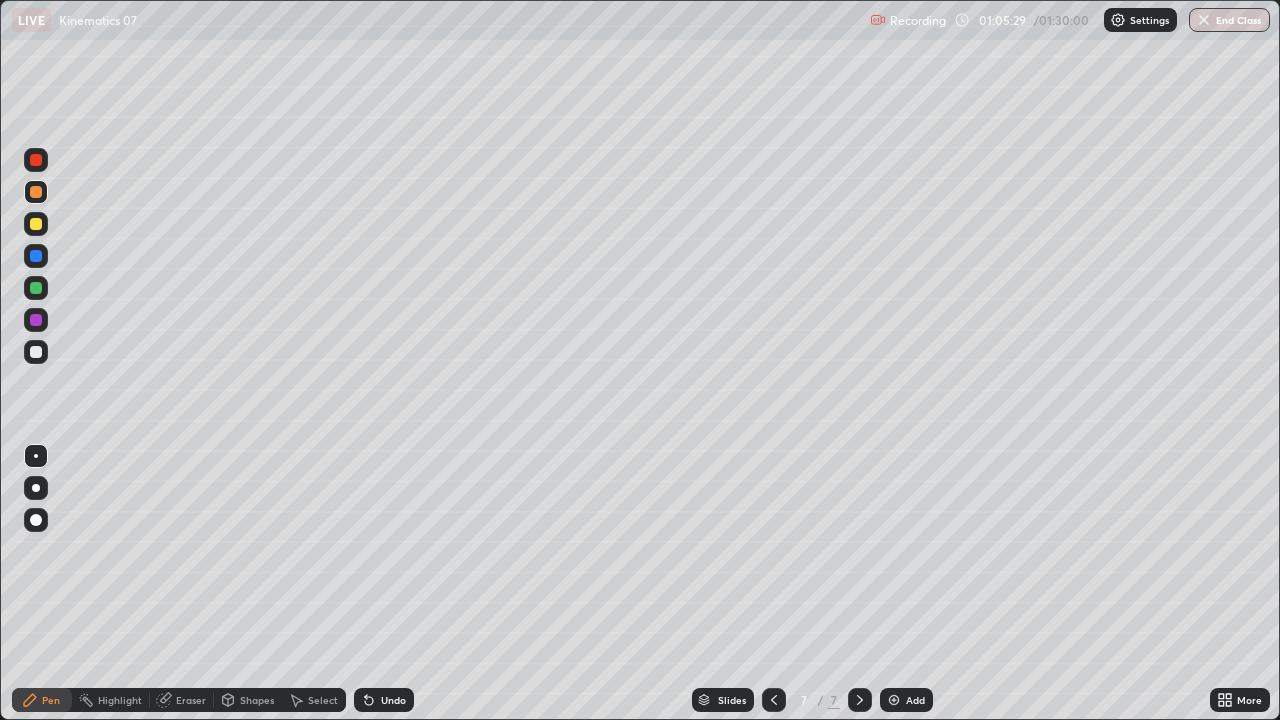 click at bounding box center (36, 352) 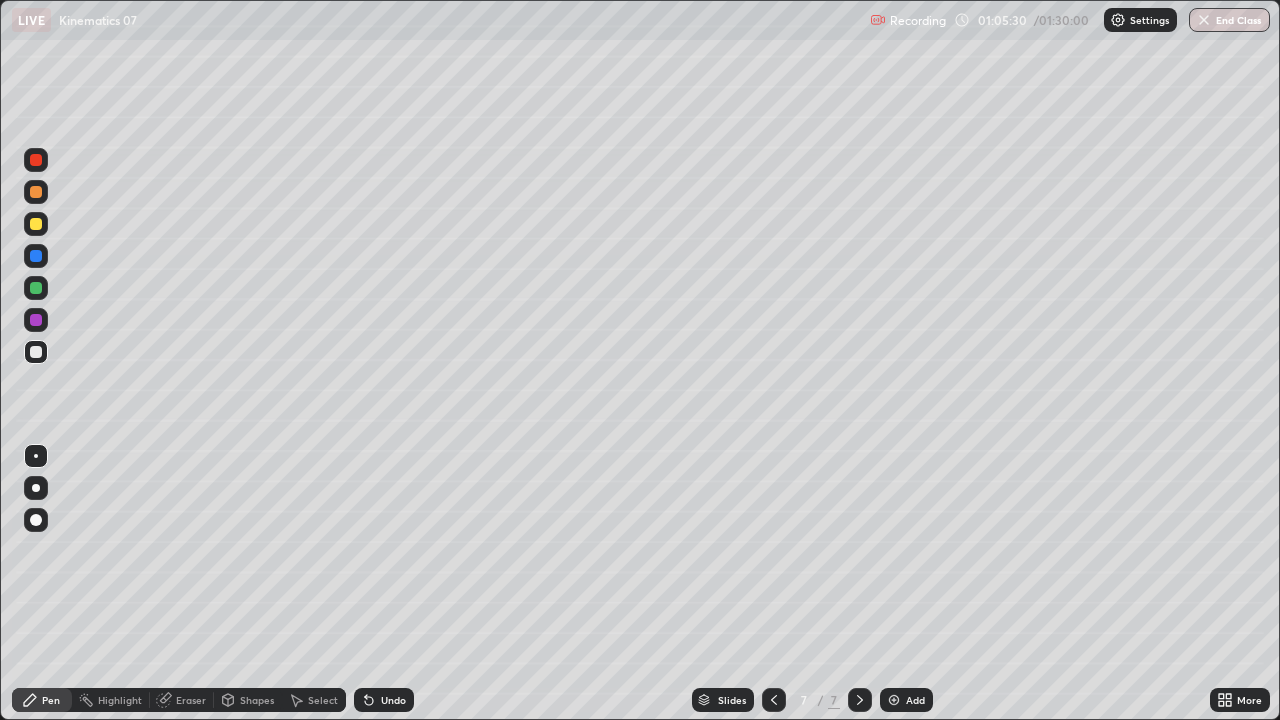 click at bounding box center [36, 224] 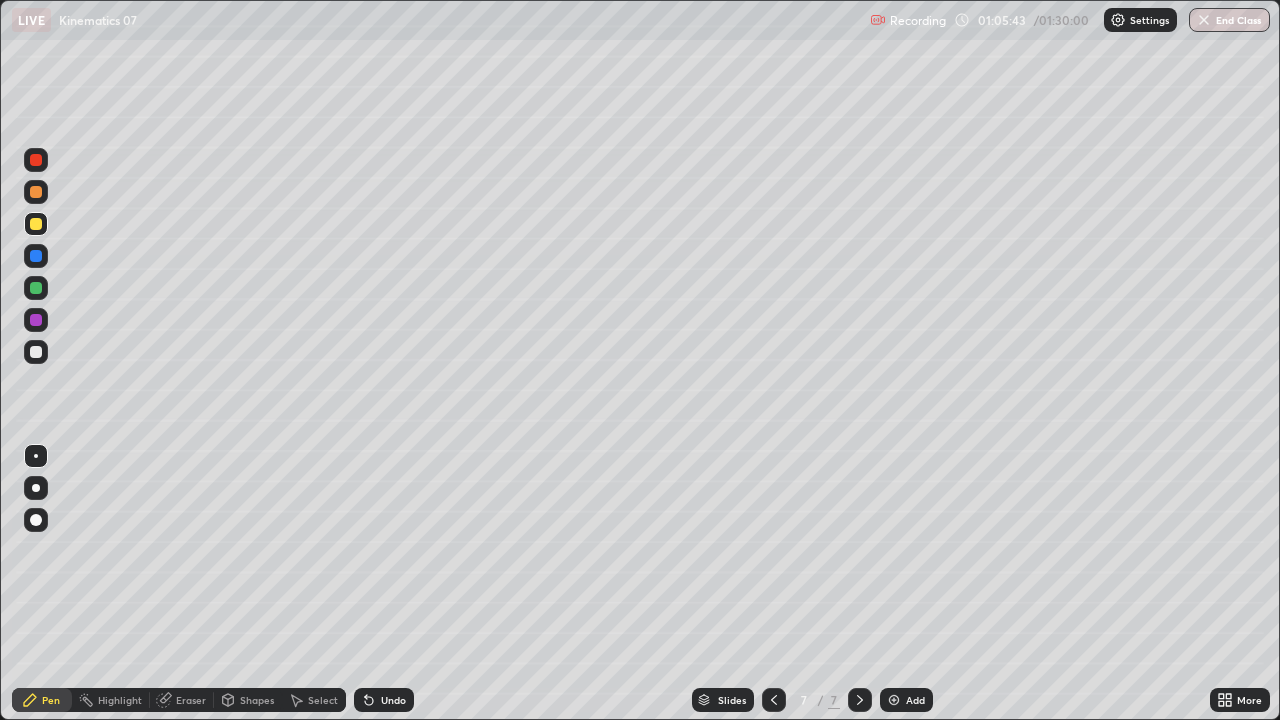 click on "Undo" at bounding box center [384, 700] 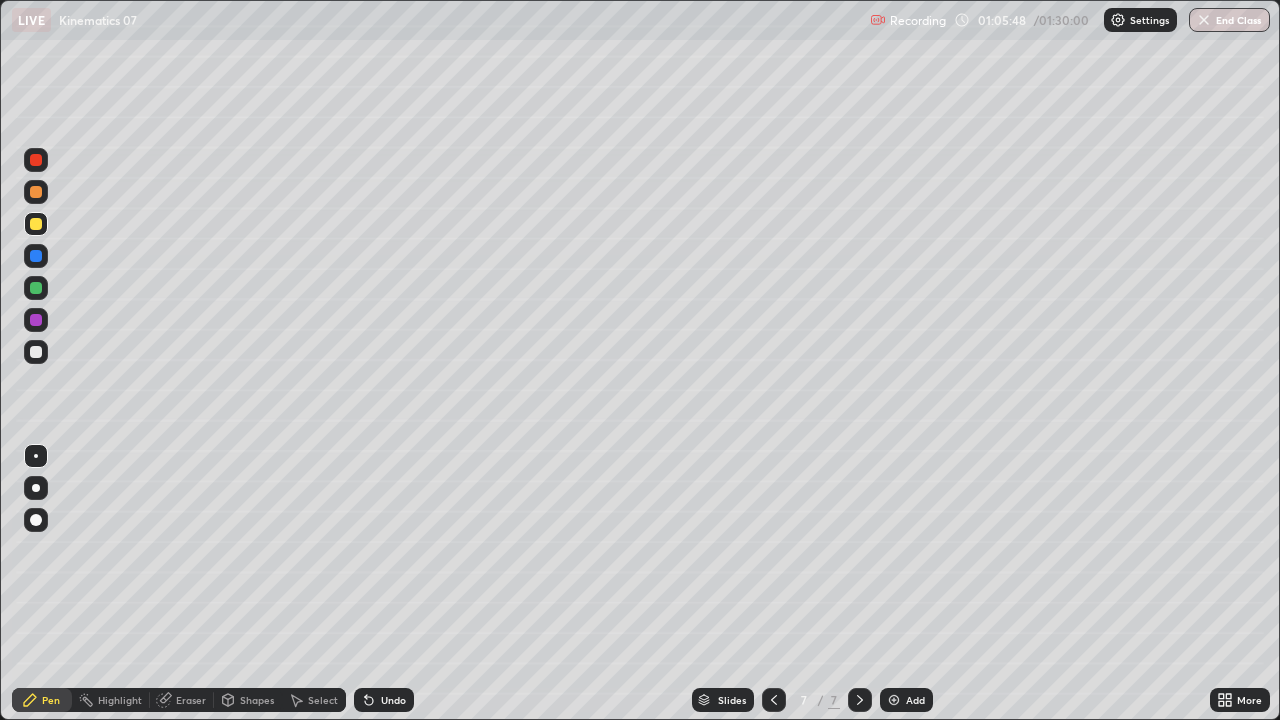 click at bounding box center [36, 352] 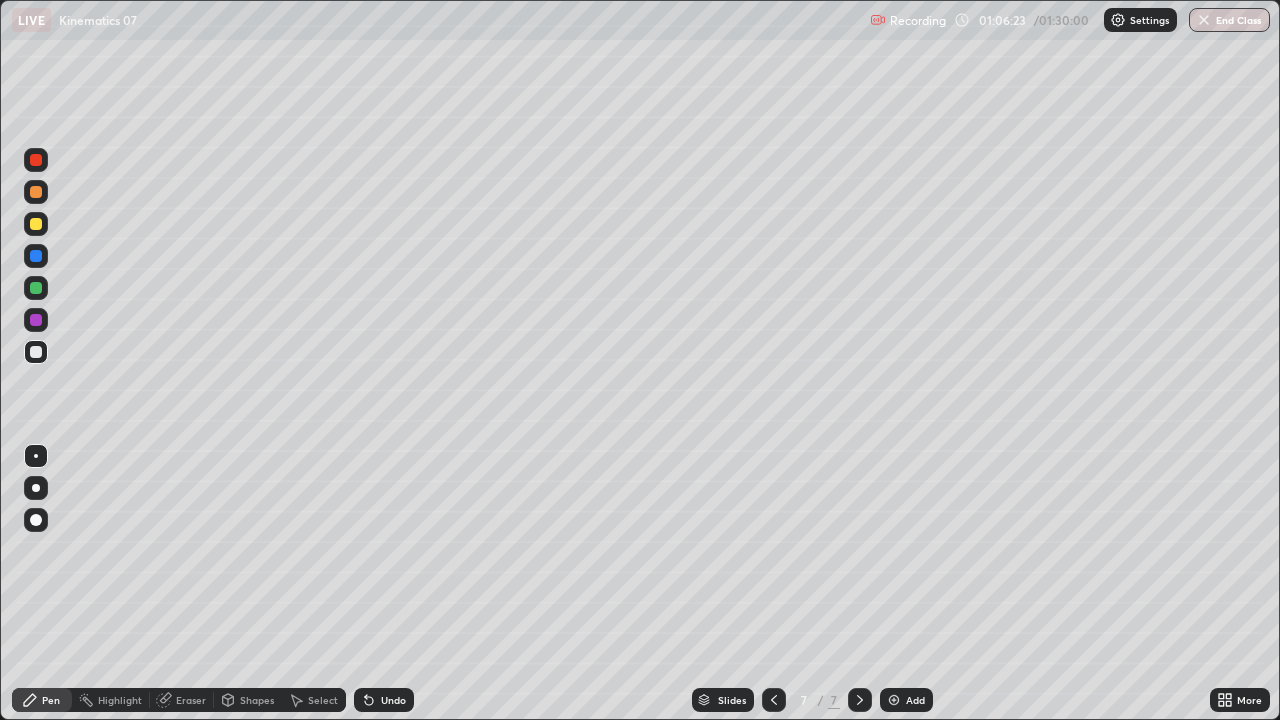 click on "Undo" at bounding box center [384, 700] 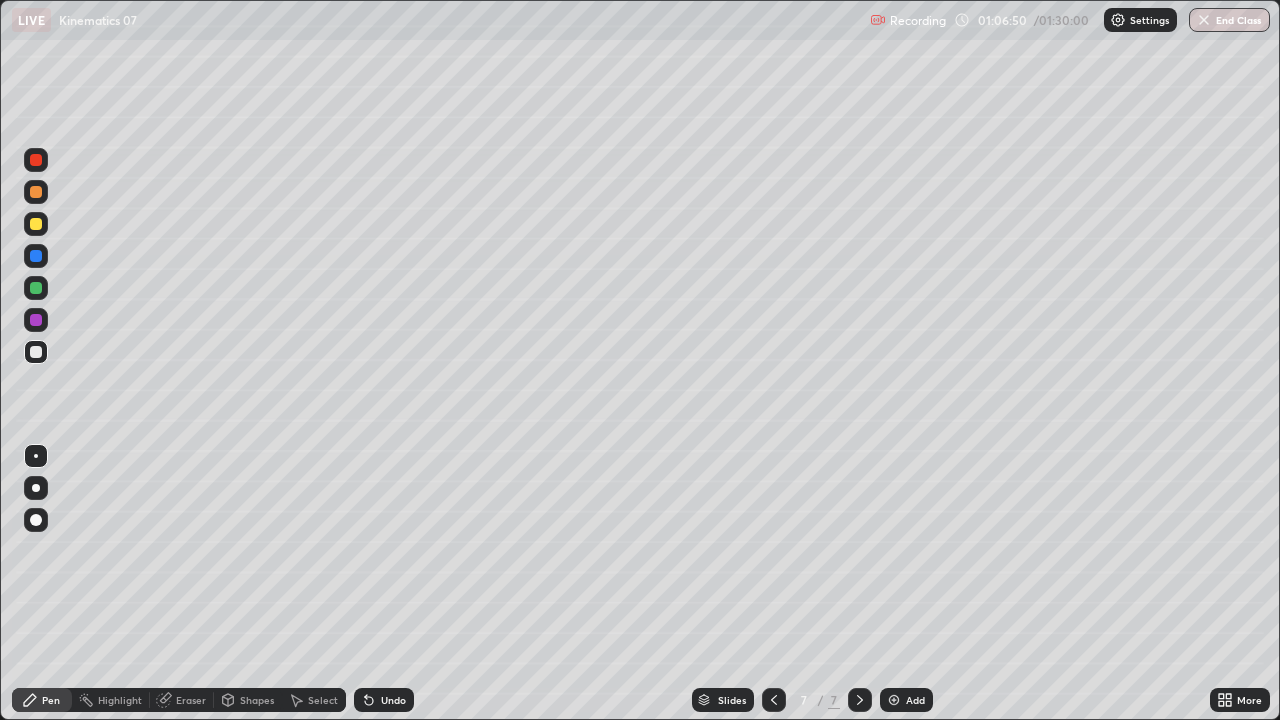 click at bounding box center (36, 256) 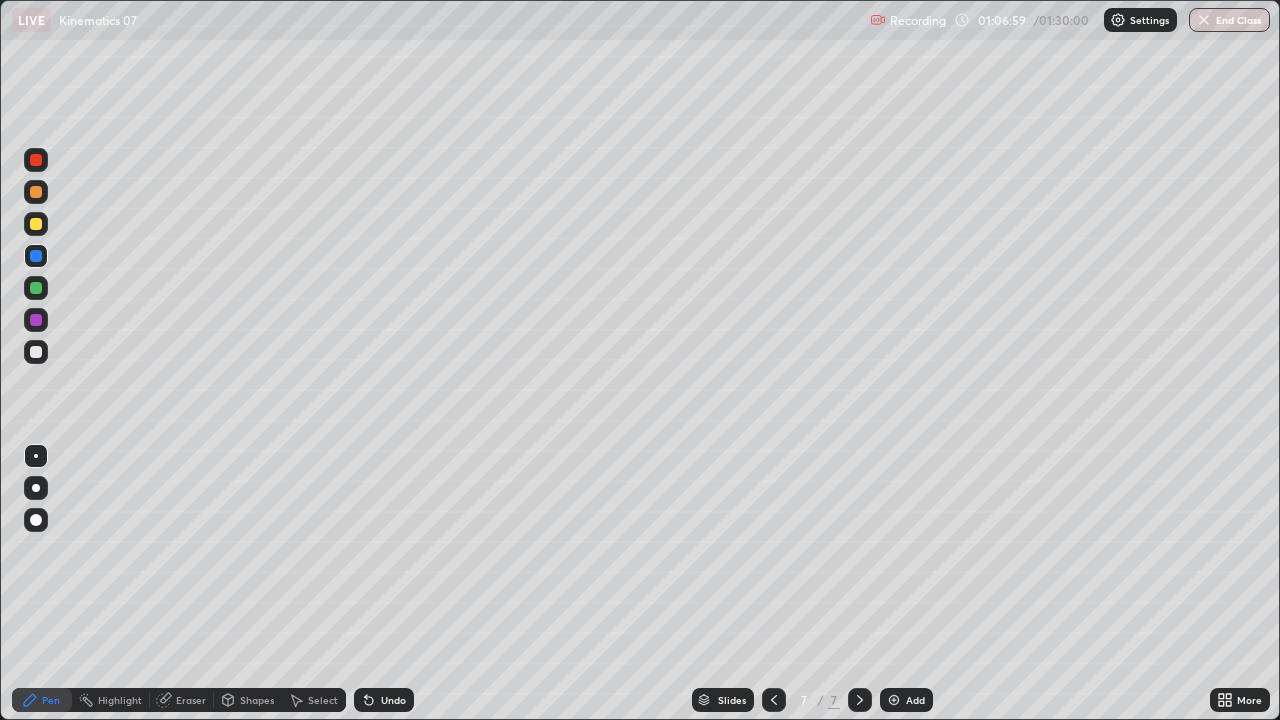 click on "Undo" at bounding box center (393, 700) 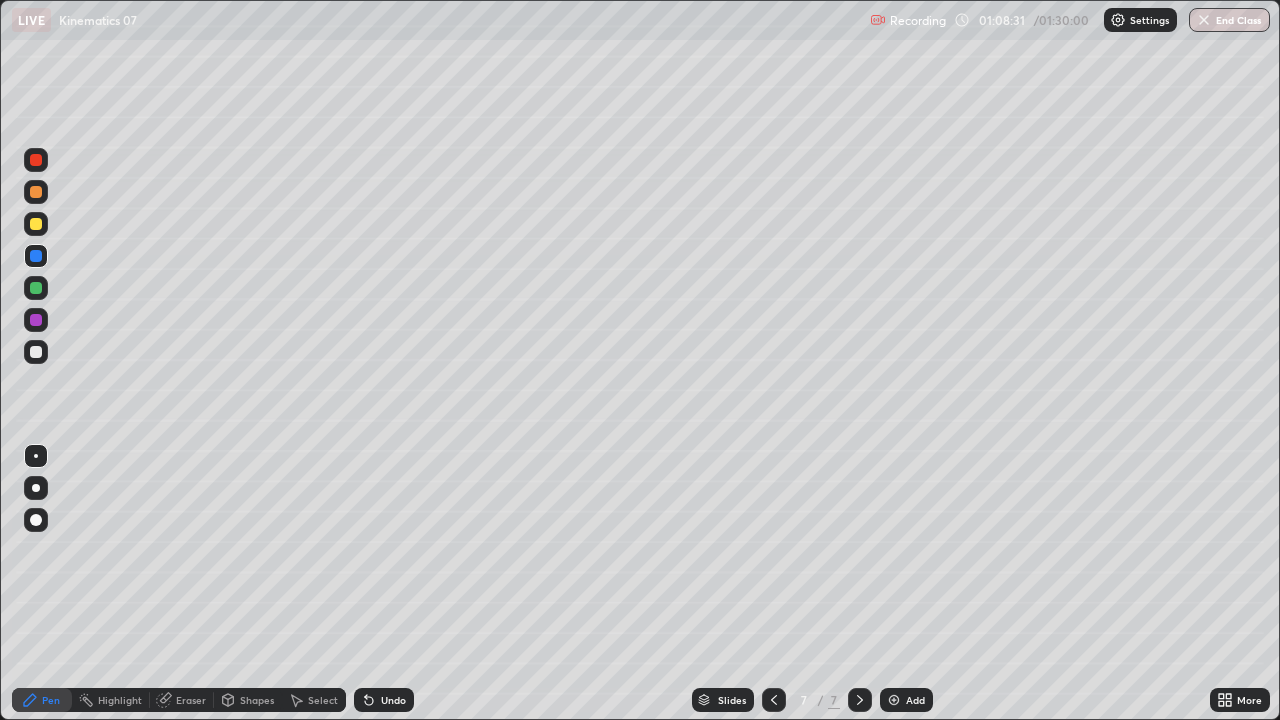 click at bounding box center (36, 320) 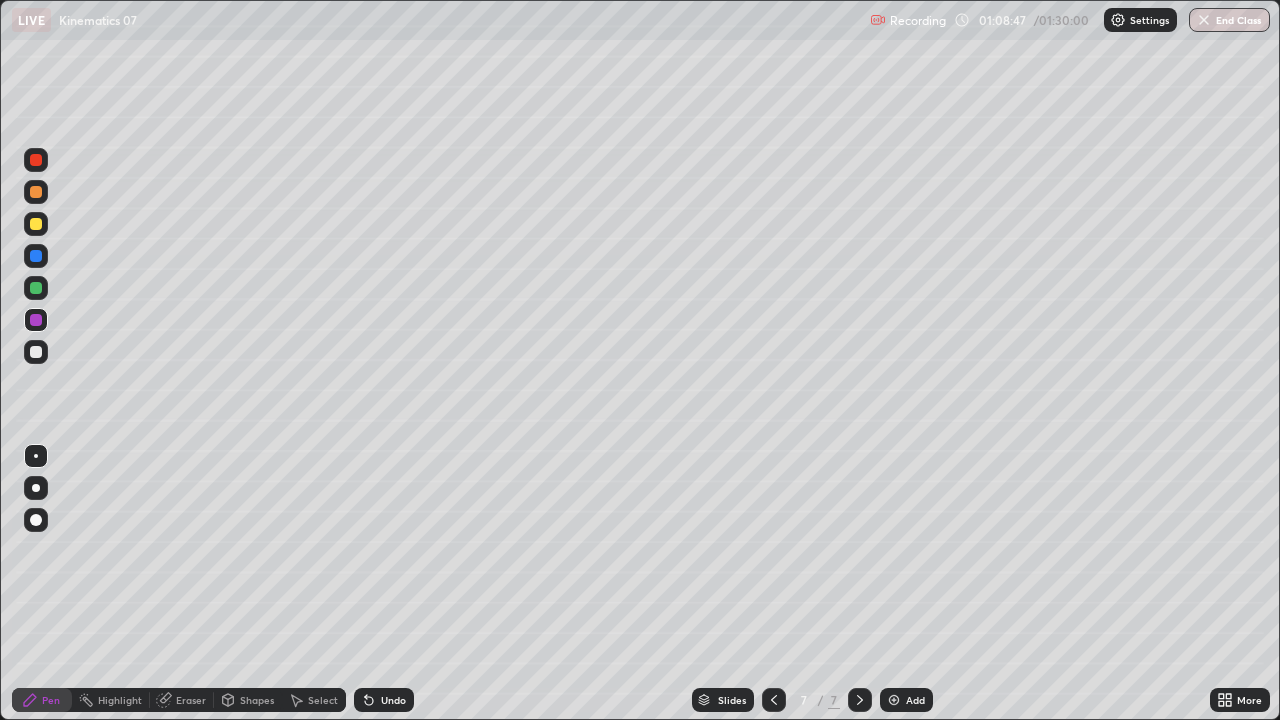 click at bounding box center (36, 352) 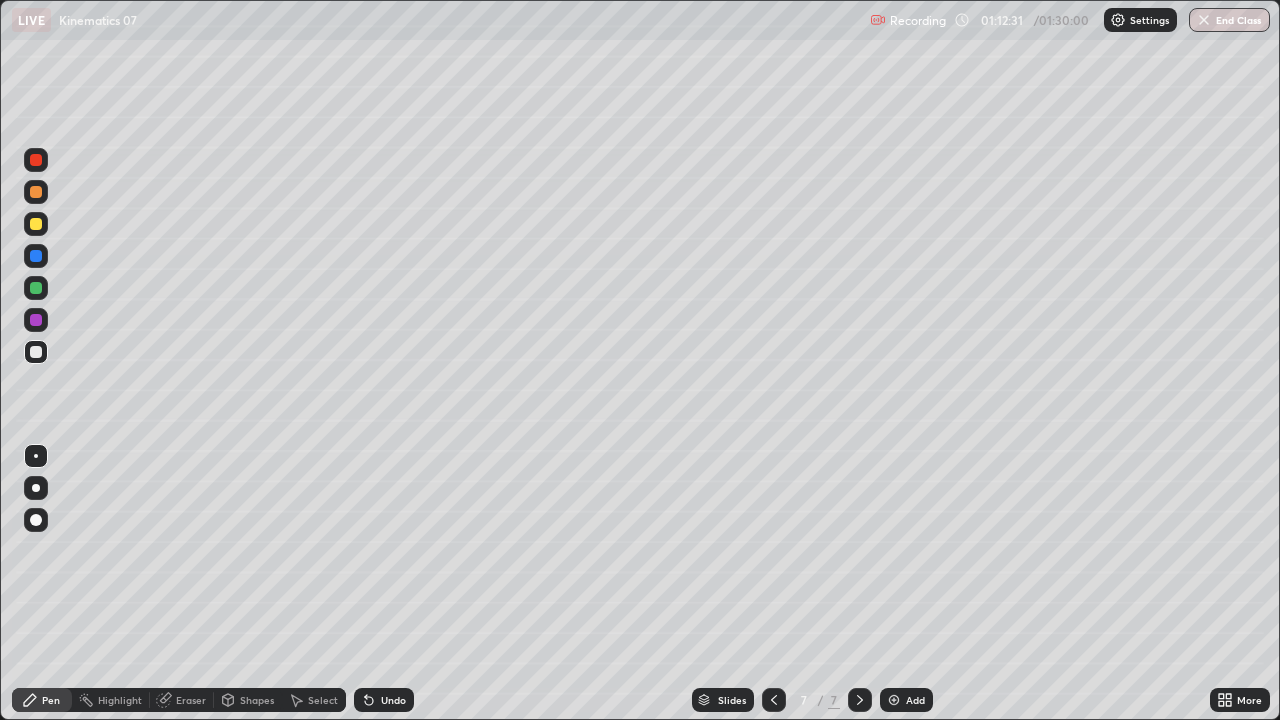 click at bounding box center (36, 288) 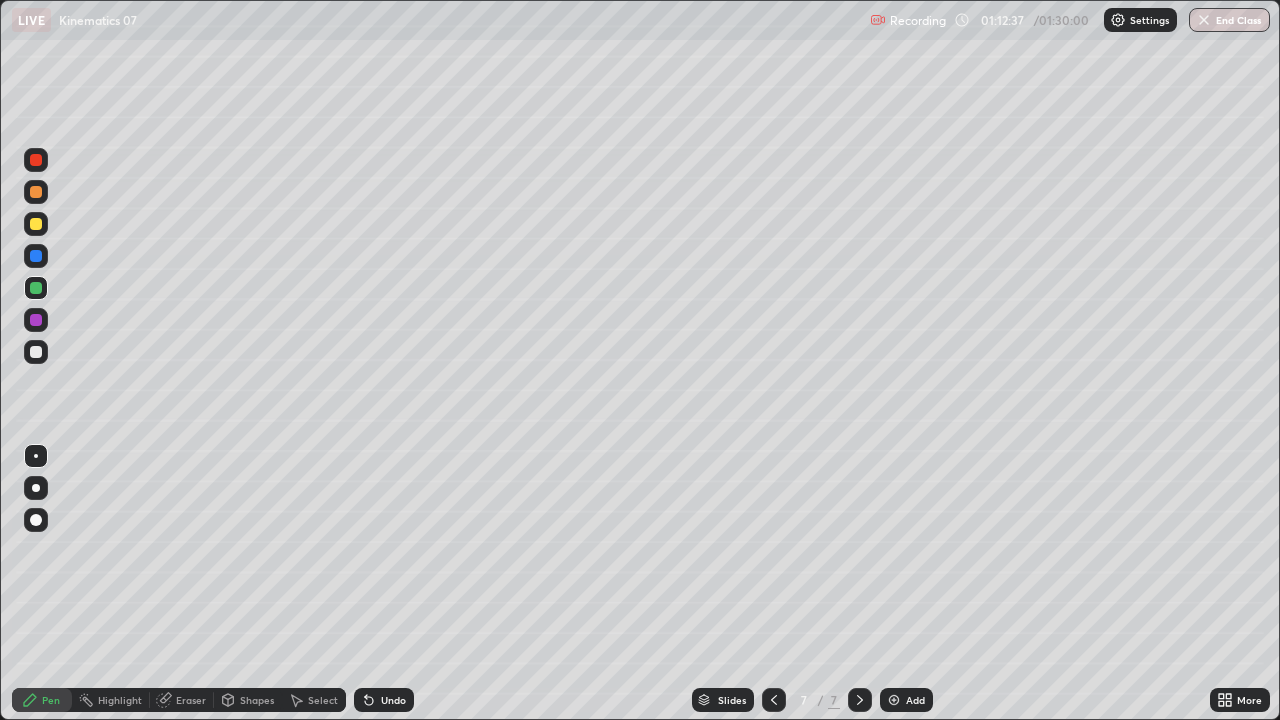 click 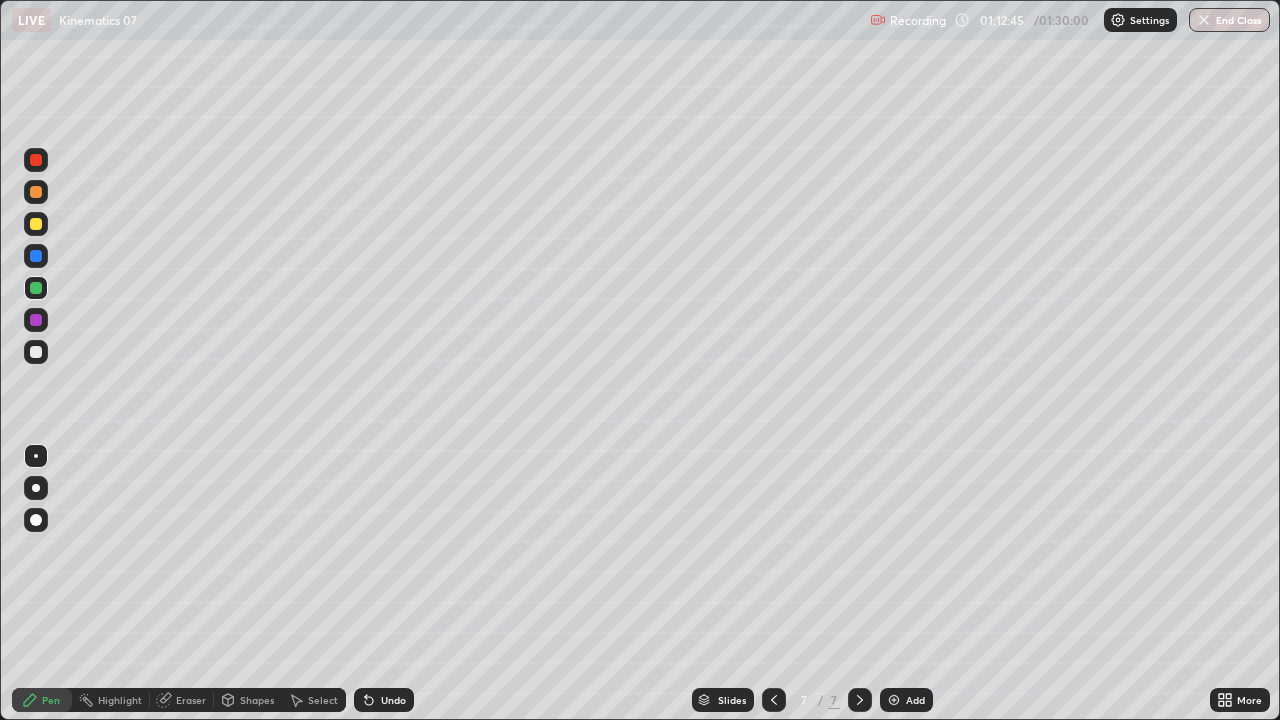 click on "Add" at bounding box center [915, 700] 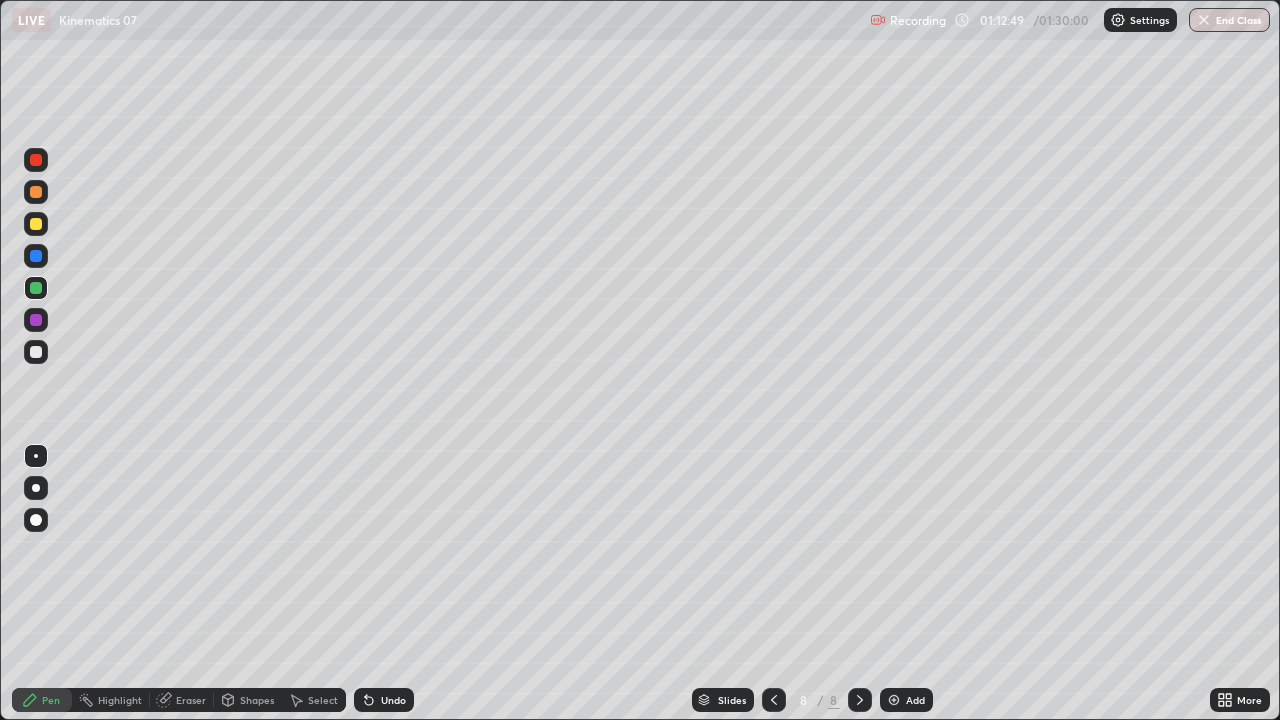 click at bounding box center [36, 352] 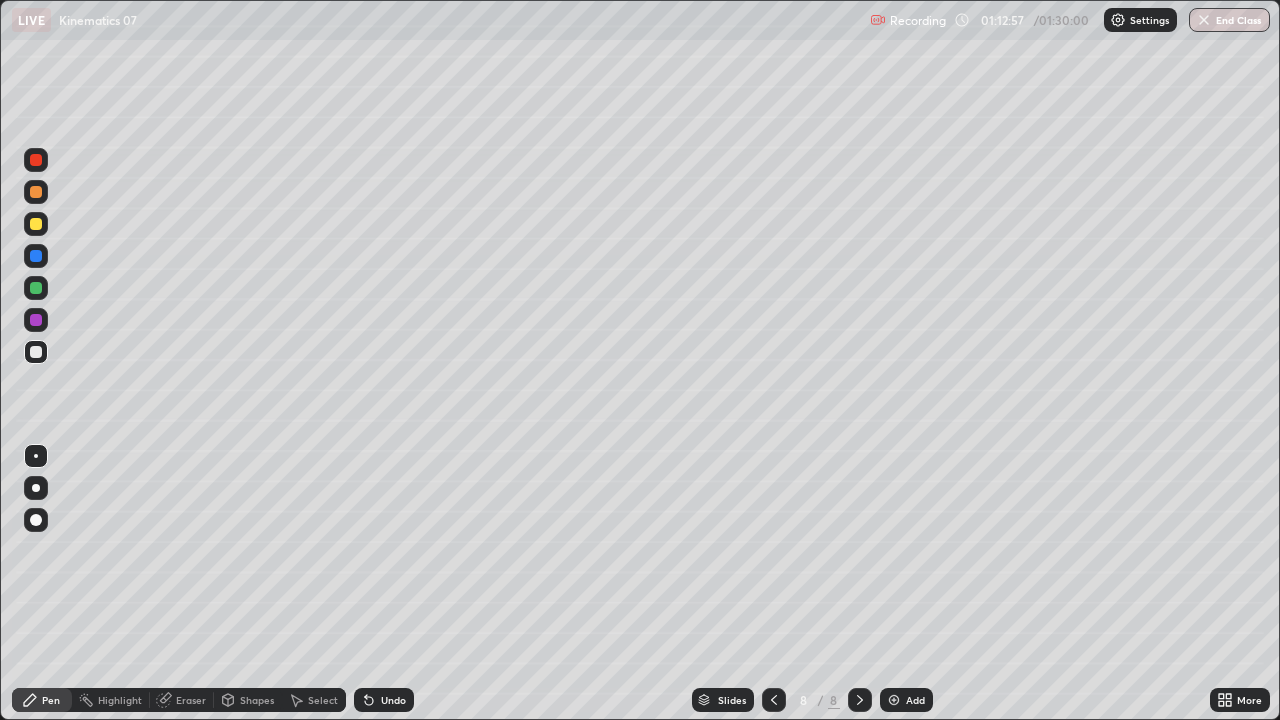click at bounding box center (36, 288) 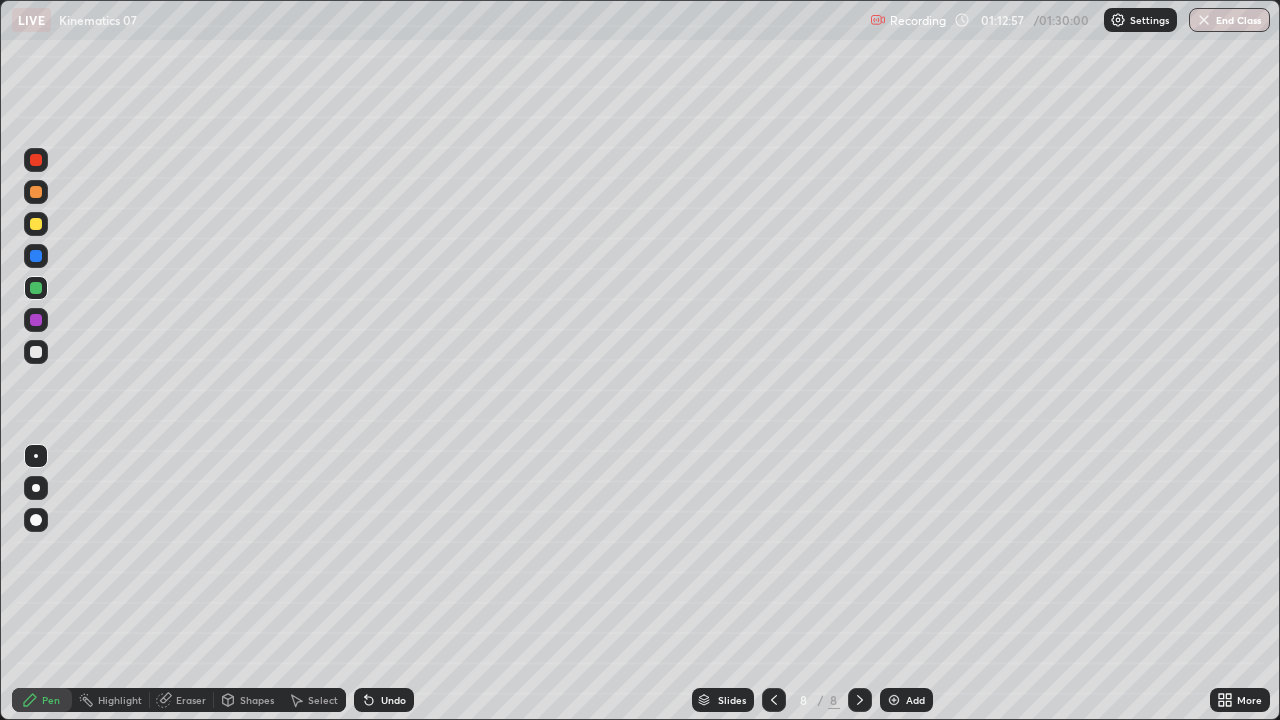 click at bounding box center (36, 224) 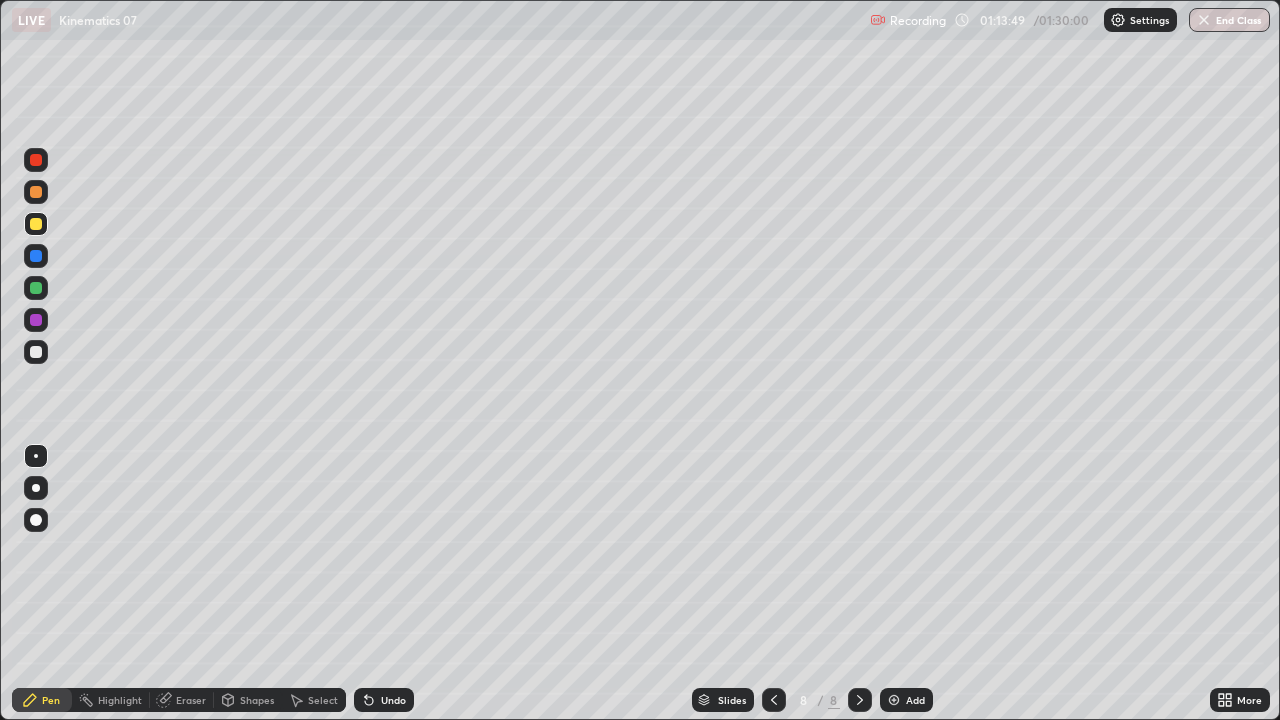 click at bounding box center (774, 700) 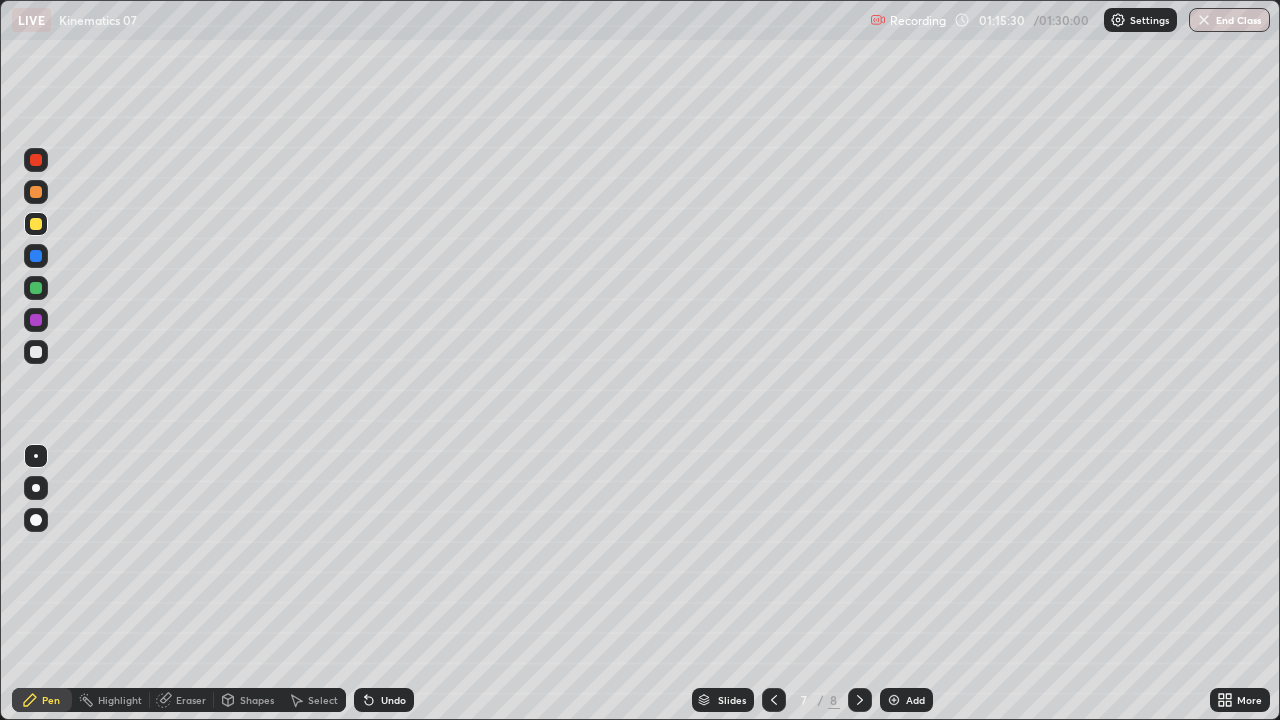 click 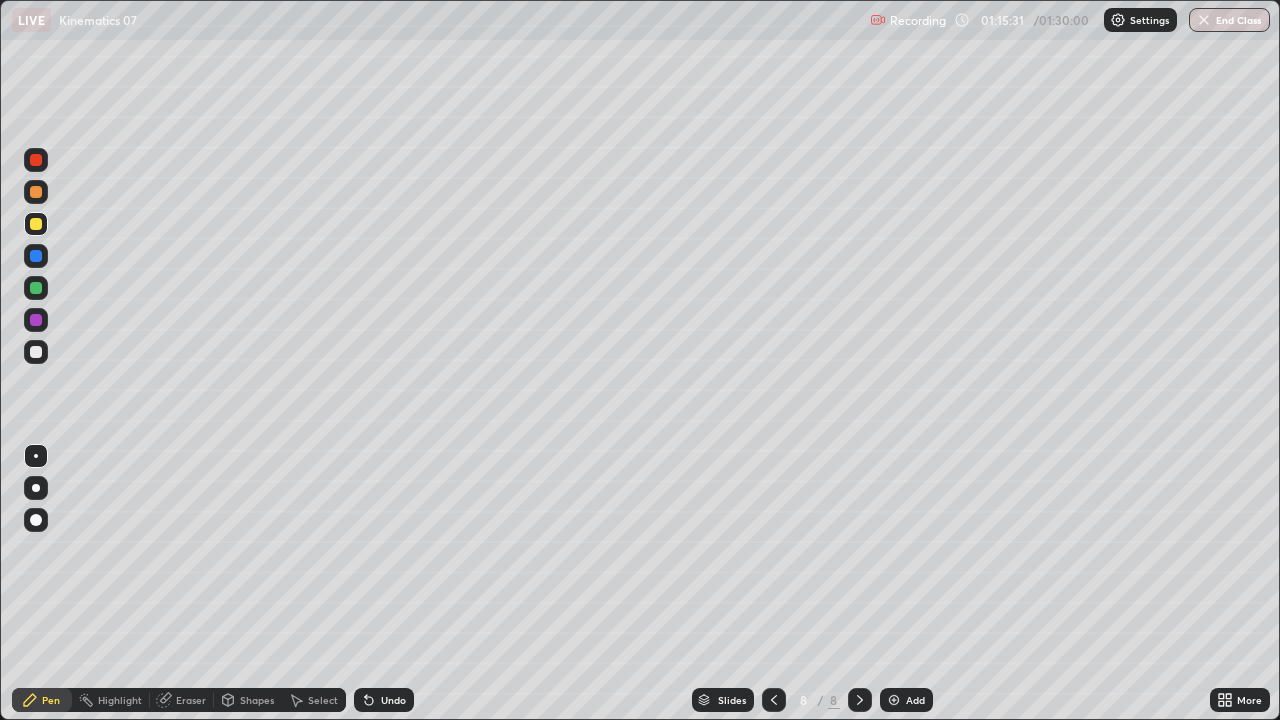 click at bounding box center (894, 700) 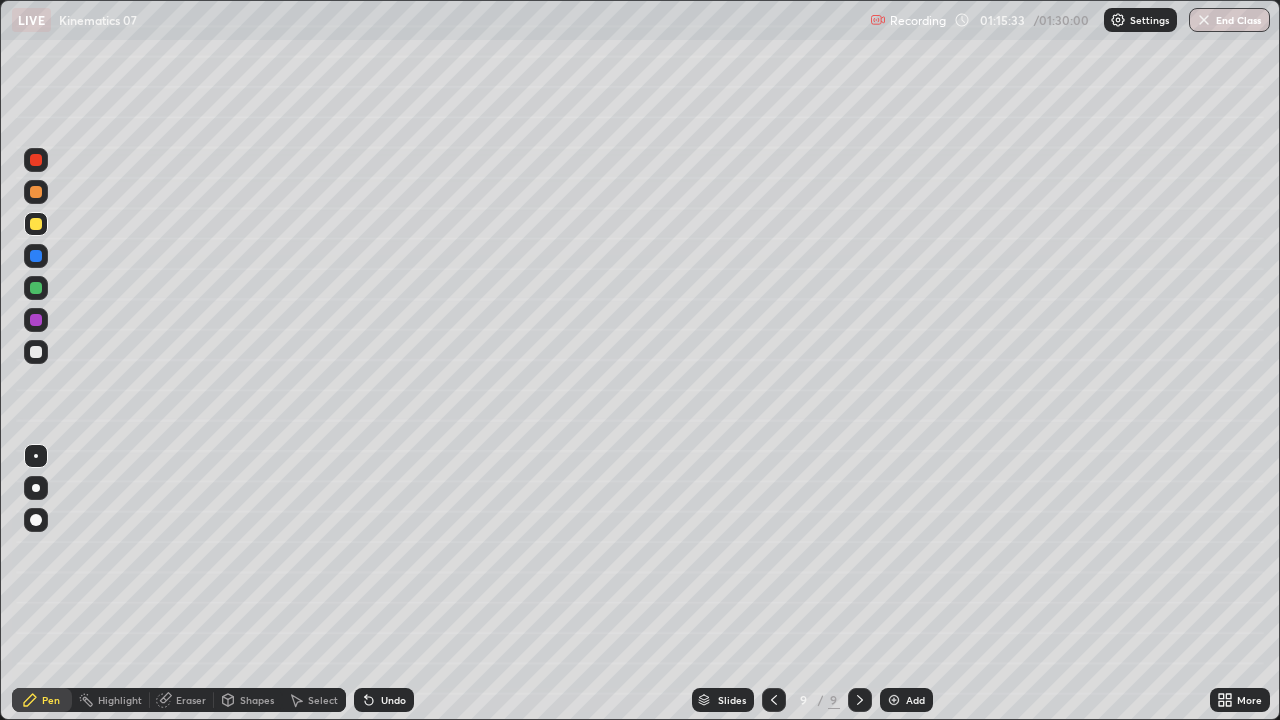 click on "Shapes" at bounding box center (257, 700) 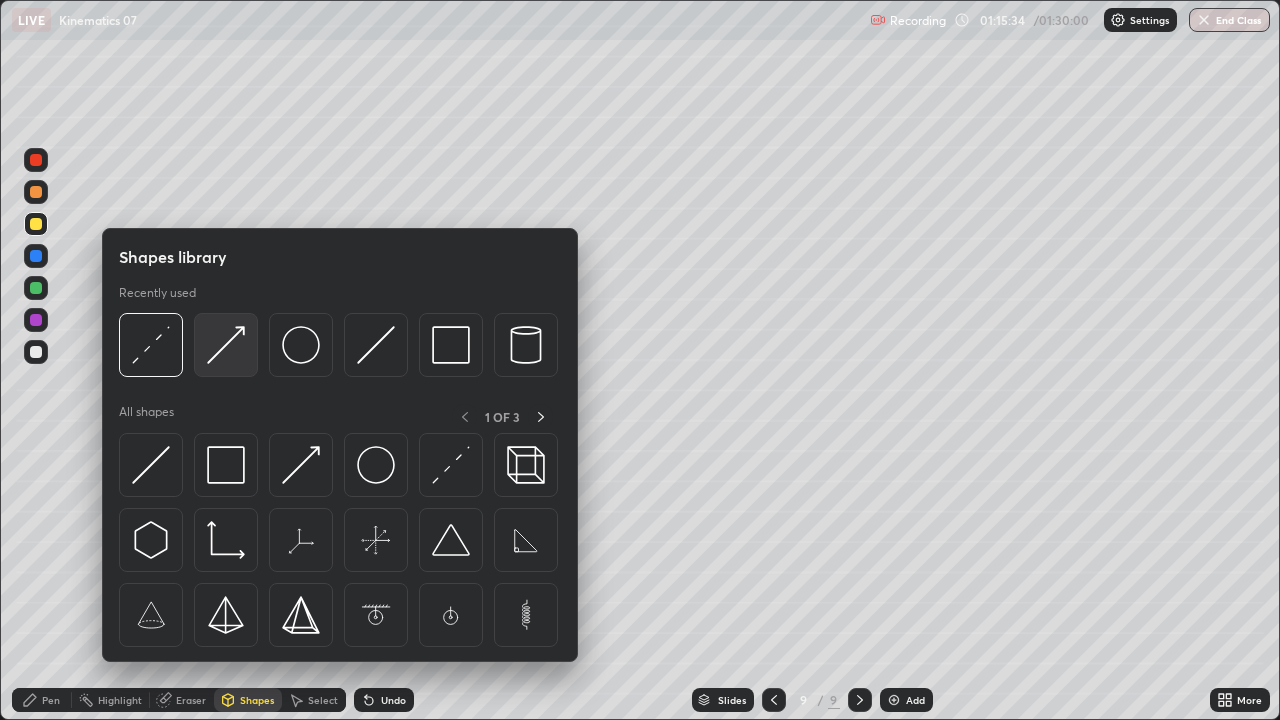 click at bounding box center [226, 345] 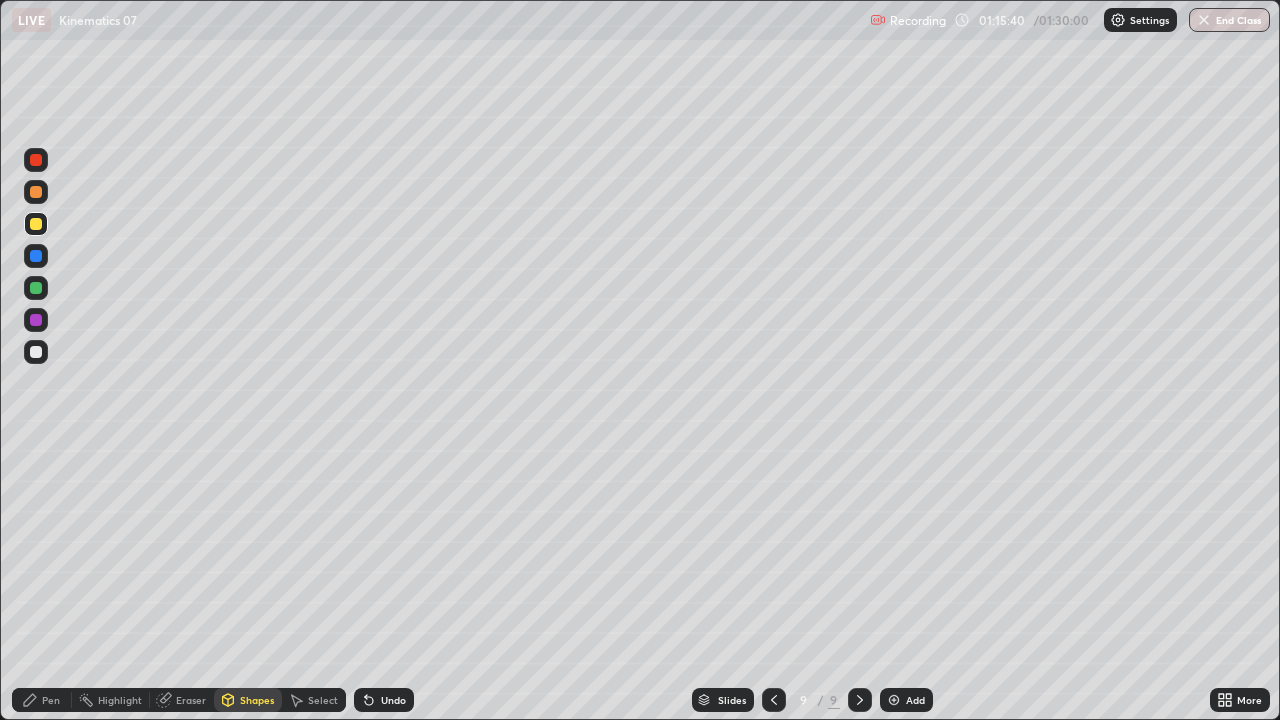 click at bounding box center (36, 288) 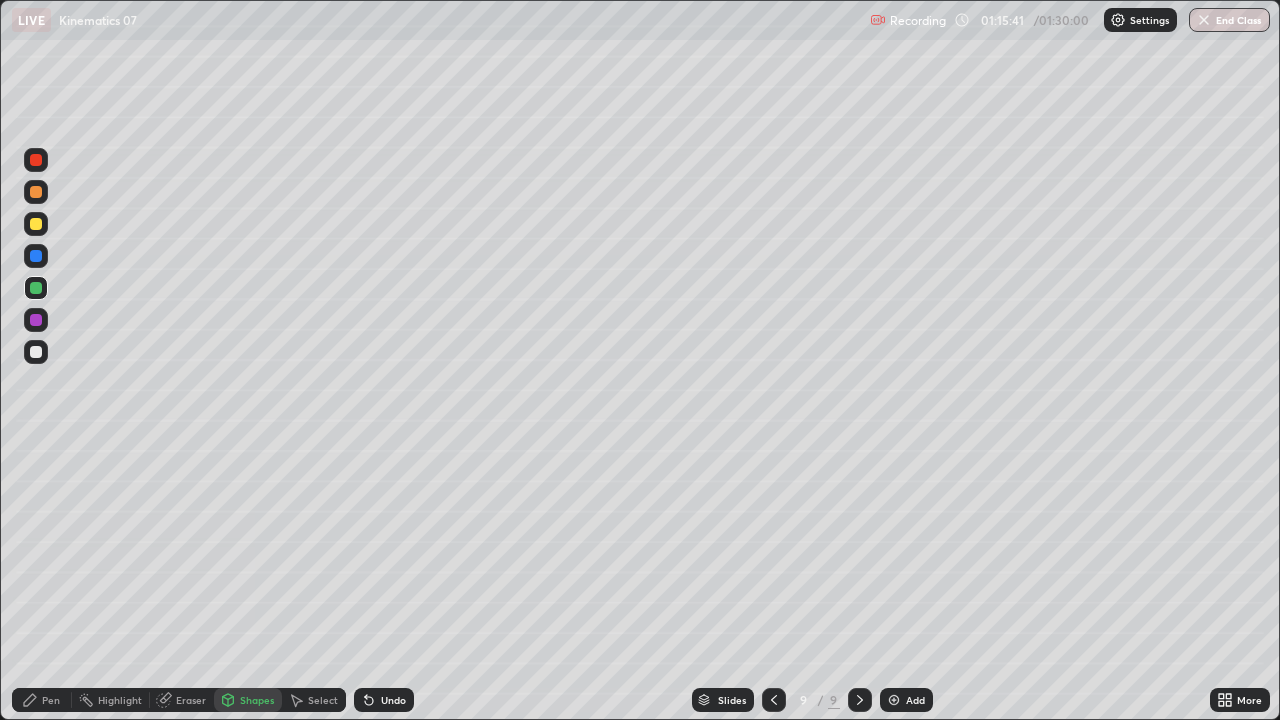click on "Shapes" at bounding box center (257, 700) 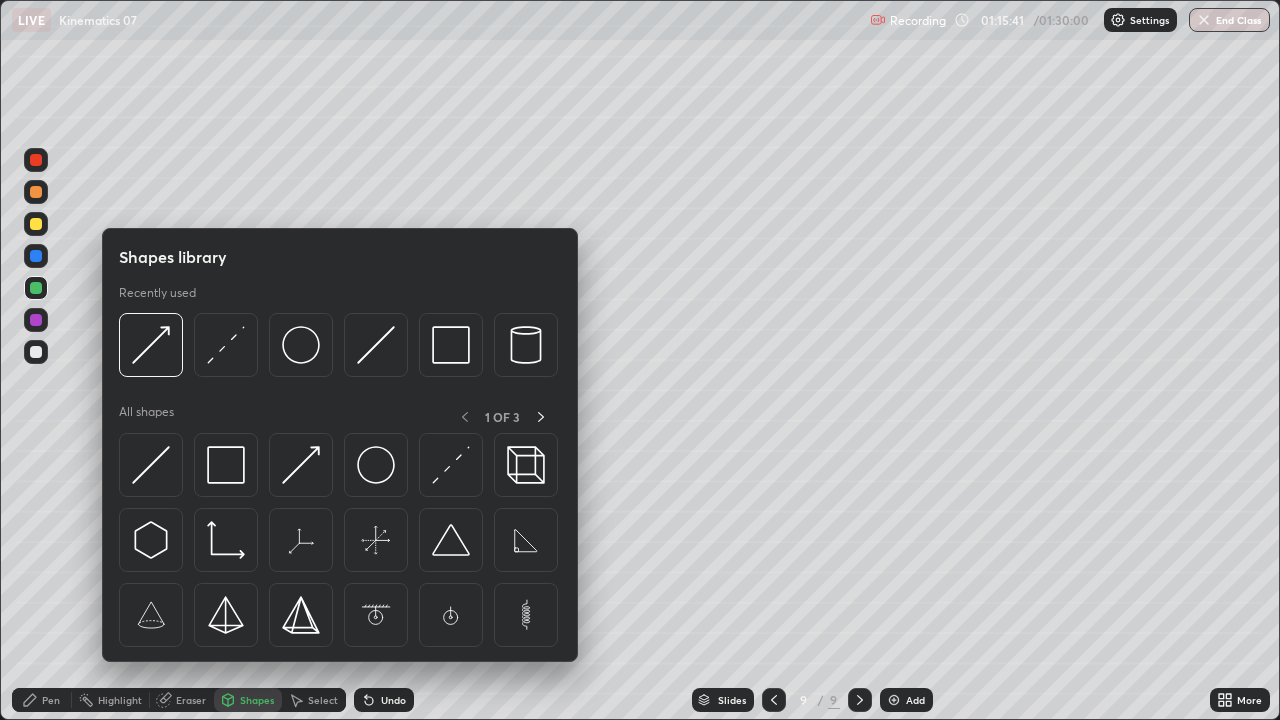 click on "Shapes" at bounding box center [257, 700] 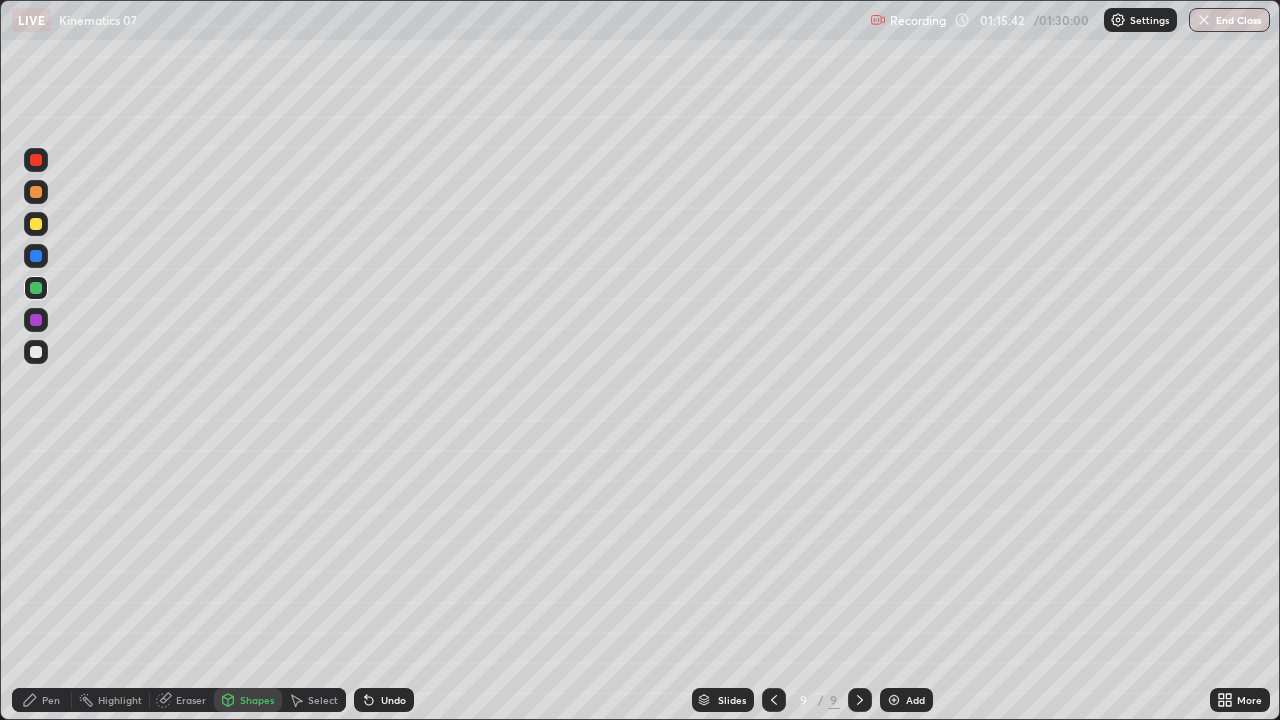 click on "Shapes" at bounding box center (257, 700) 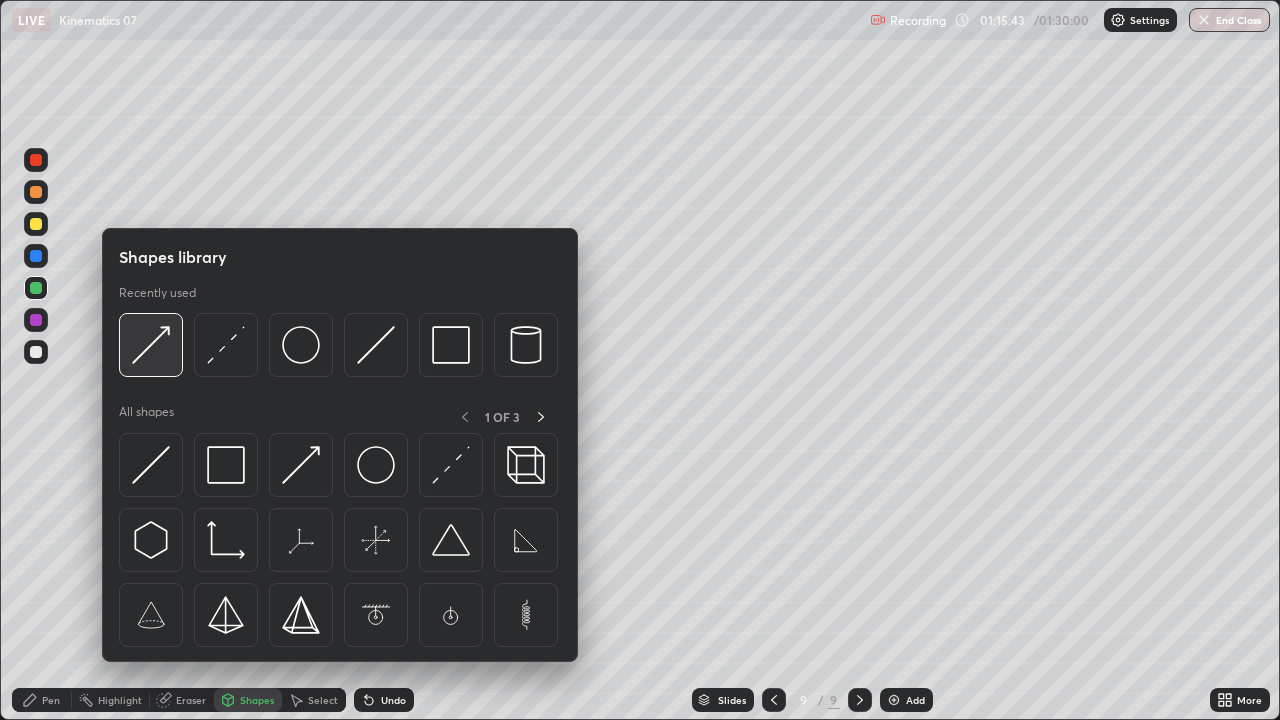 click at bounding box center [151, 345] 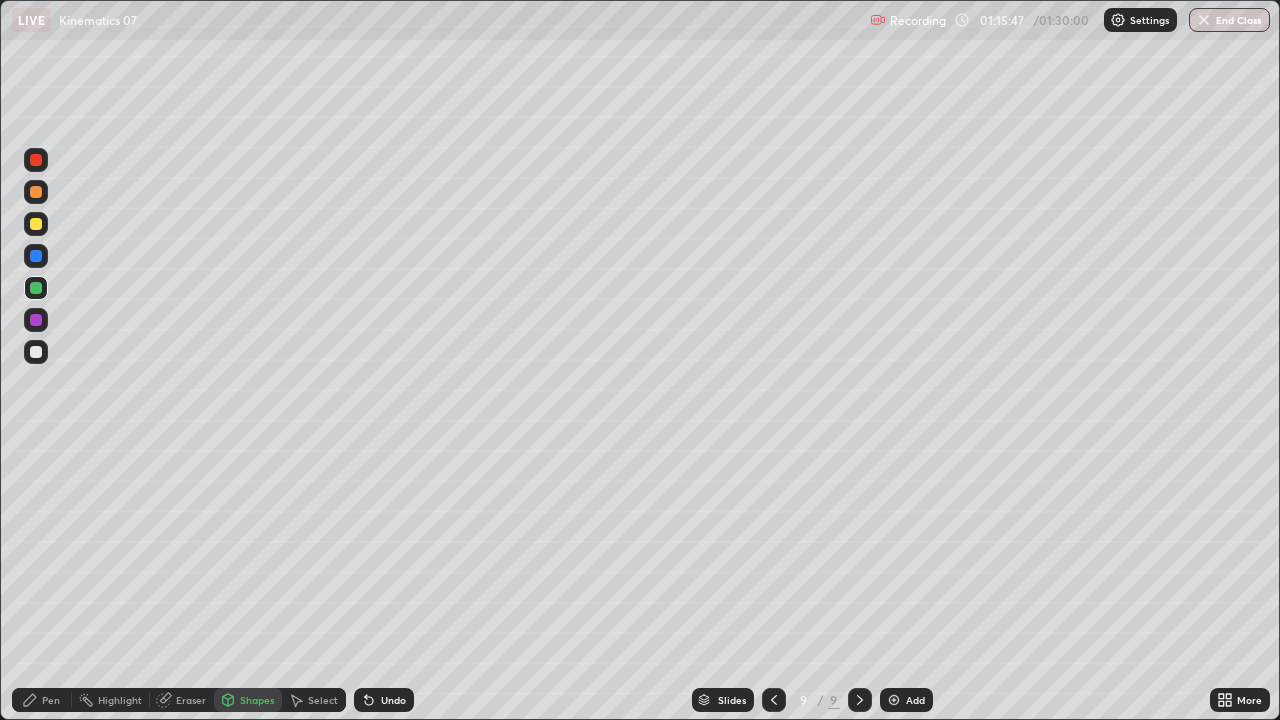 click on "Pen" at bounding box center [51, 700] 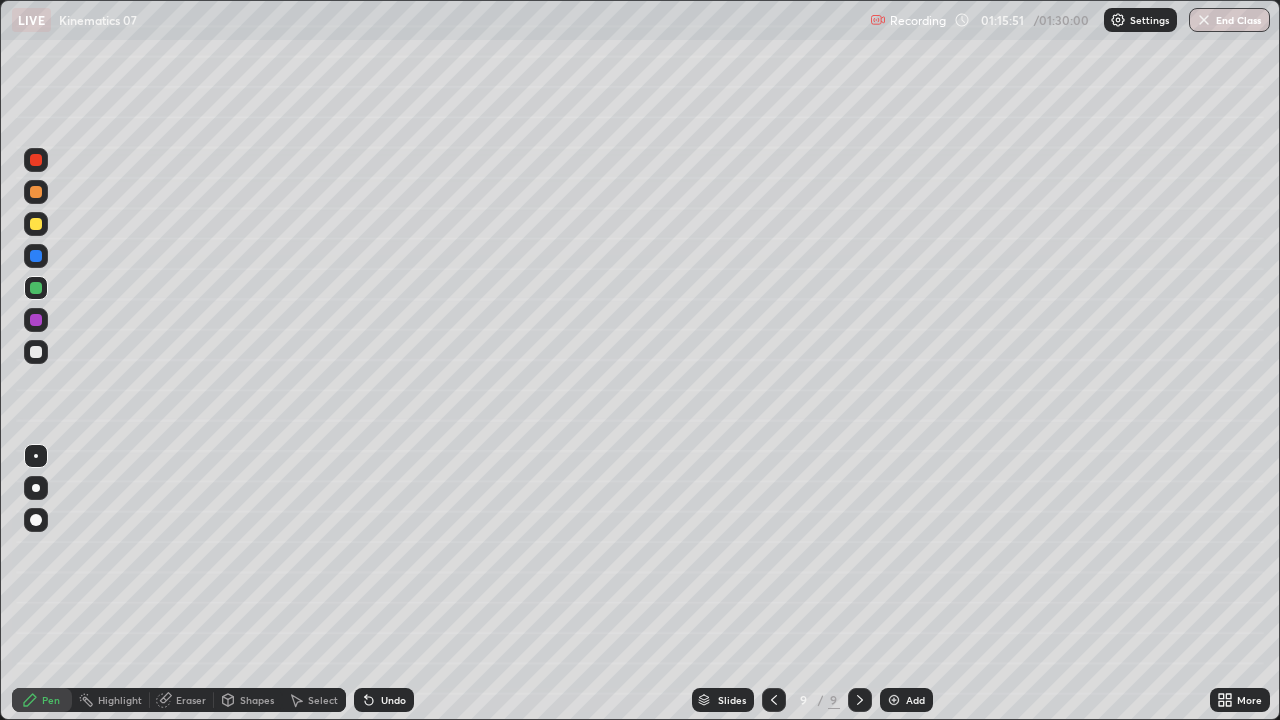 click at bounding box center [36, 352] 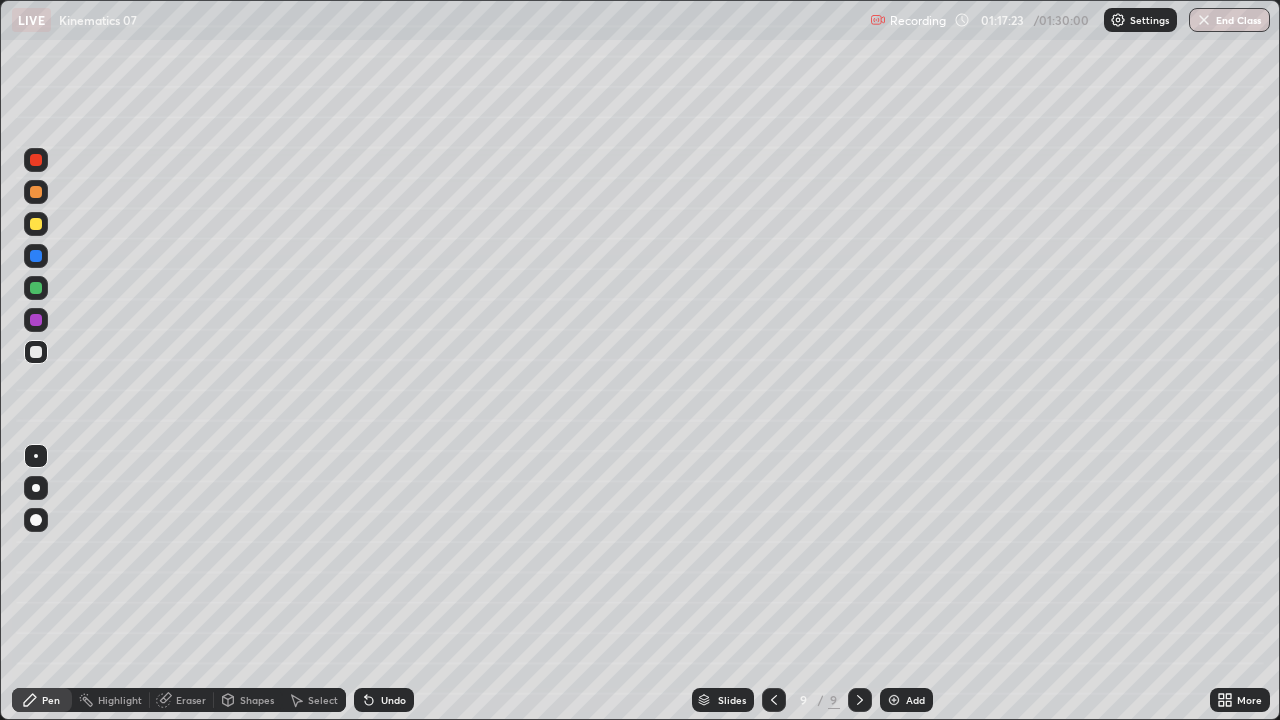 click on "Undo" at bounding box center [384, 700] 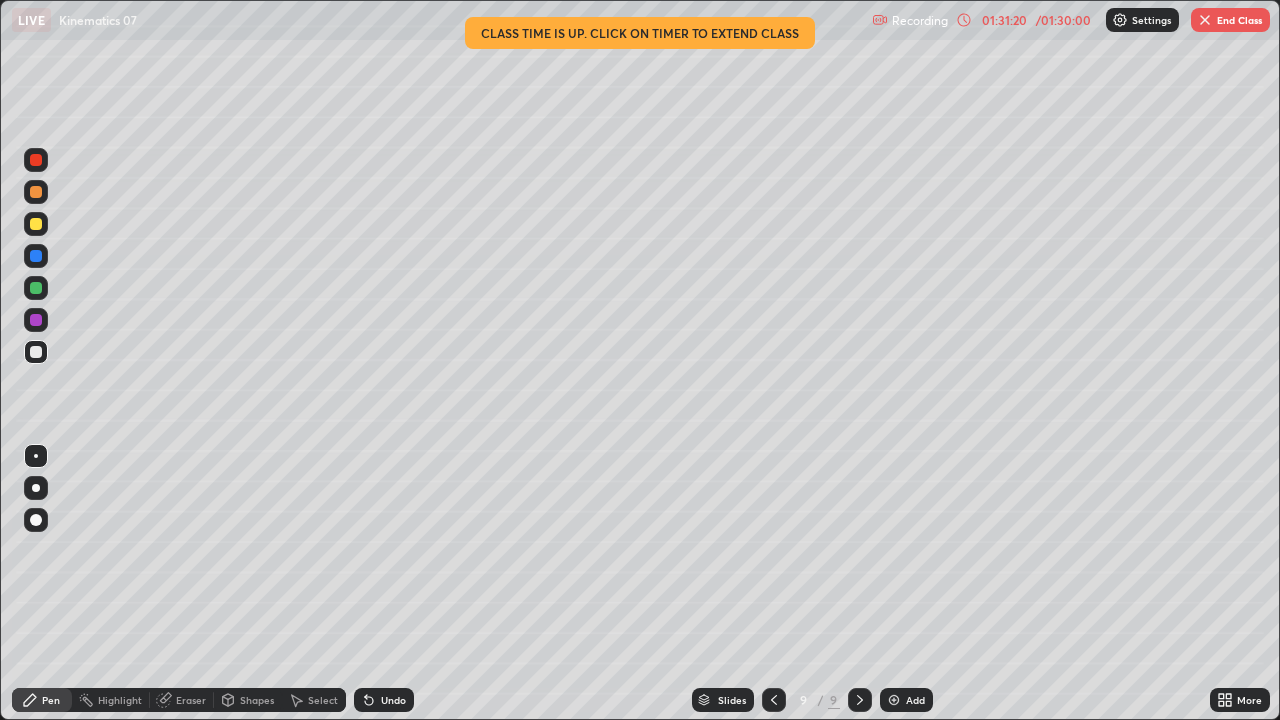 click at bounding box center [1205, 20] 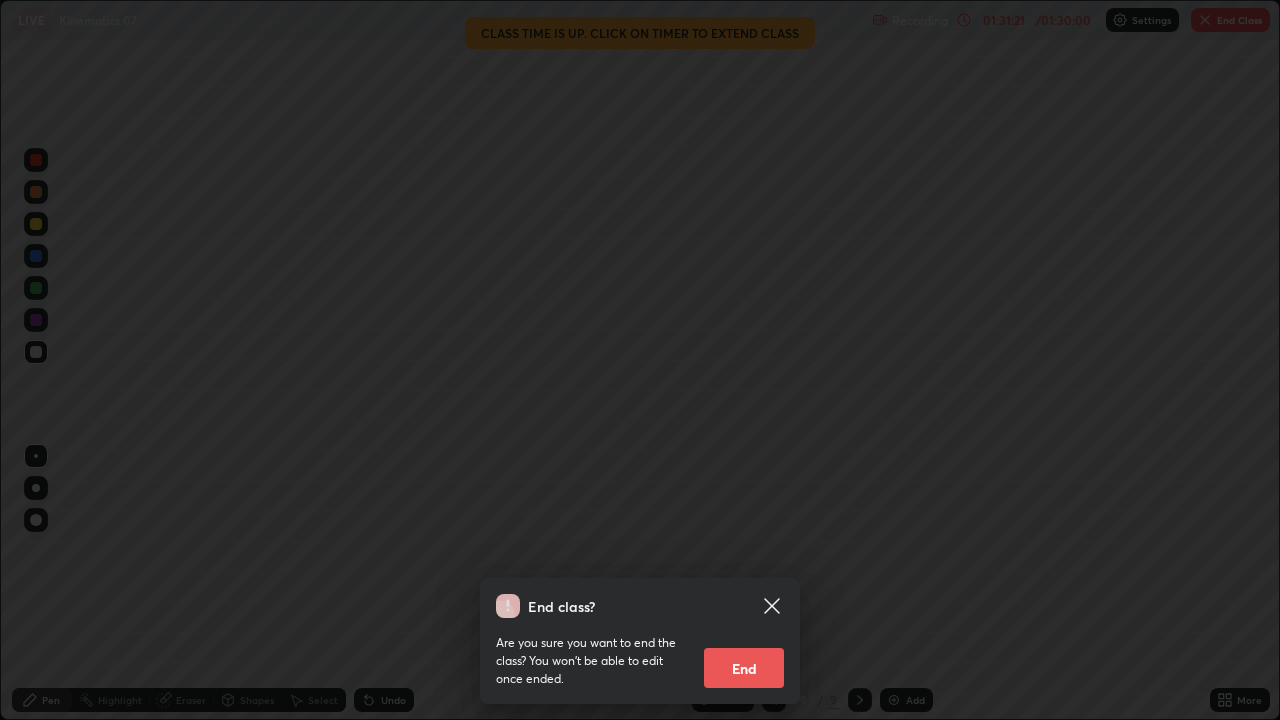 click on "End" at bounding box center (744, 668) 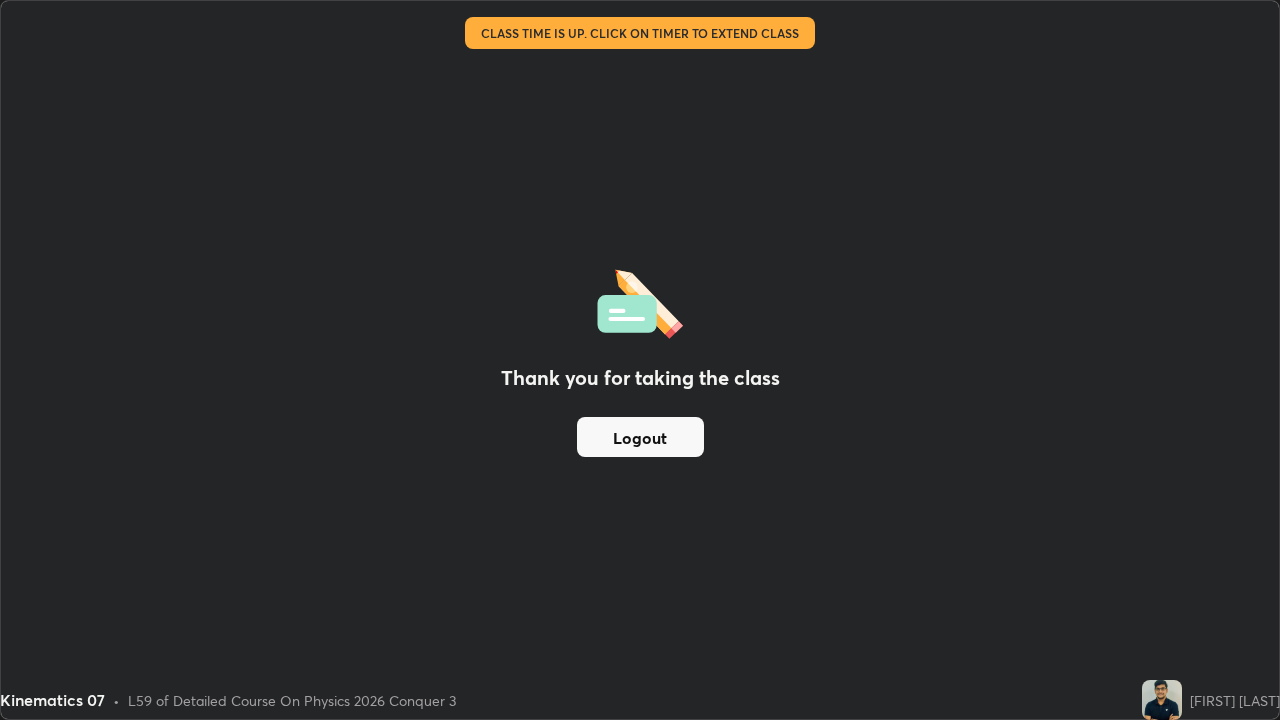 click on "Logout" at bounding box center (640, 437) 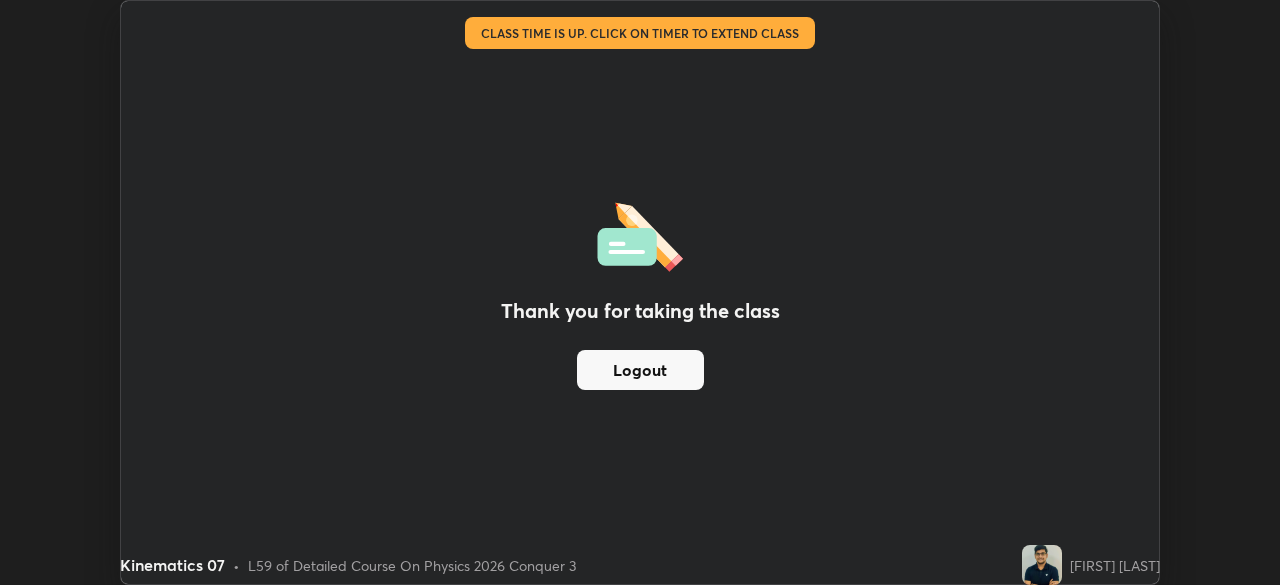 scroll, scrollTop: 585, scrollLeft: 1280, axis: both 